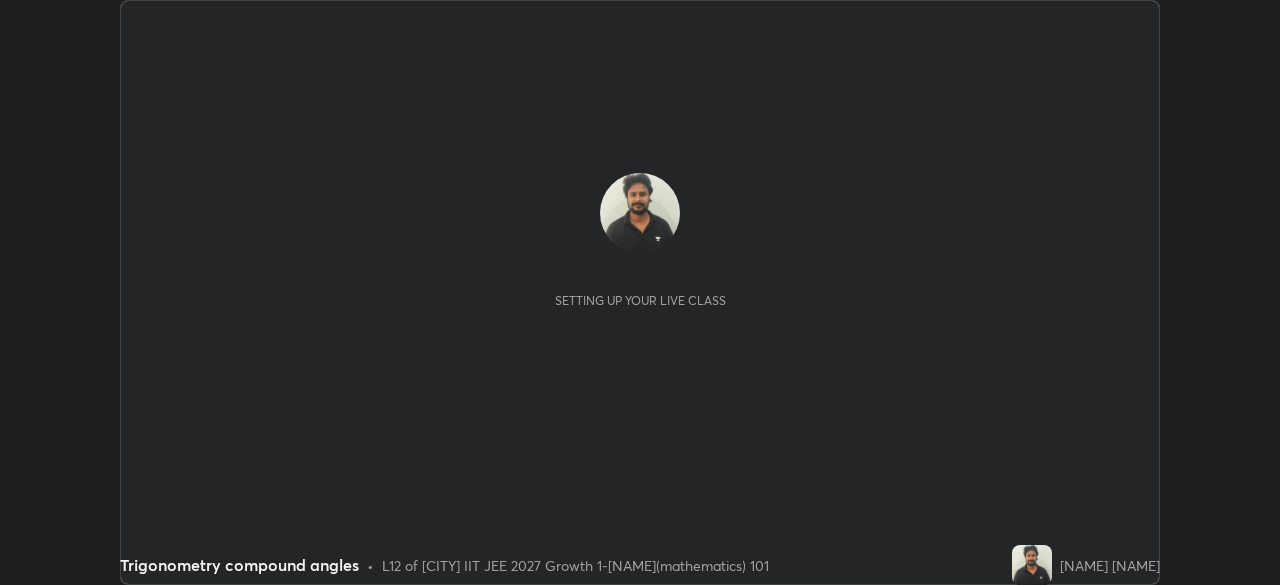 scroll, scrollTop: 0, scrollLeft: 0, axis: both 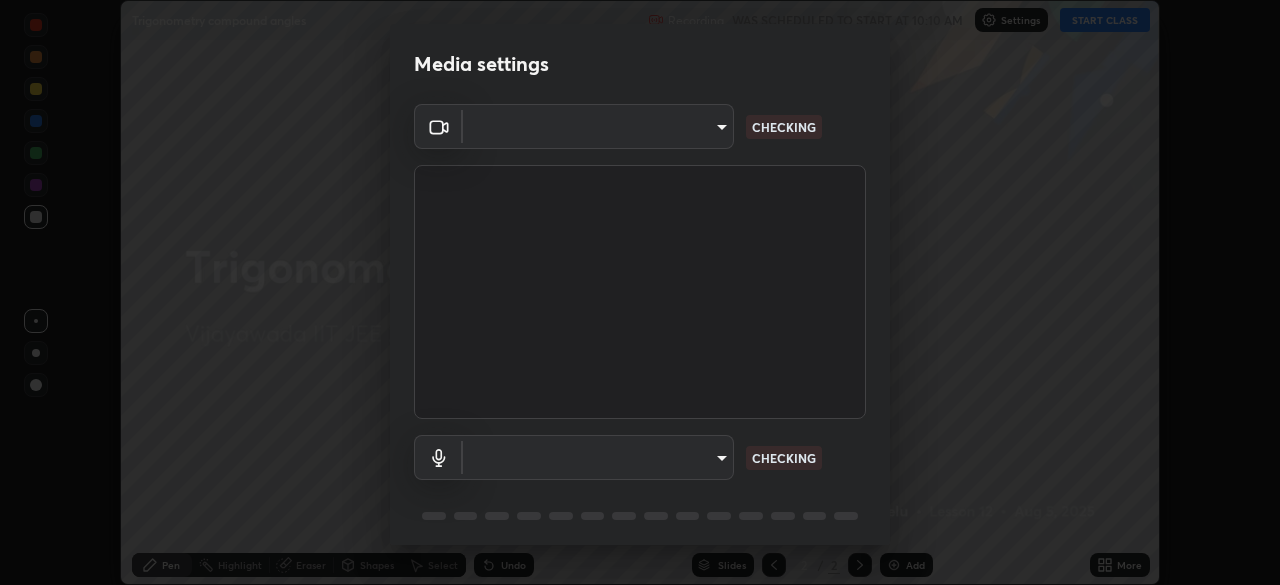 type on "d58fe3fcfc59e4750d52d9201d0ea35a07d3f0dad02a693c86db4369b3c93ba8" 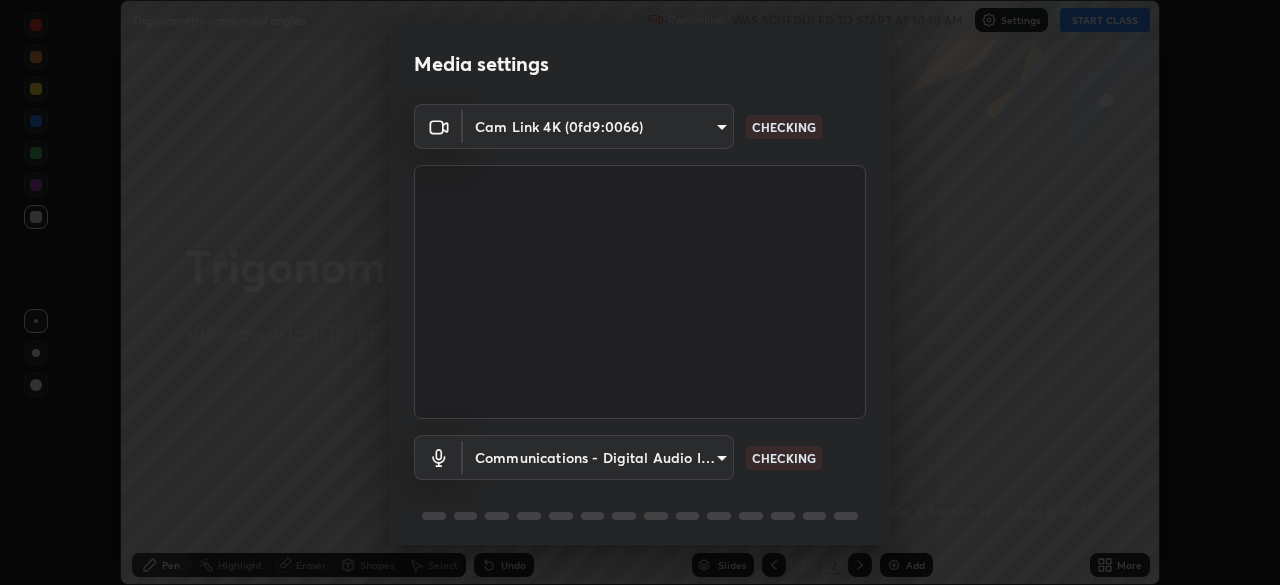 scroll, scrollTop: 71, scrollLeft: 0, axis: vertical 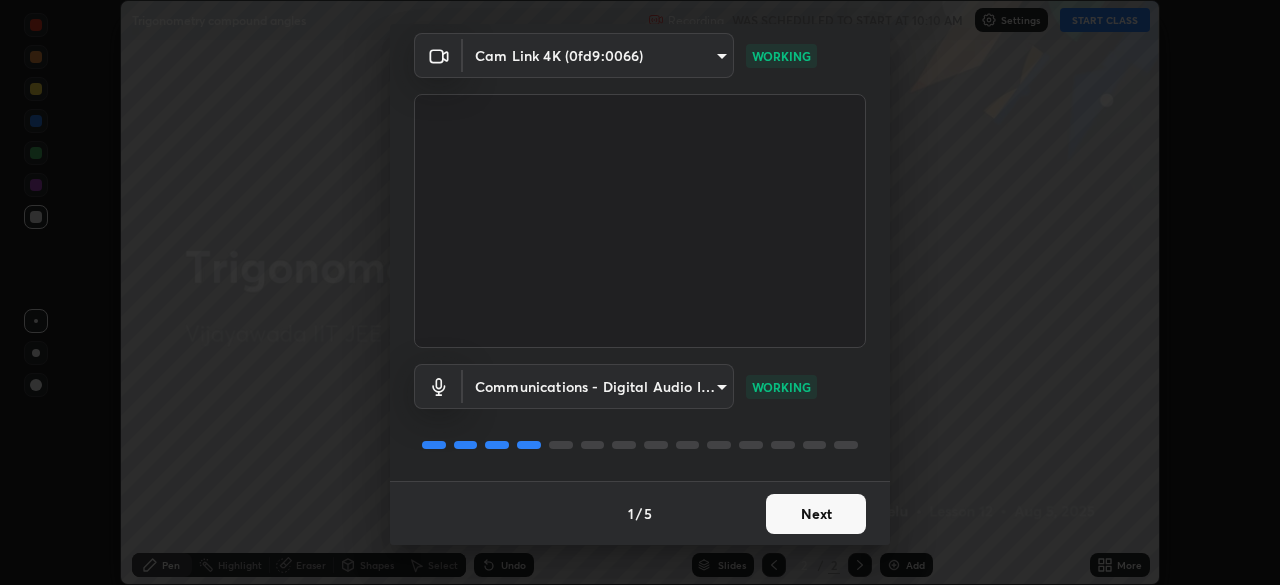 click on "Next" at bounding box center (816, 514) 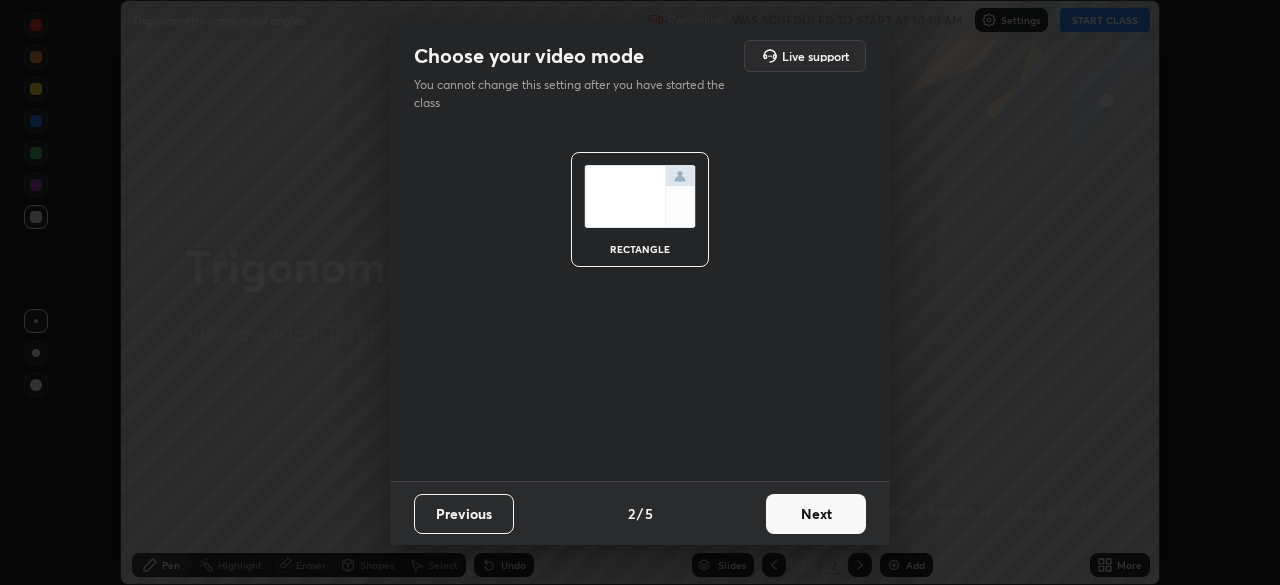 scroll, scrollTop: 0, scrollLeft: 0, axis: both 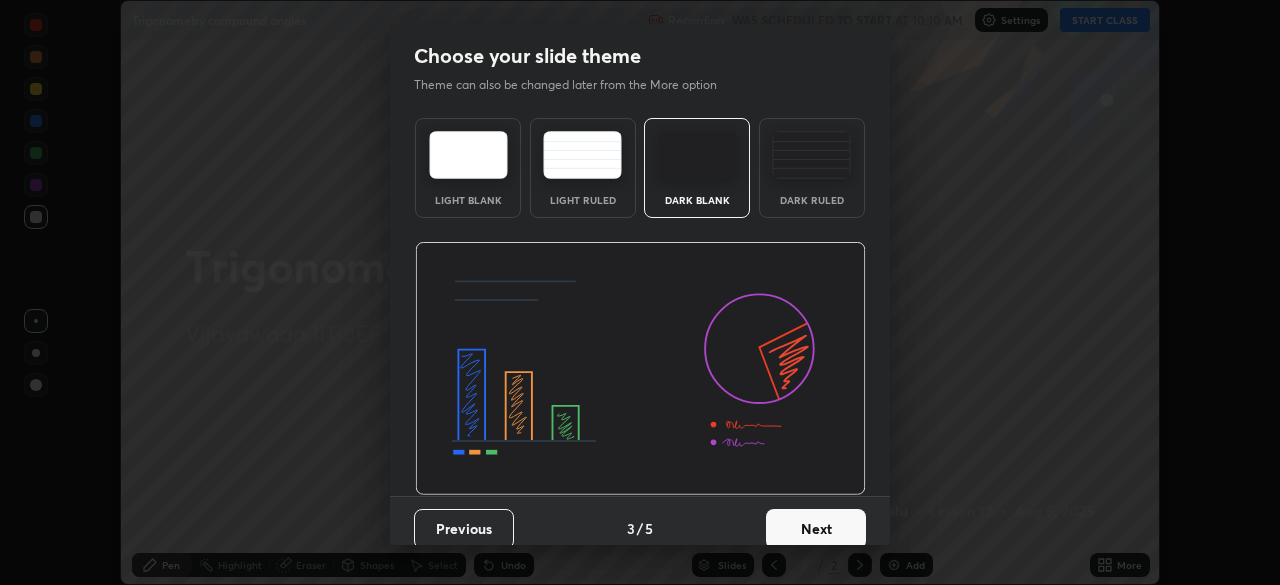 click on "Next" at bounding box center (816, 529) 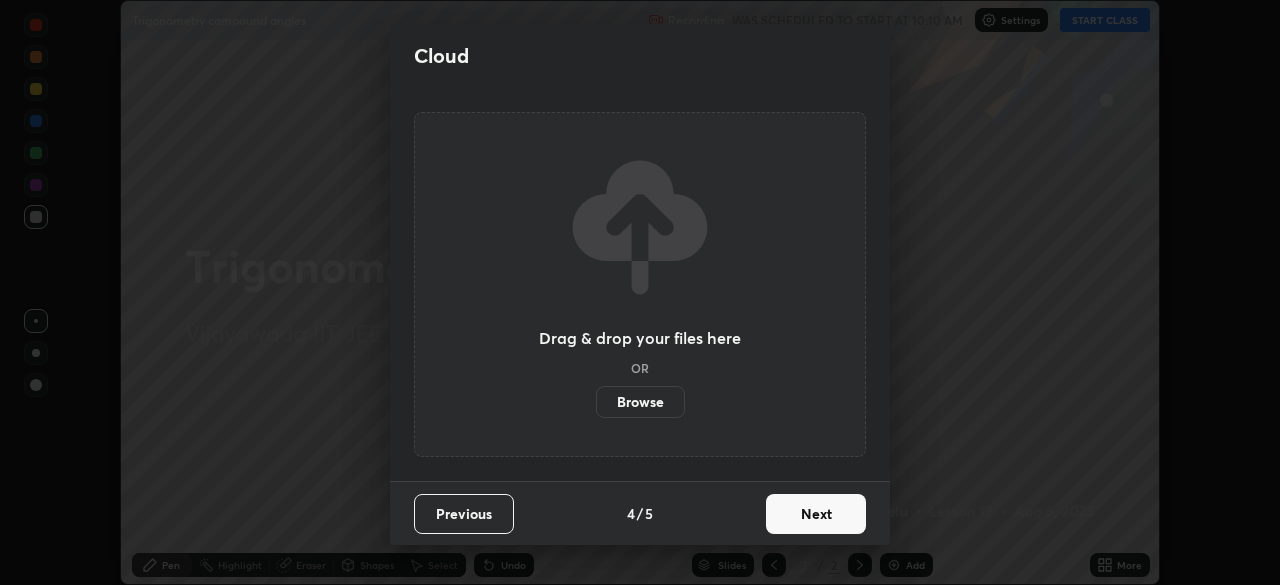 click on "Next" at bounding box center [816, 514] 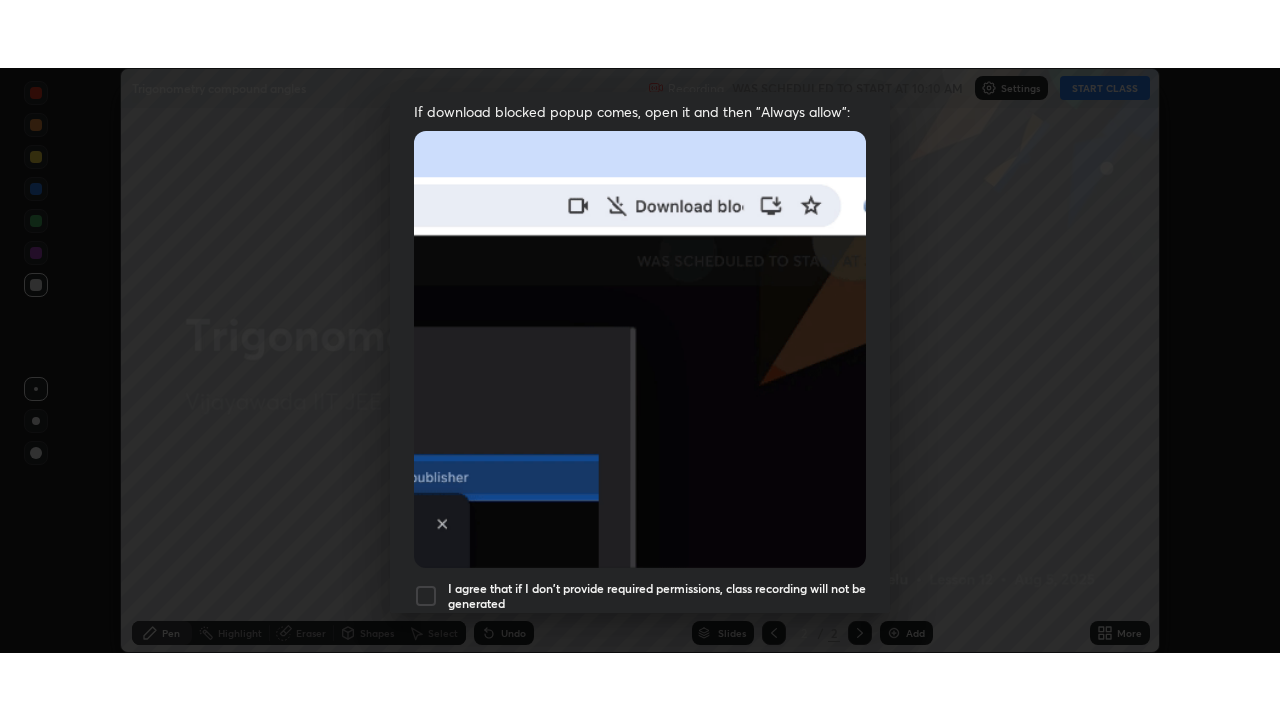 scroll, scrollTop: 479, scrollLeft: 0, axis: vertical 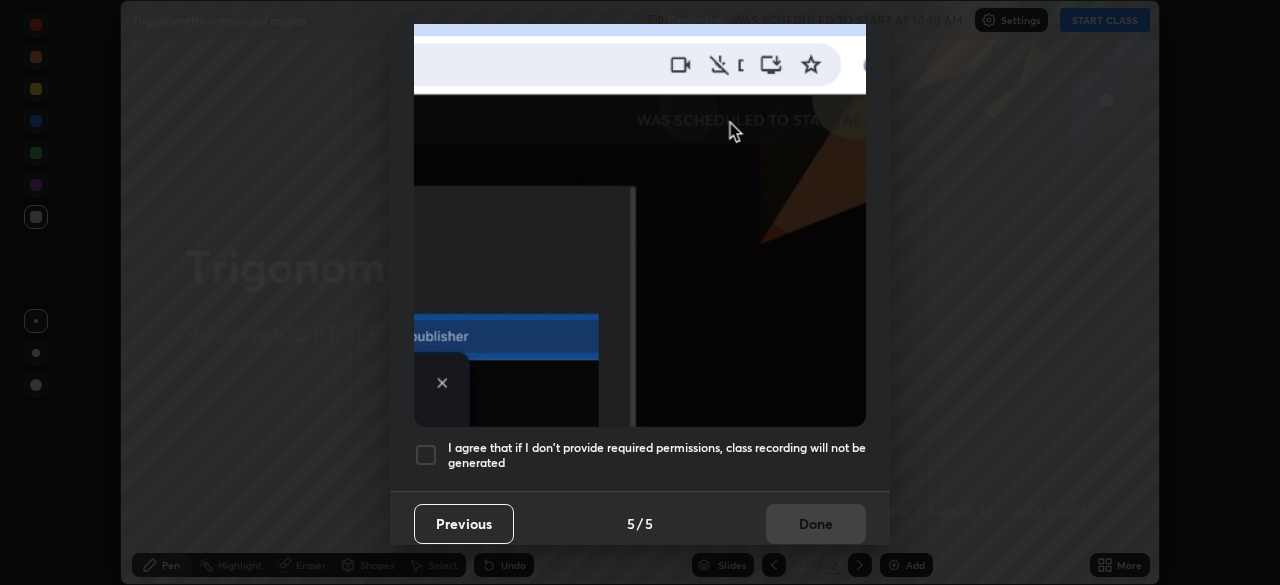 click at bounding box center (426, 455) 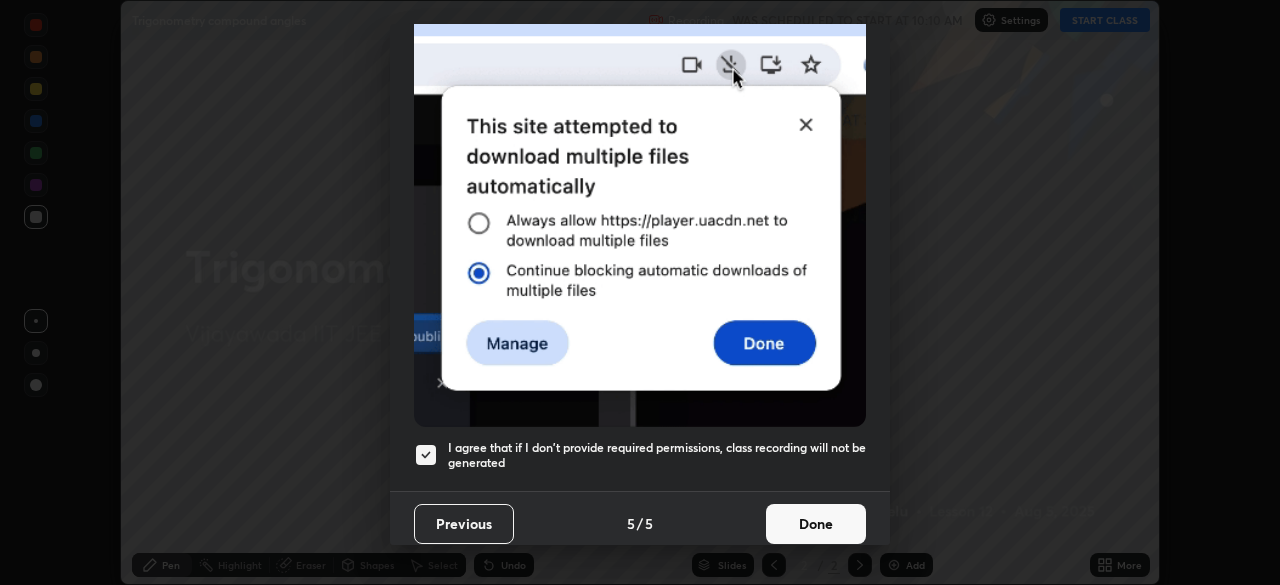 click on "Done" at bounding box center [816, 524] 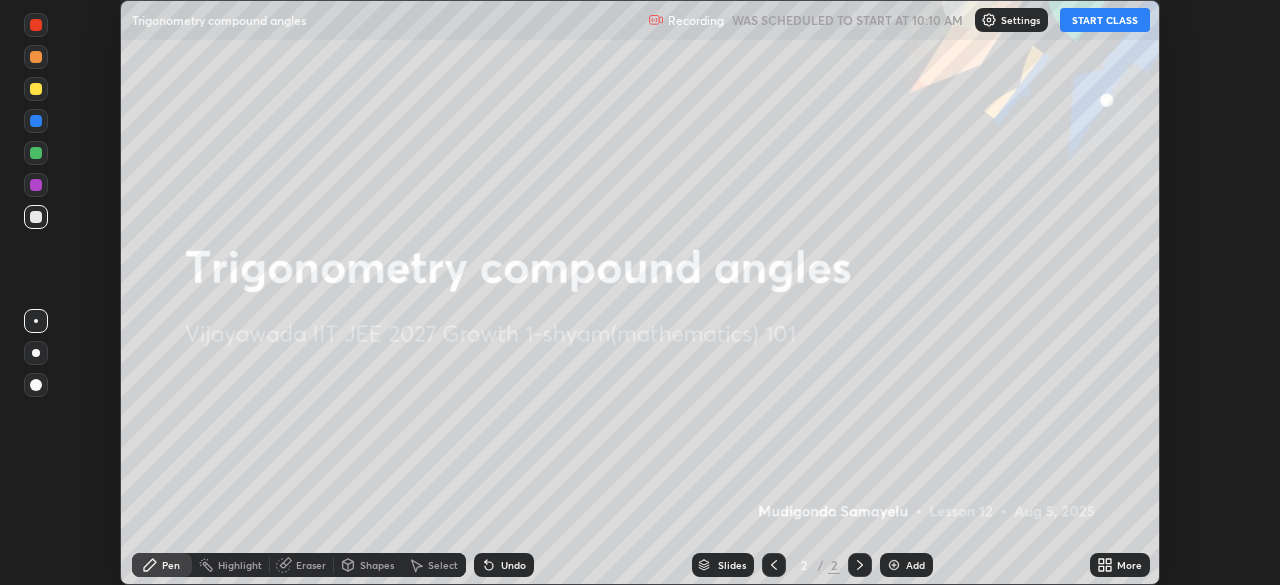 click on "START CLASS" at bounding box center [1105, 20] 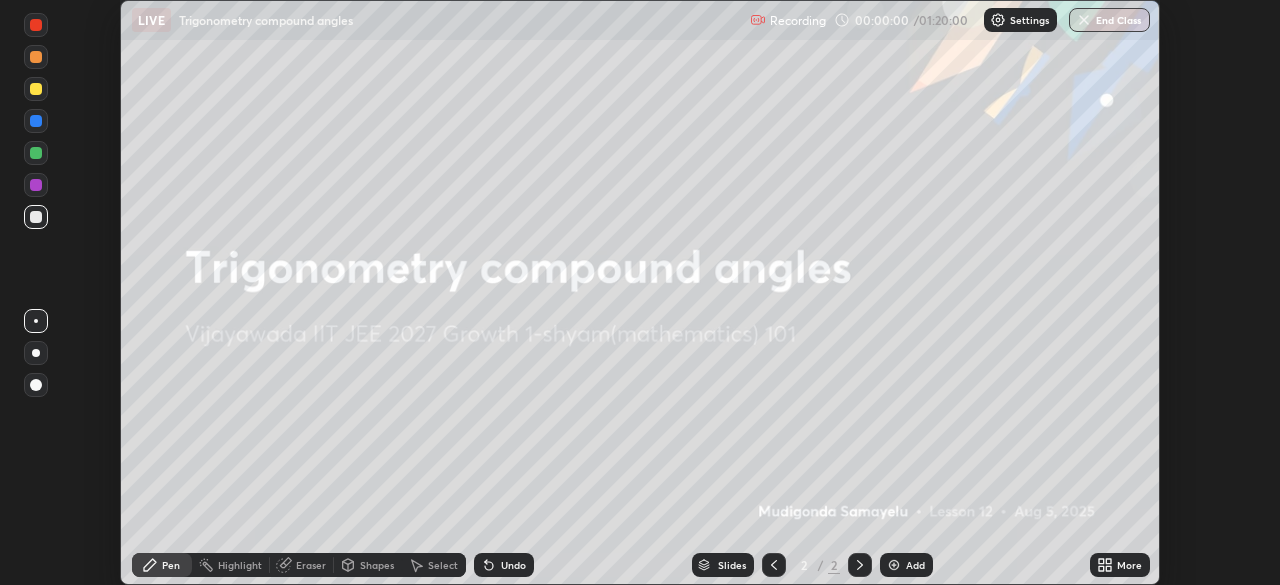 click at bounding box center (894, 565) 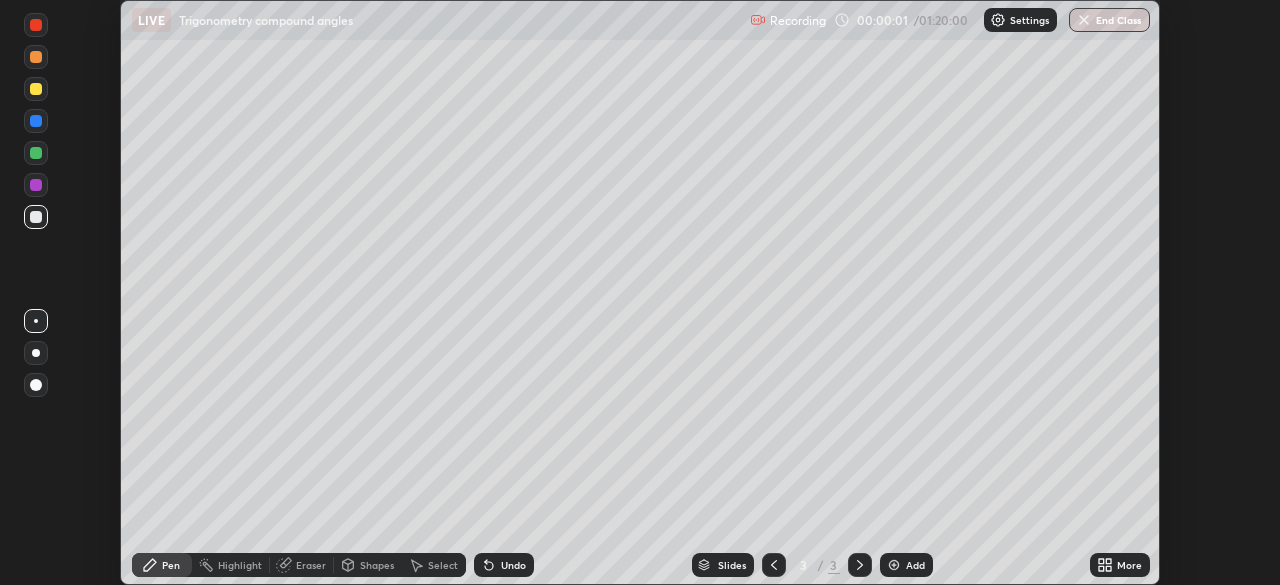 click on "More" at bounding box center (1120, 565) 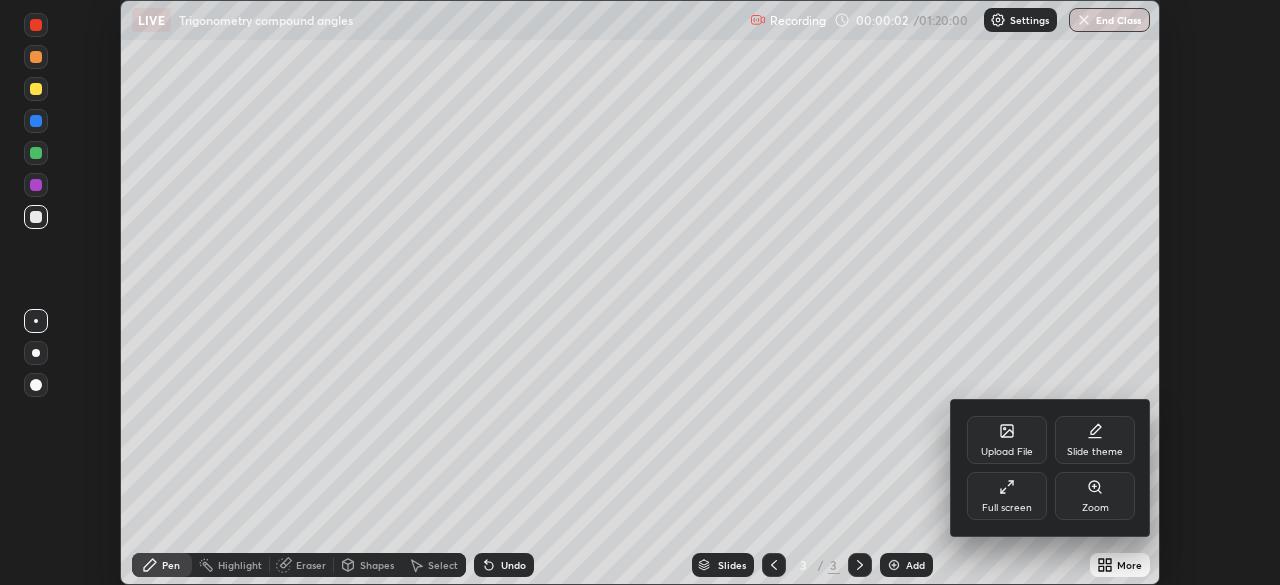click 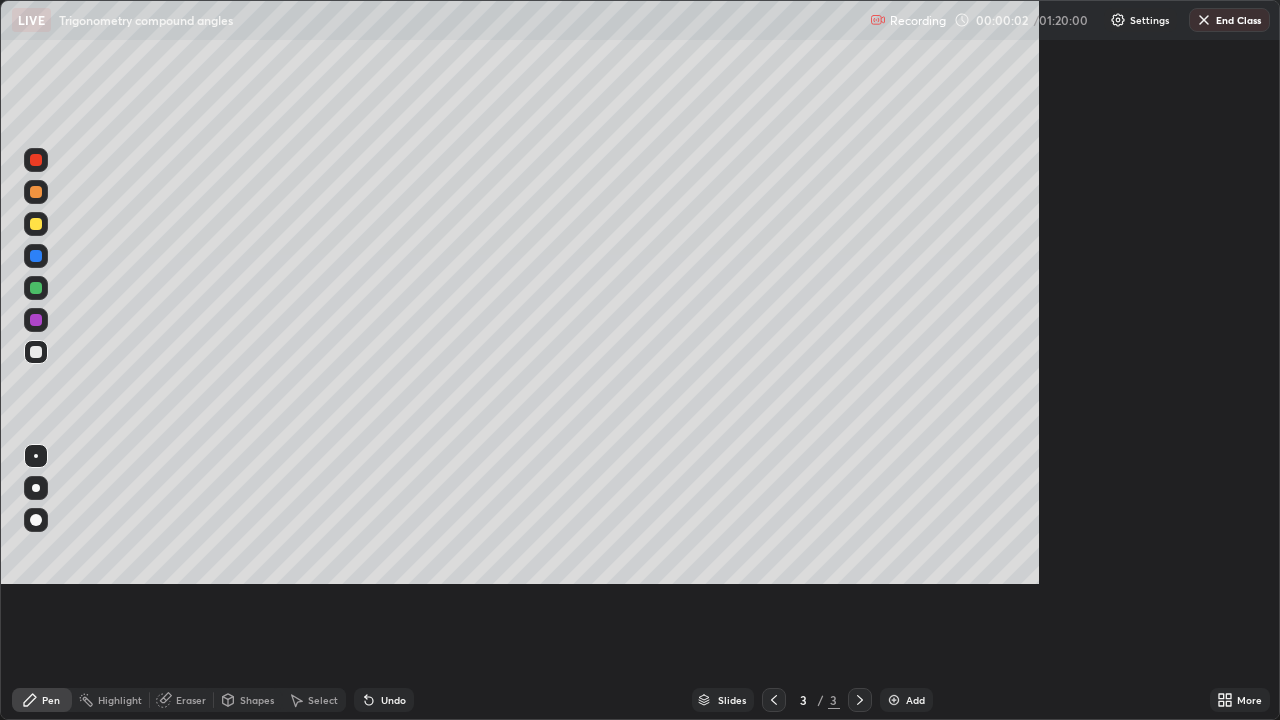 scroll, scrollTop: 99280, scrollLeft: 98720, axis: both 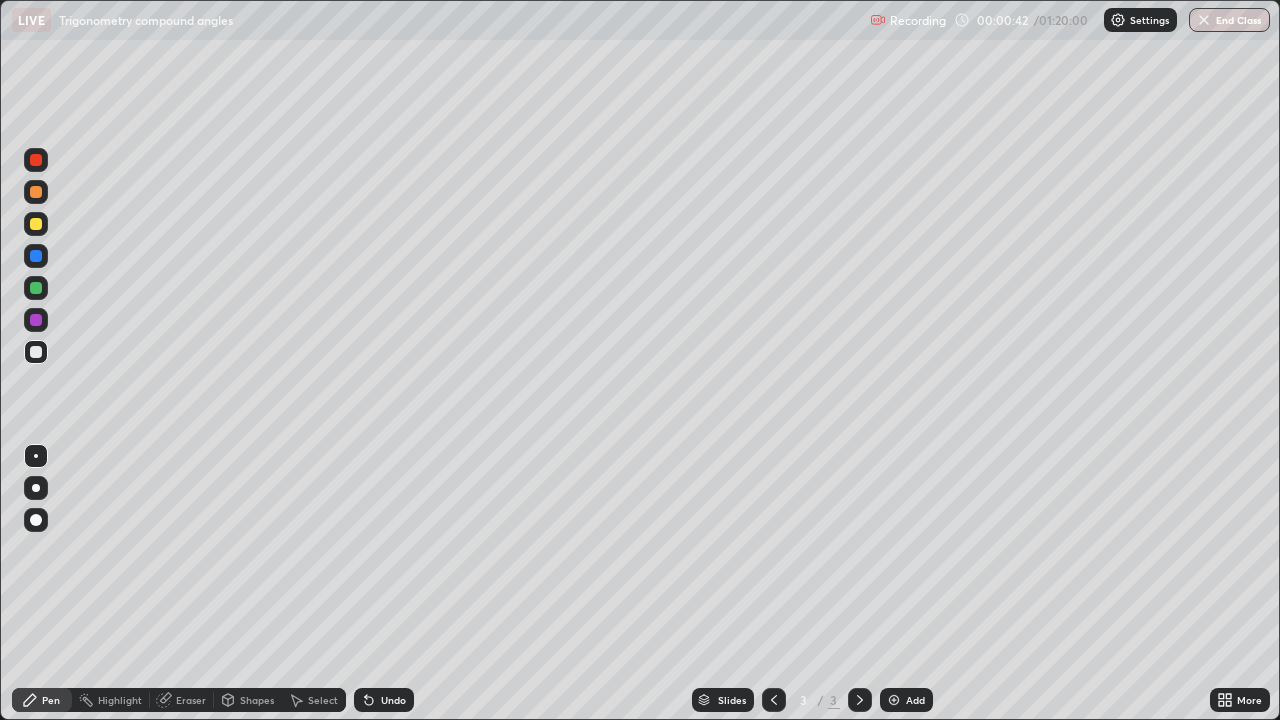 click at bounding box center [36, 488] 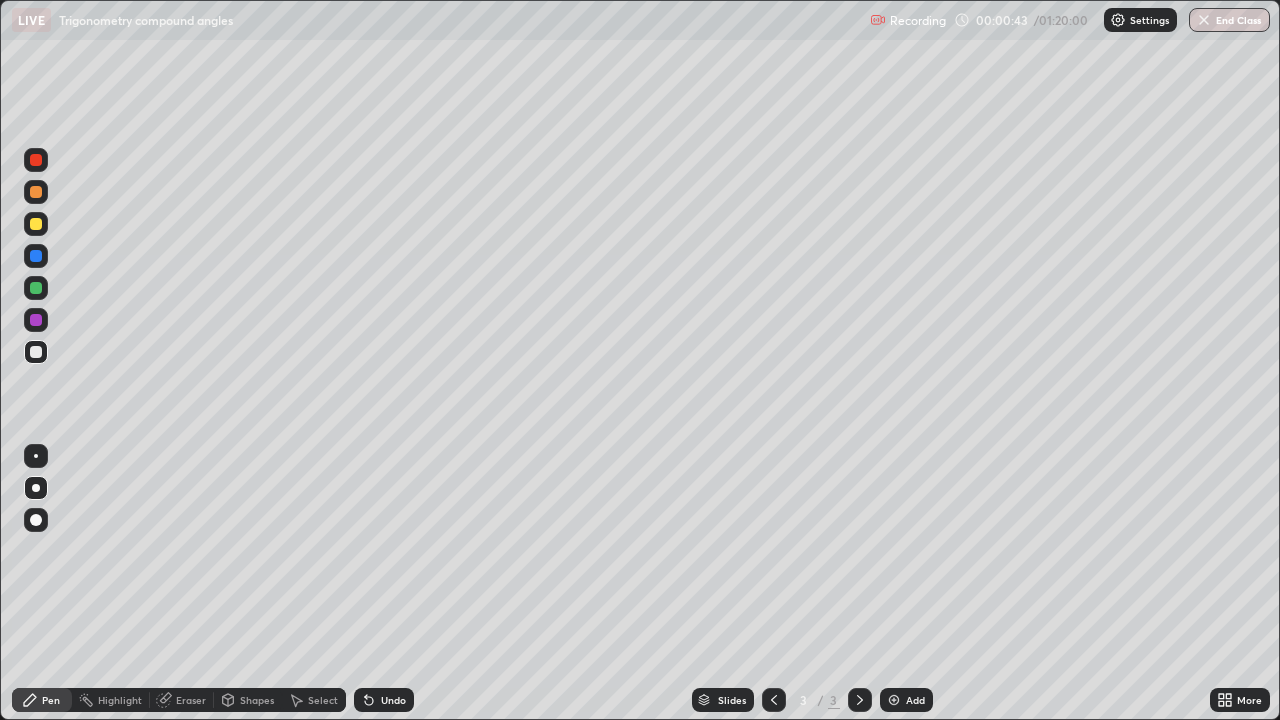 click at bounding box center [36, 520] 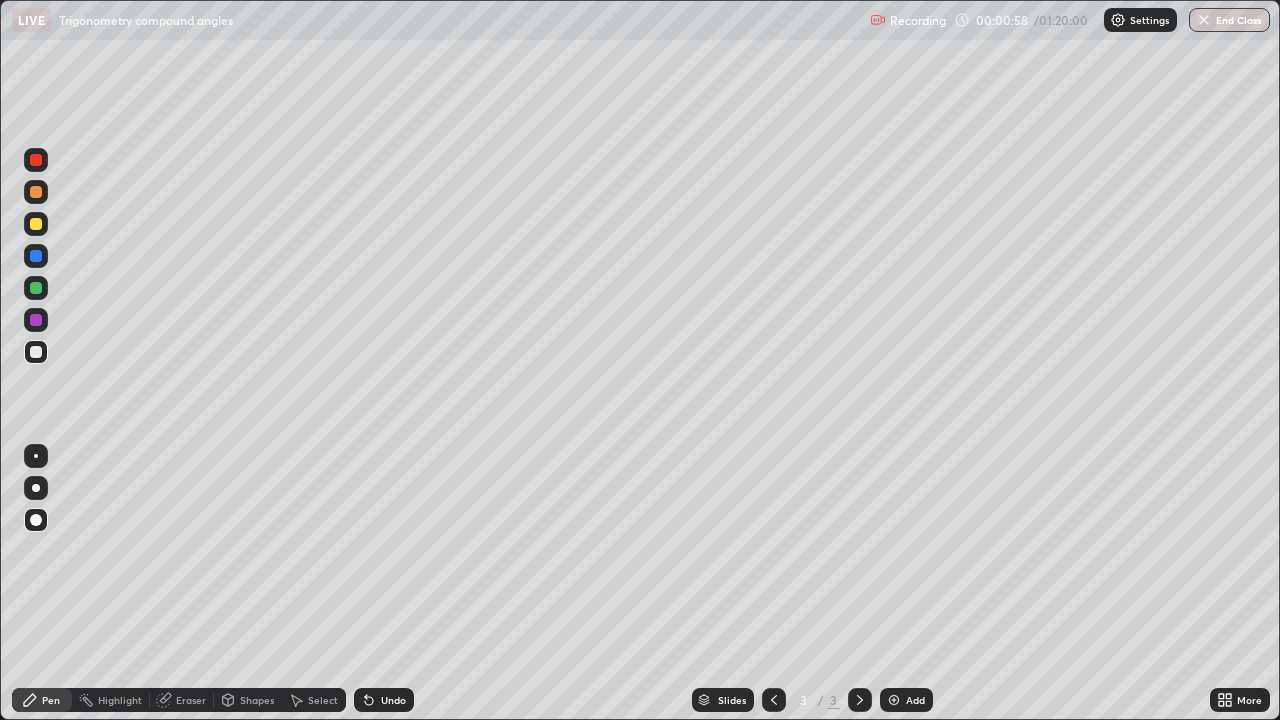 click on "Shapes" at bounding box center [248, 700] 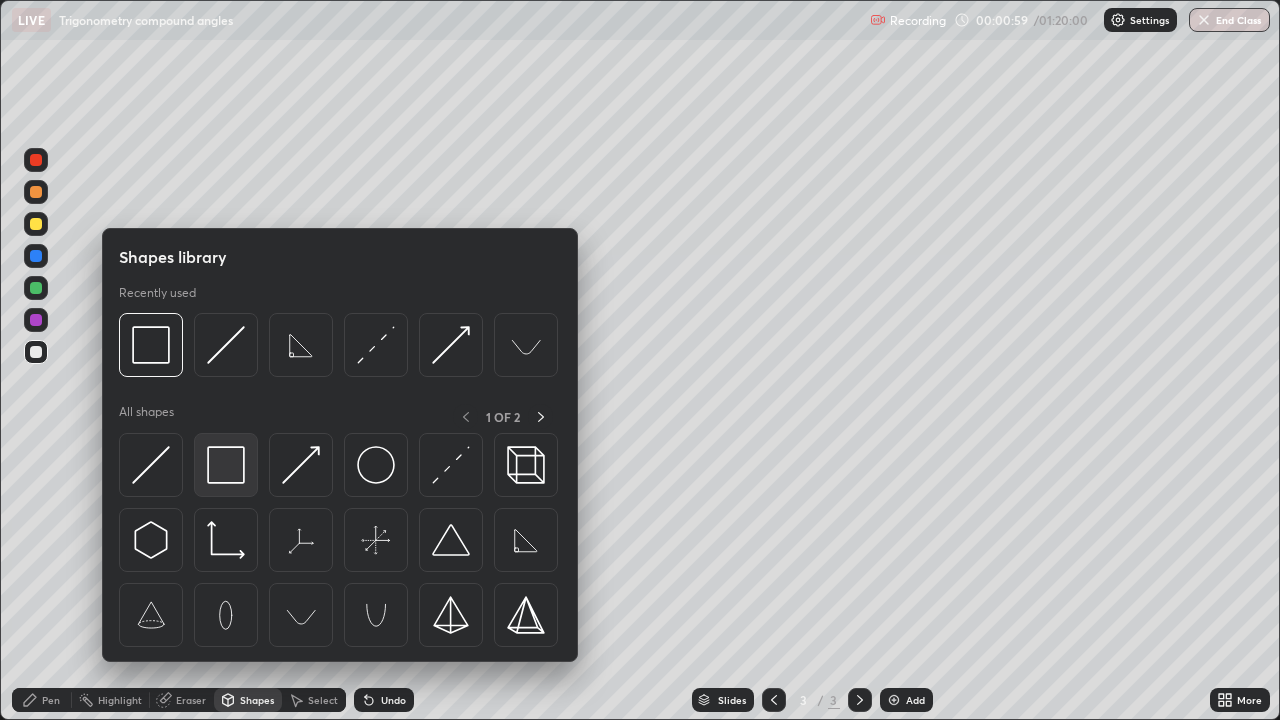 click at bounding box center [226, 465] 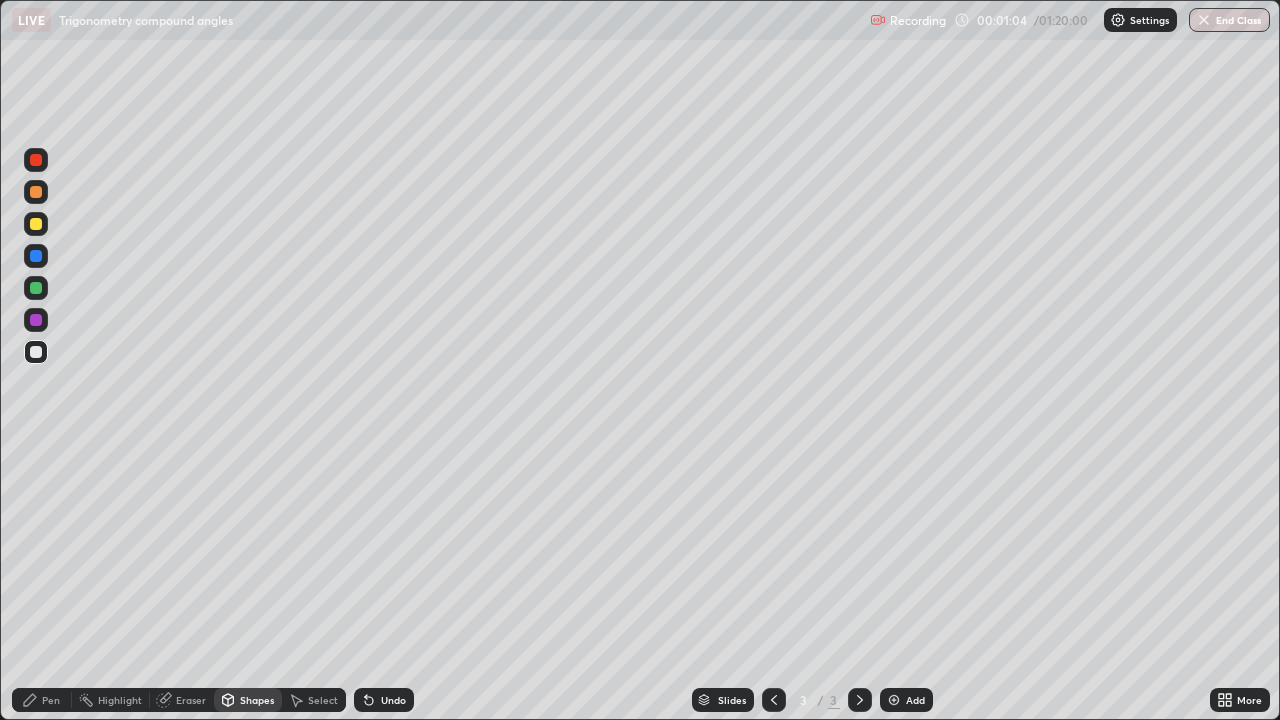 click on "Pen" at bounding box center [42, 700] 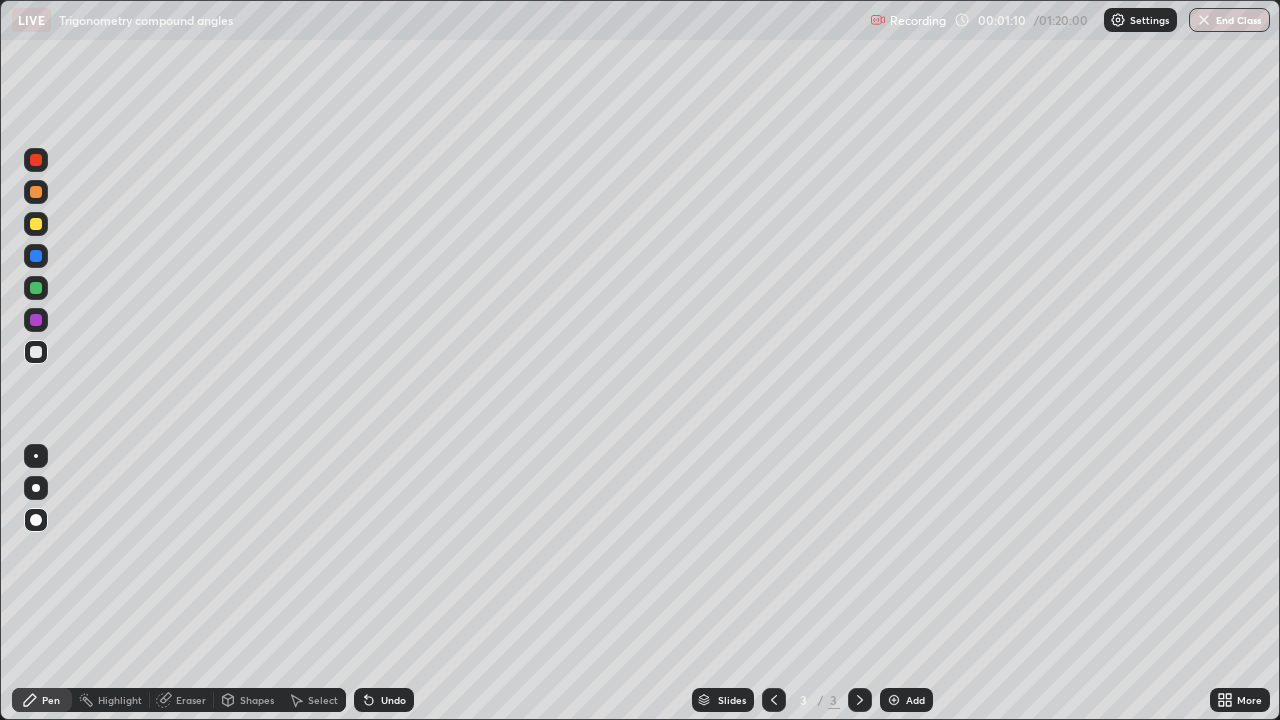 click at bounding box center [36, 488] 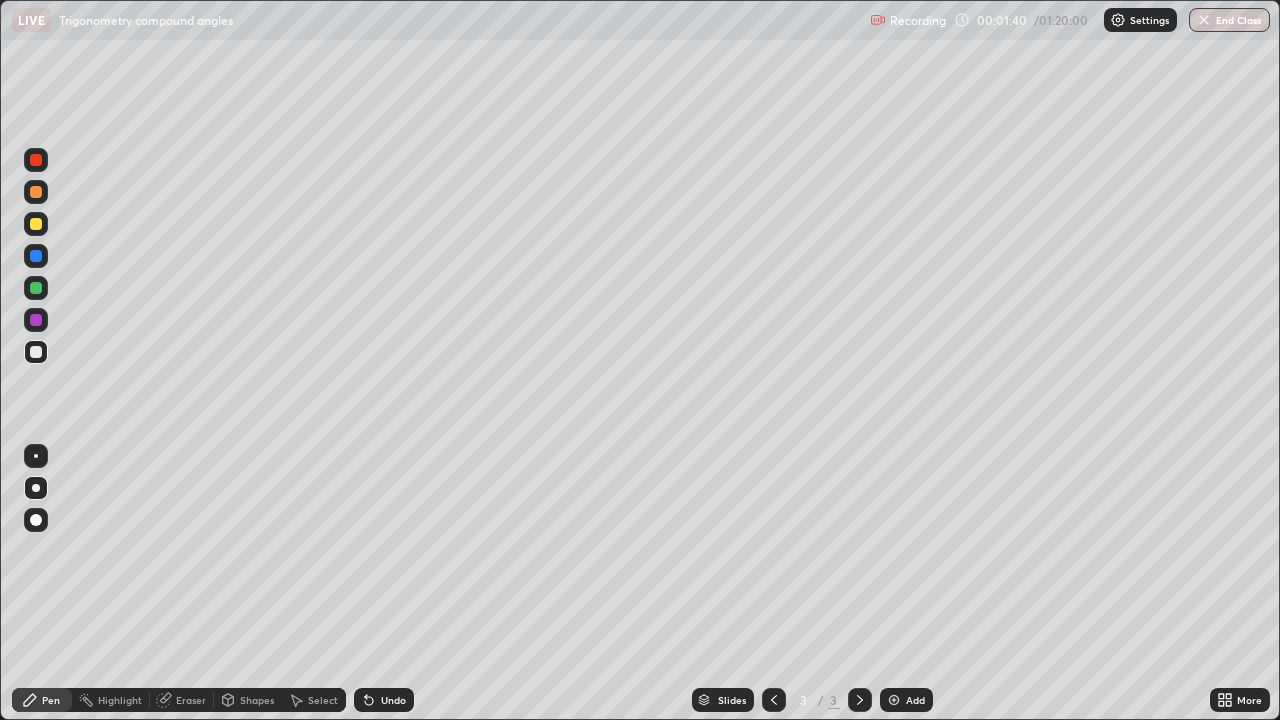 click on "Eraser" at bounding box center [191, 700] 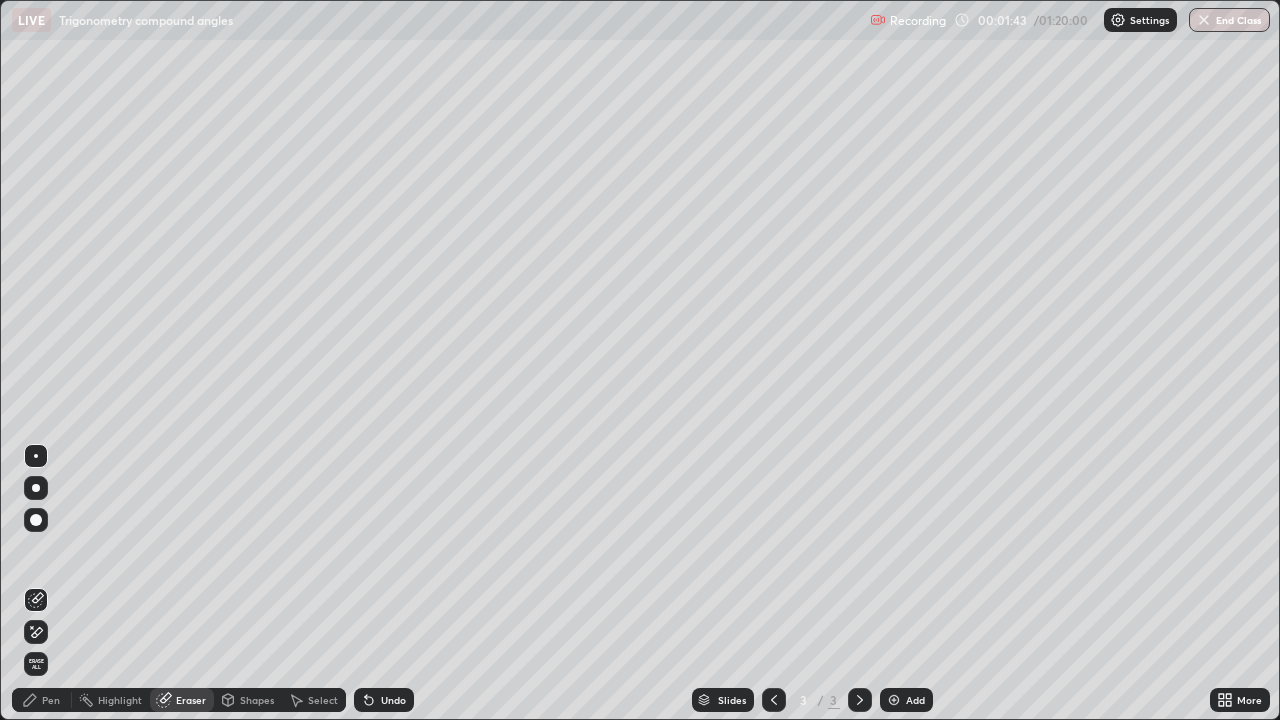 click on "Pen" at bounding box center [42, 700] 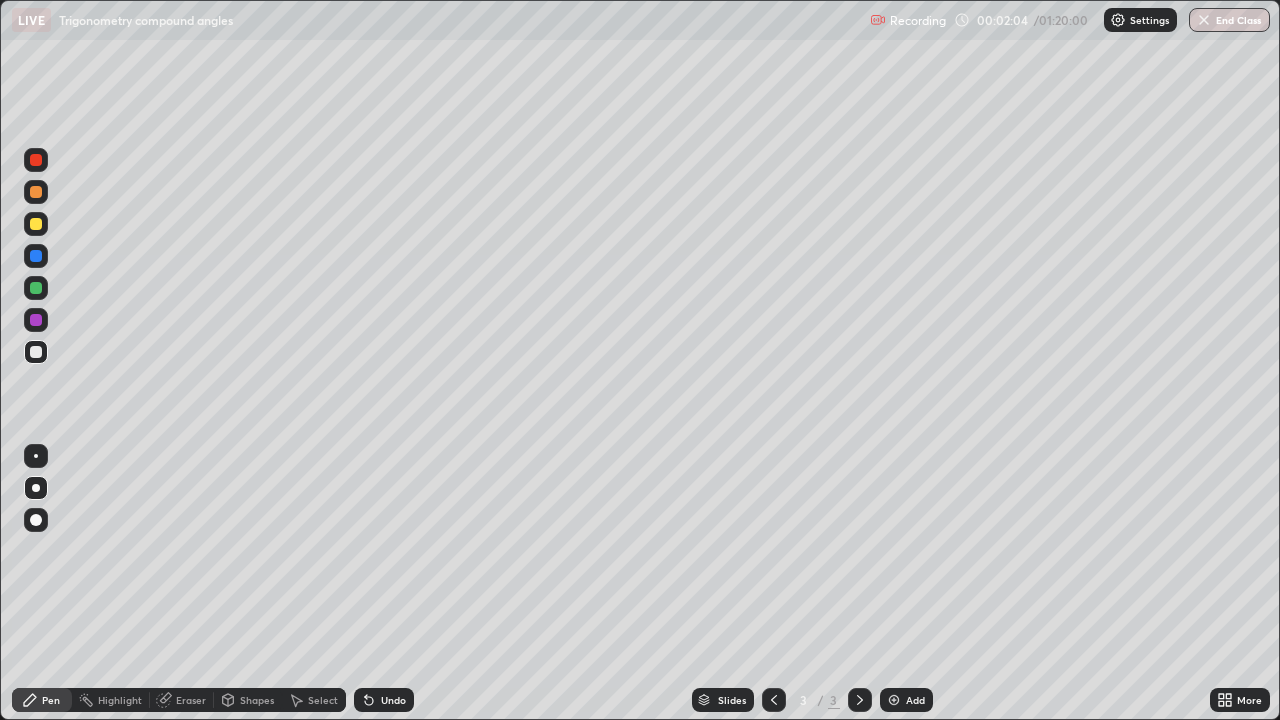 click on "Shapes" at bounding box center (257, 700) 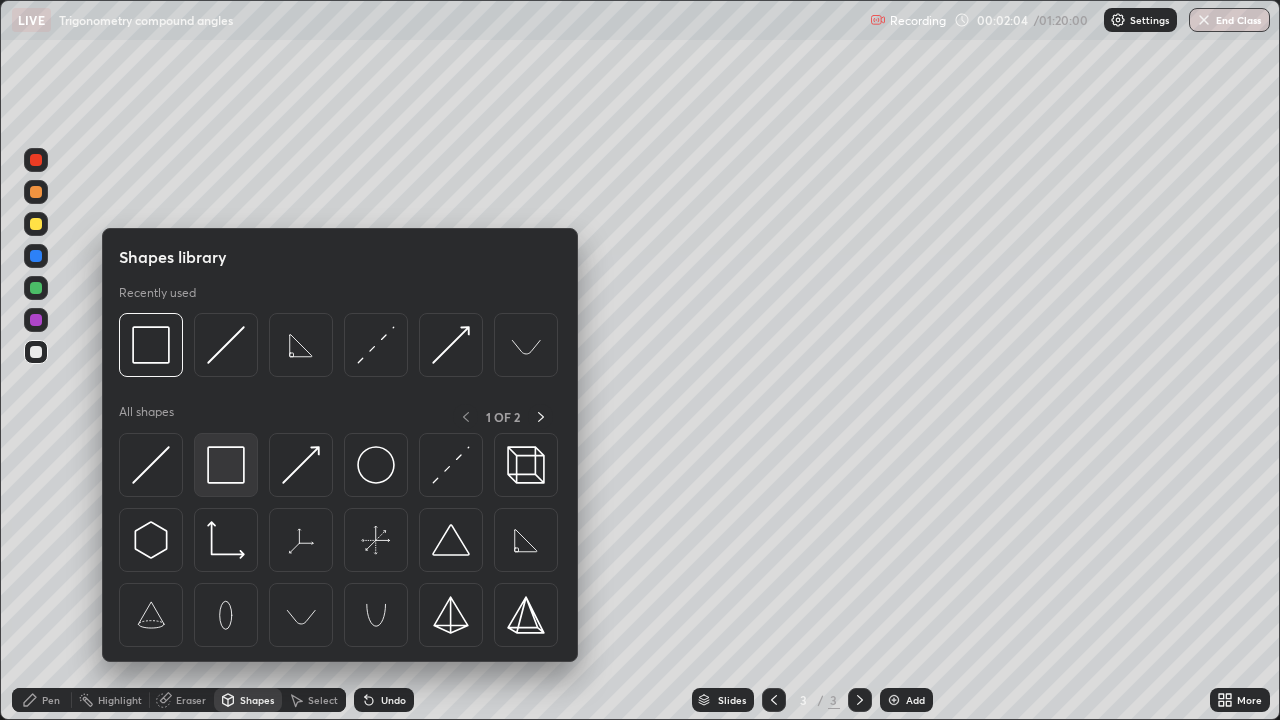 click at bounding box center [226, 465] 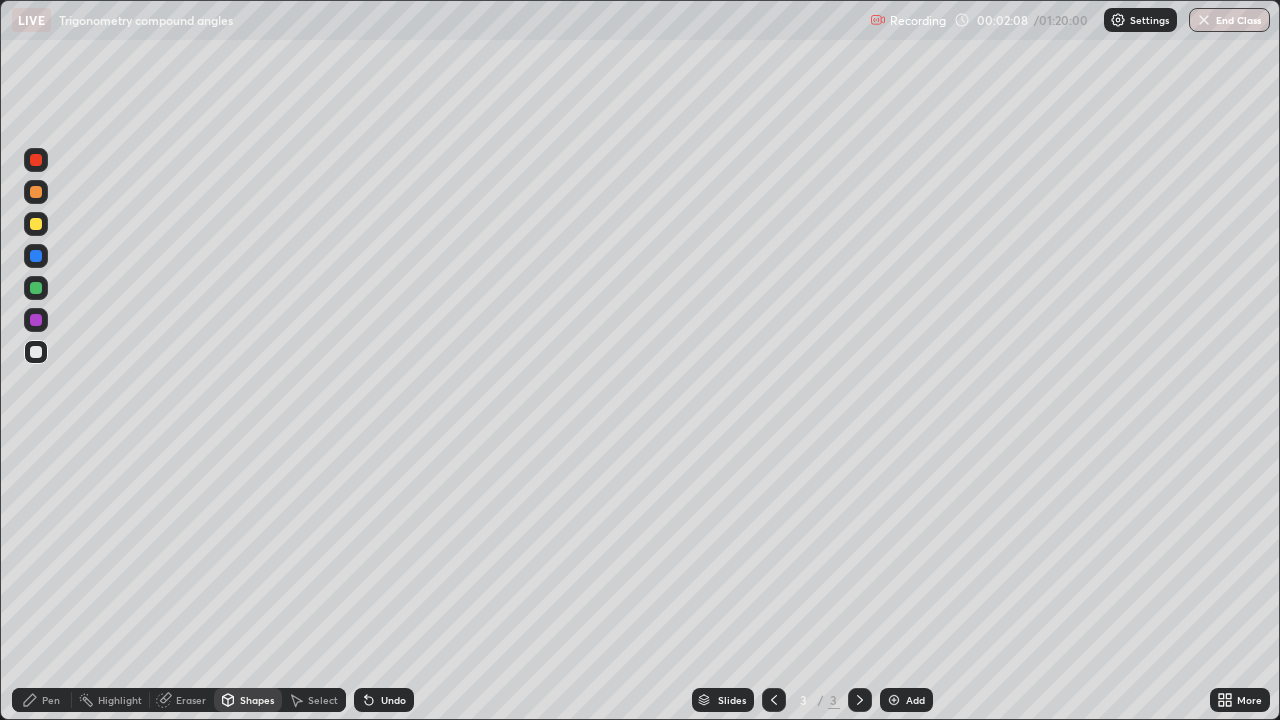 click on "Pen" at bounding box center (42, 700) 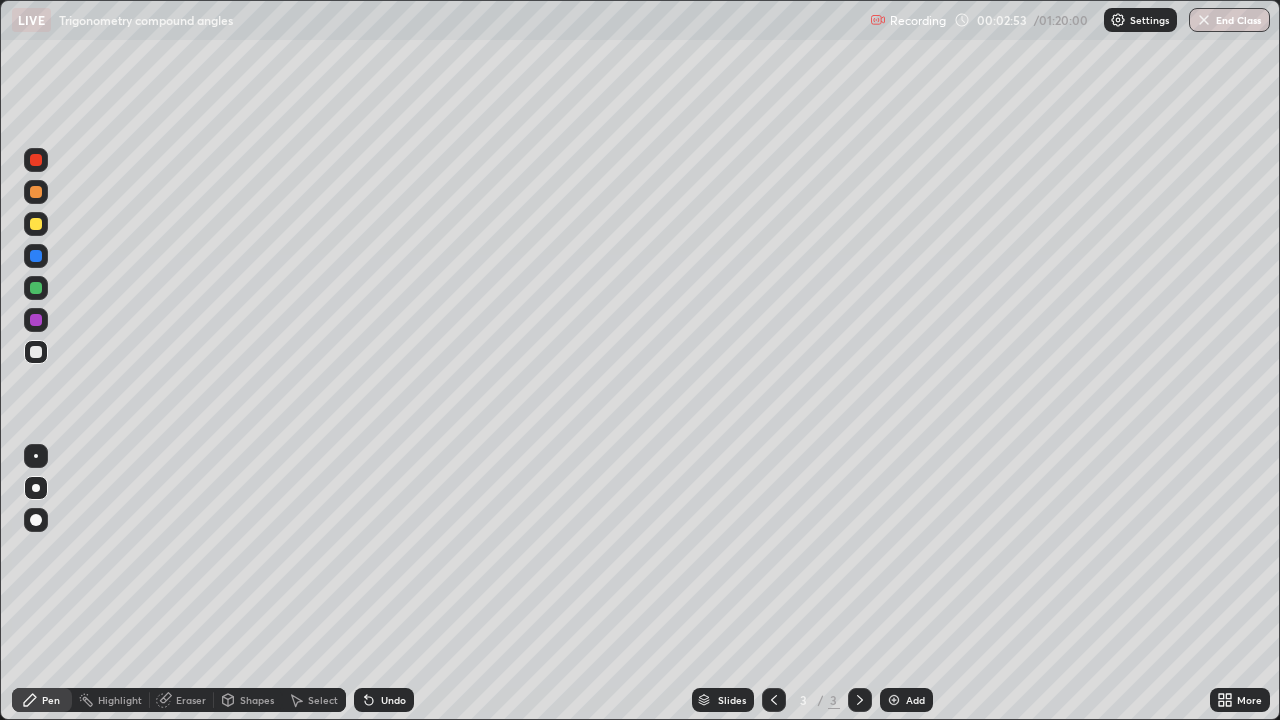 click on "Shapes" at bounding box center (248, 700) 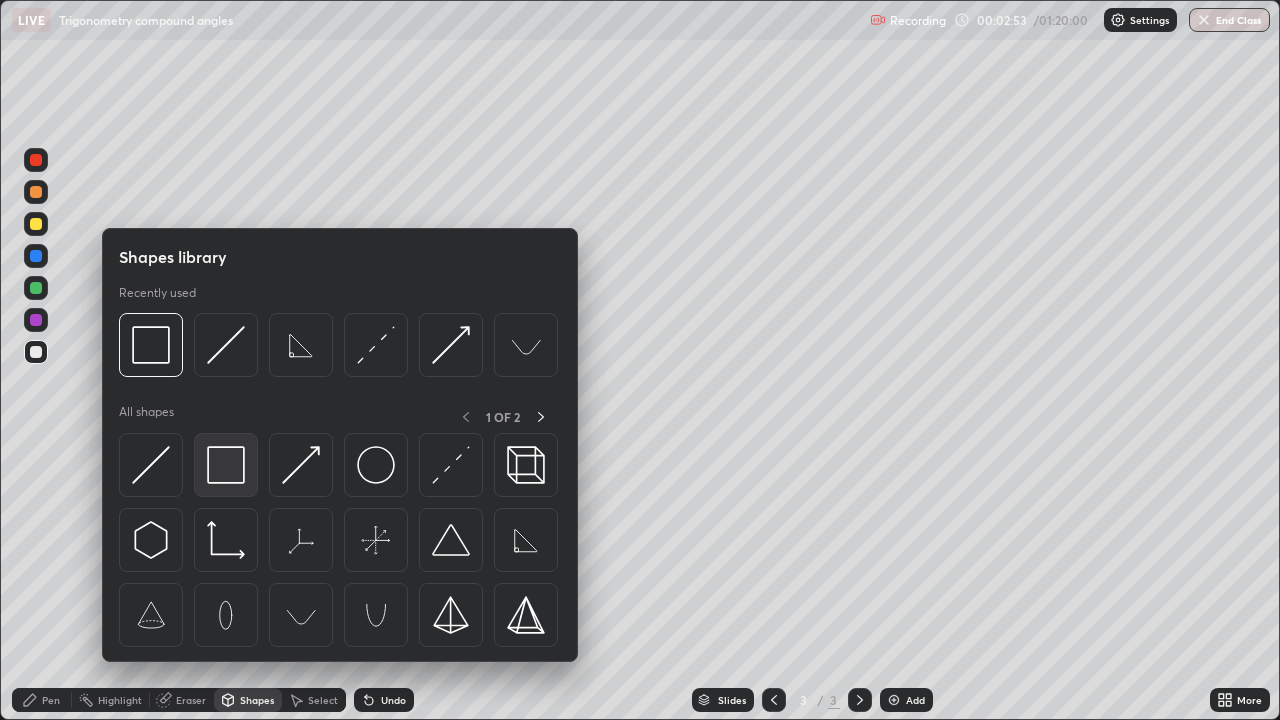 click at bounding box center [226, 465] 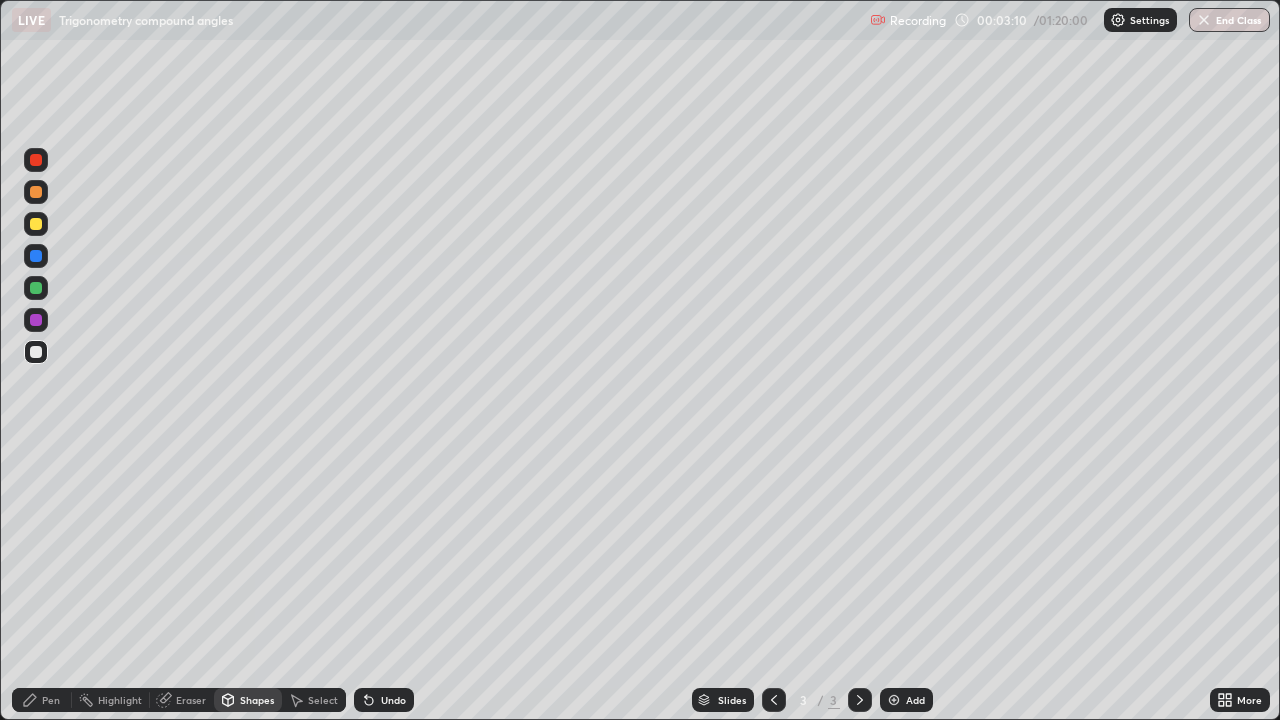 click at bounding box center [894, 700] 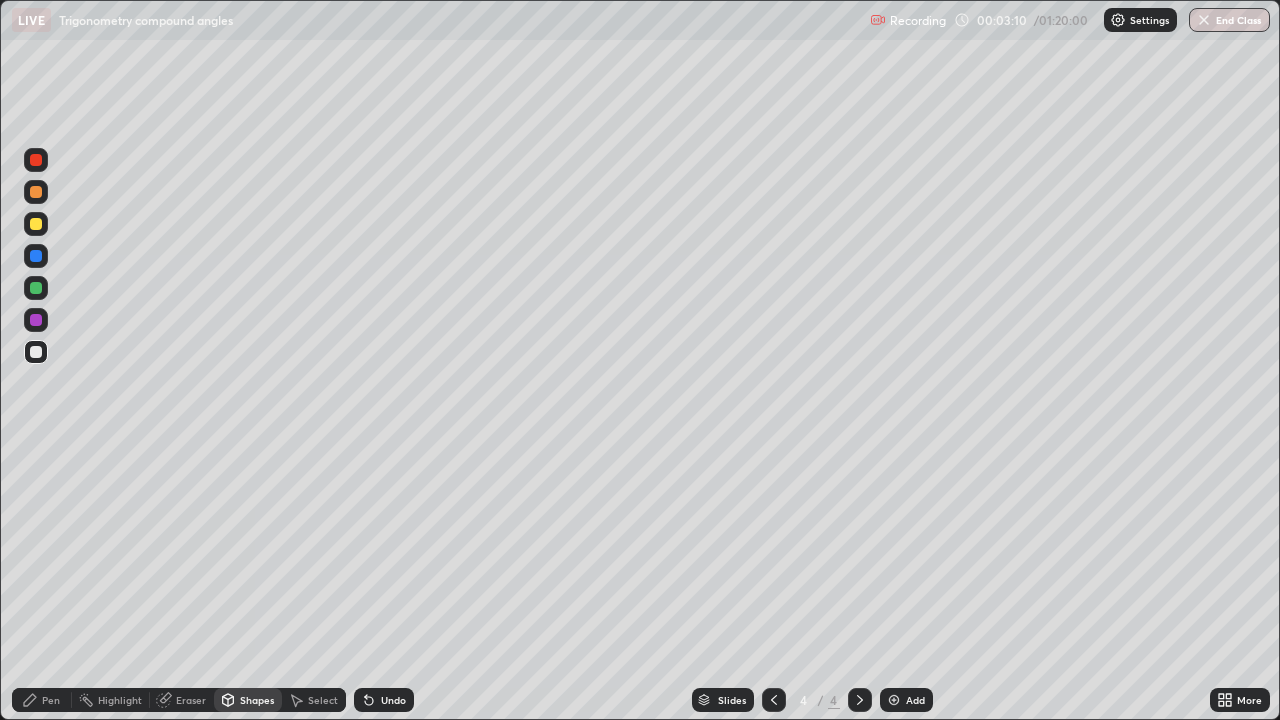click at bounding box center (894, 700) 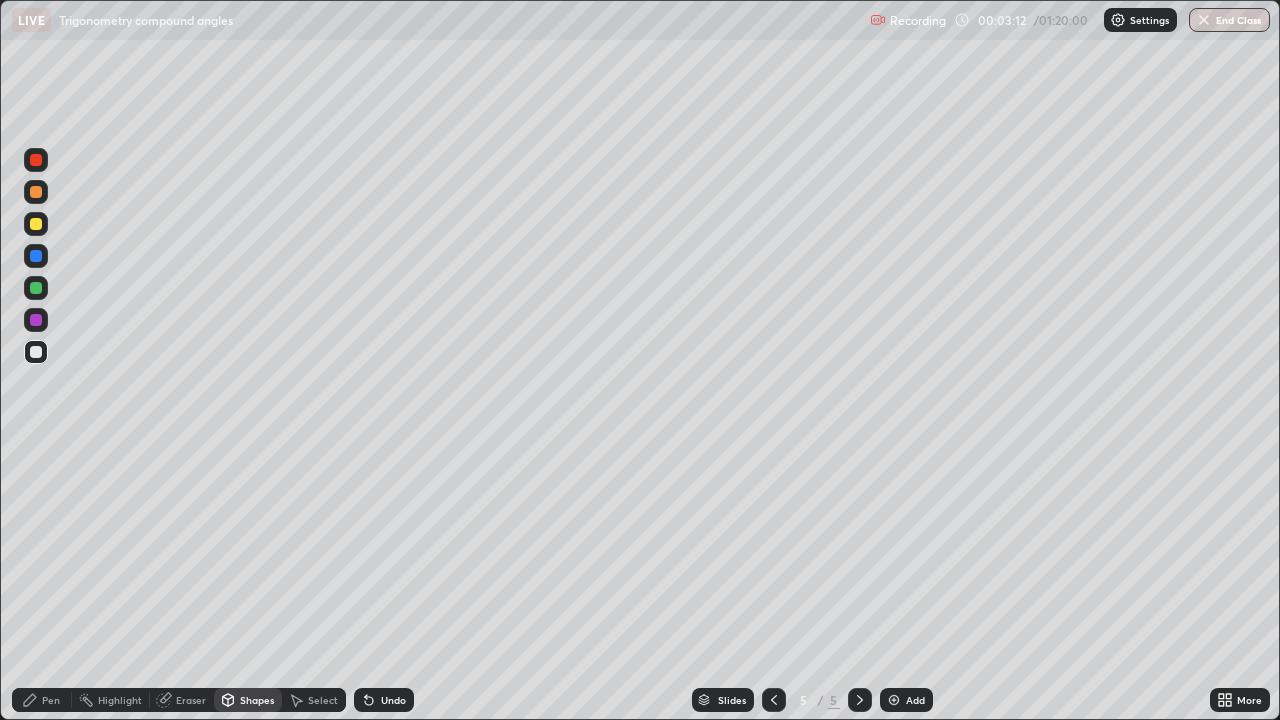 click 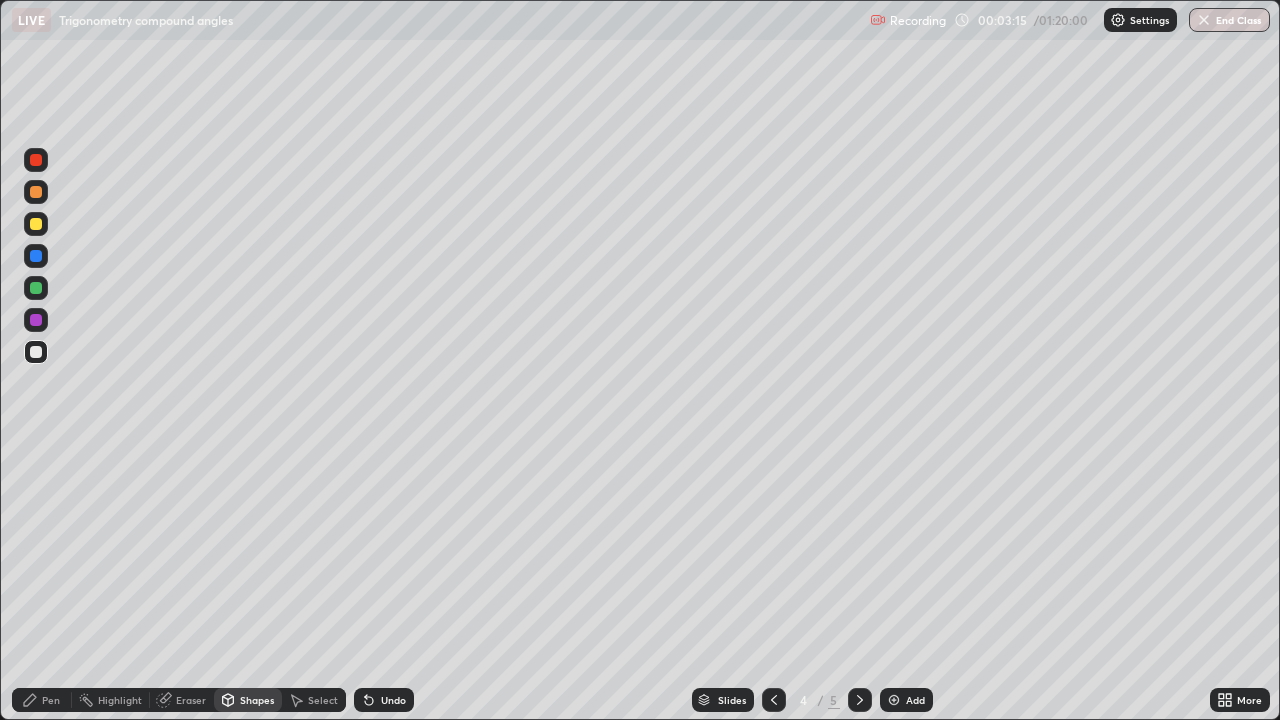 click on "Undo" at bounding box center (393, 700) 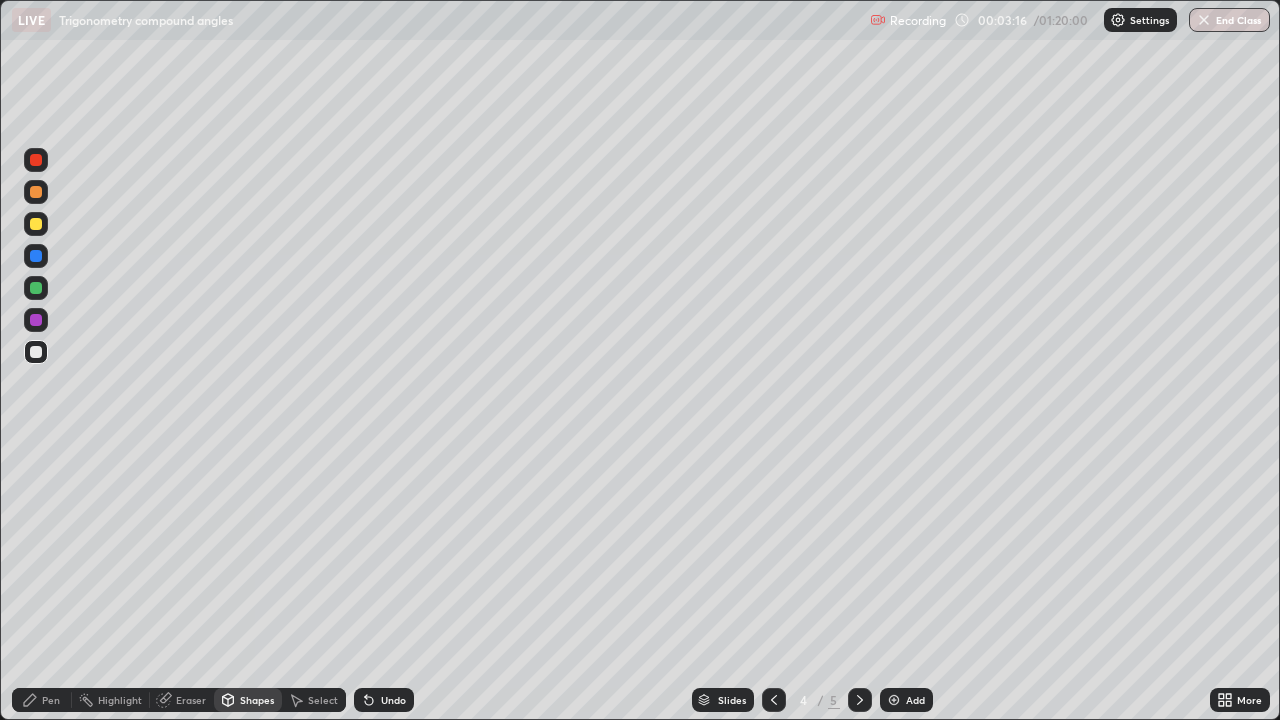 click on "Undo" at bounding box center [384, 700] 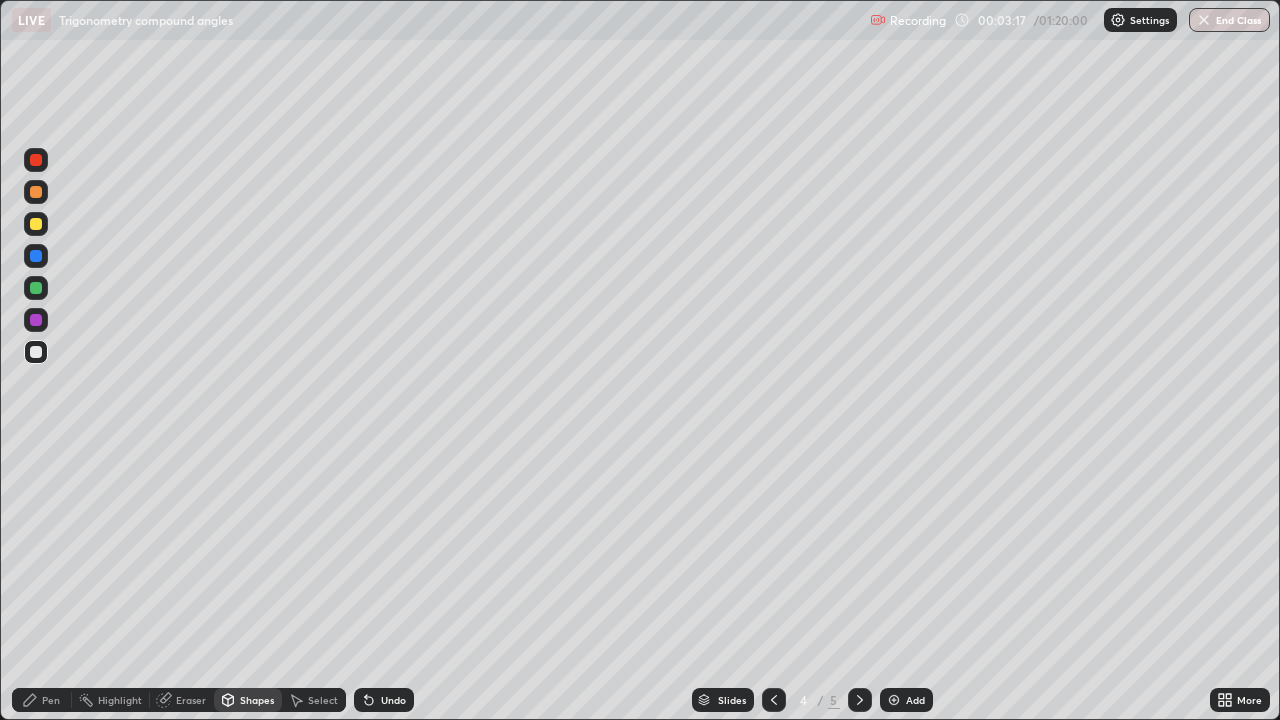click on "Pen" at bounding box center (42, 700) 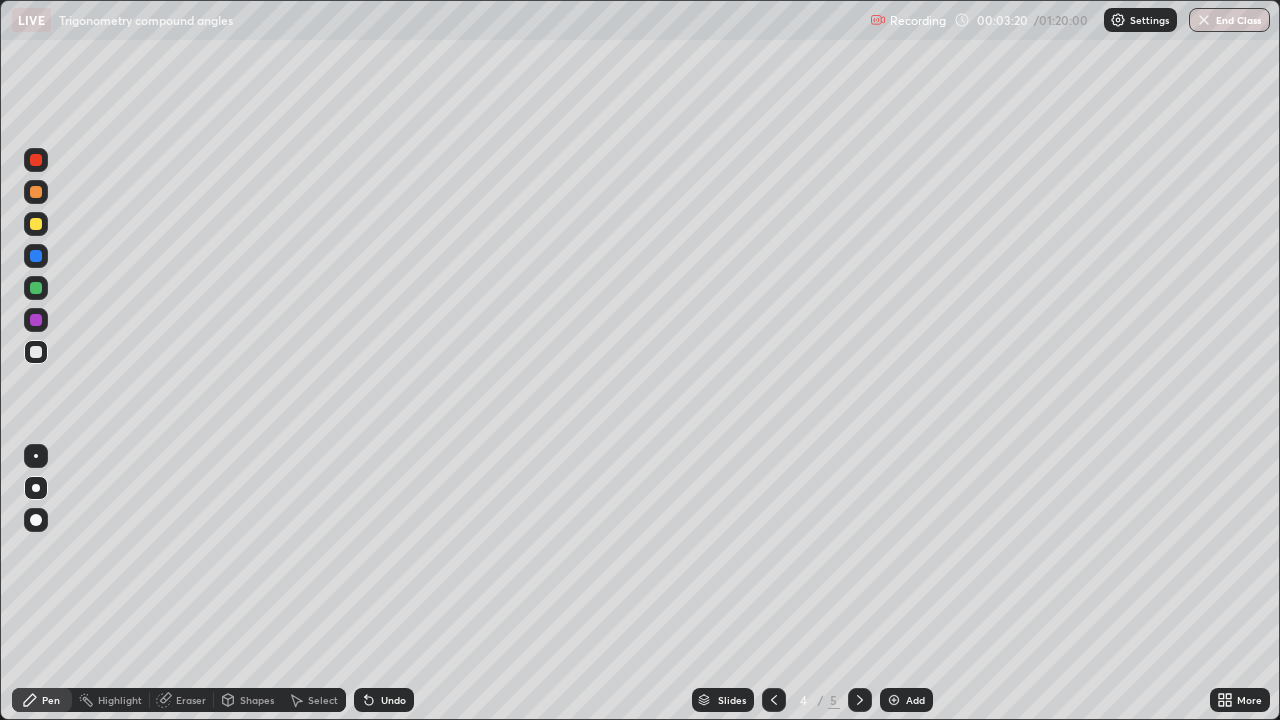 click on "Eraser" at bounding box center [191, 700] 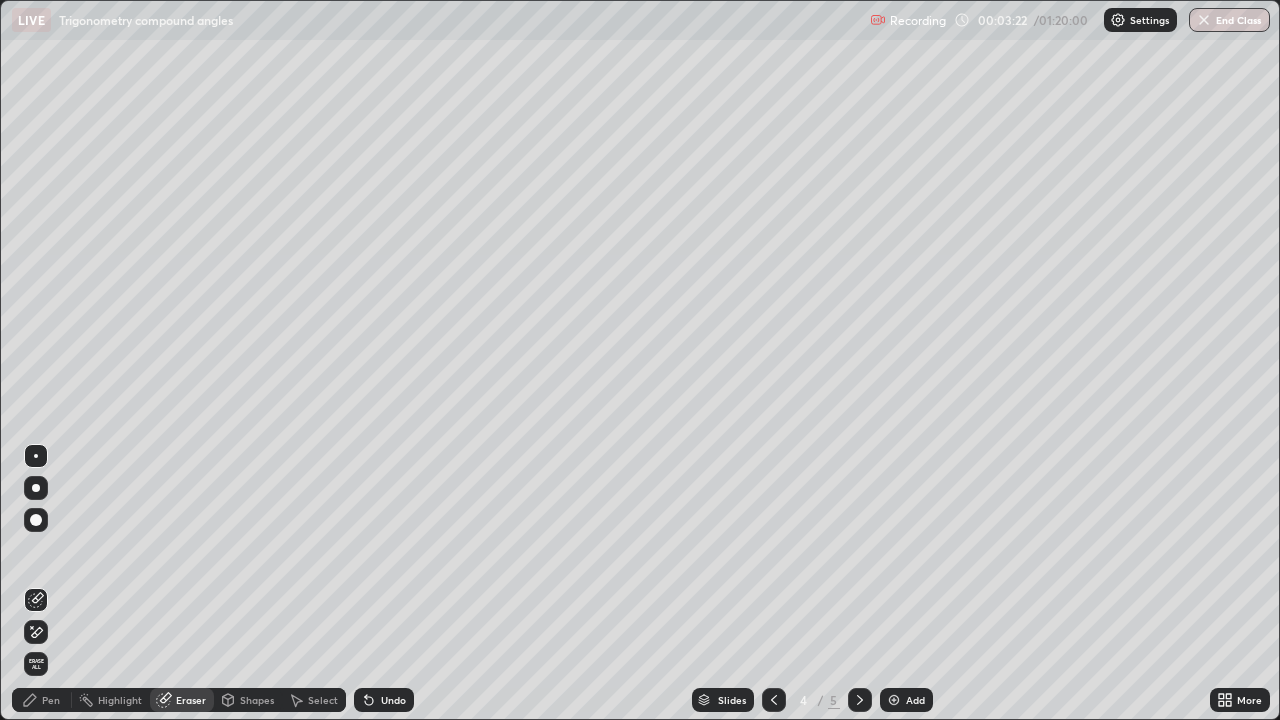click on "Pen" at bounding box center [51, 700] 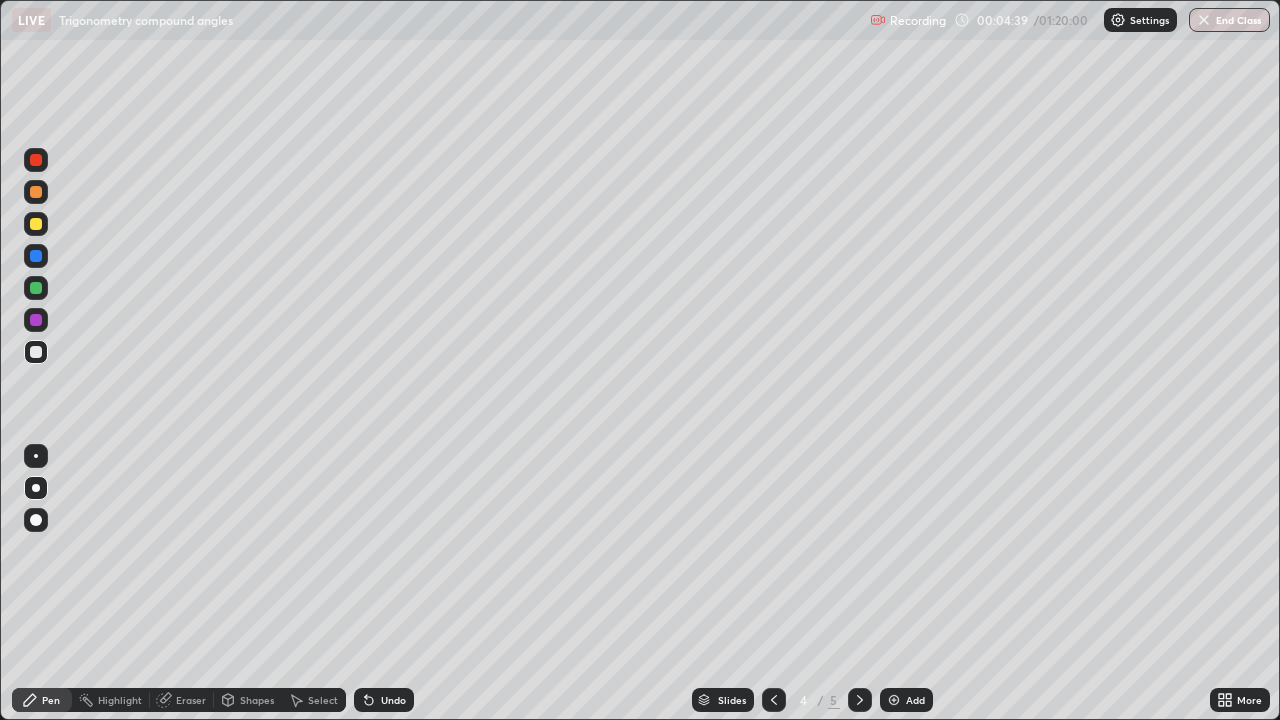 click on "Shapes" at bounding box center (257, 700) 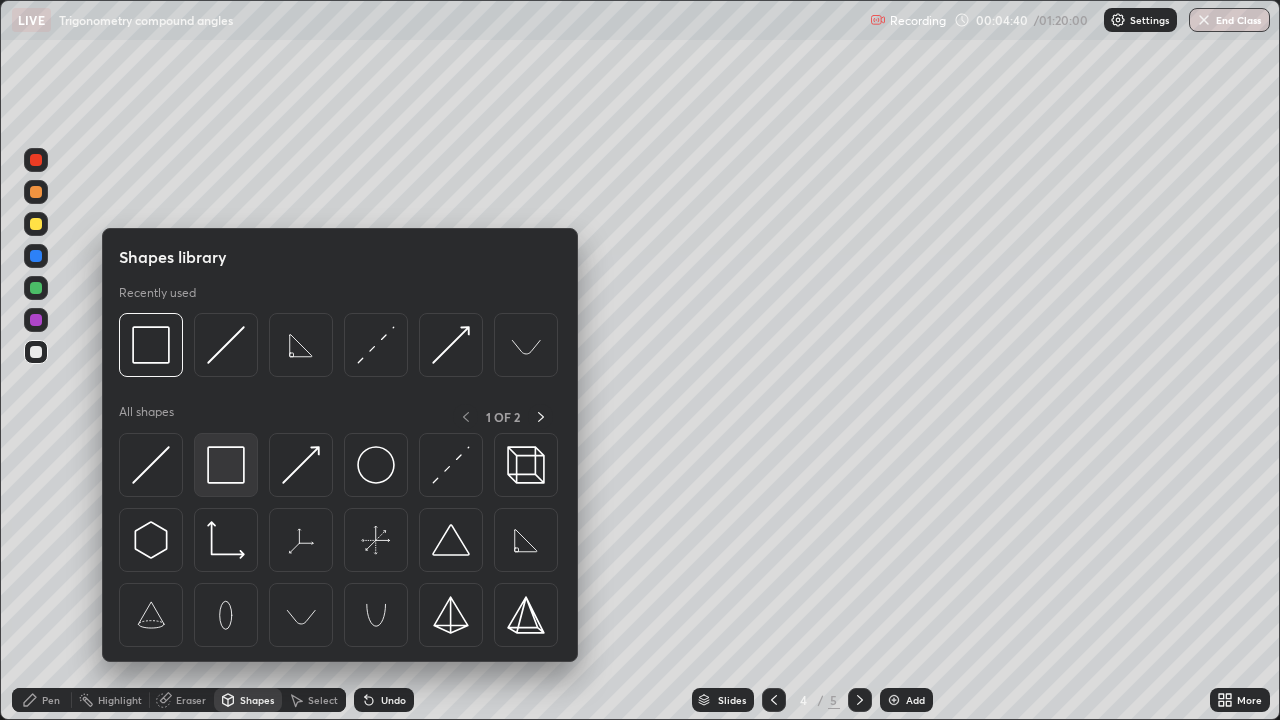 click at bounding box center (226, 465) 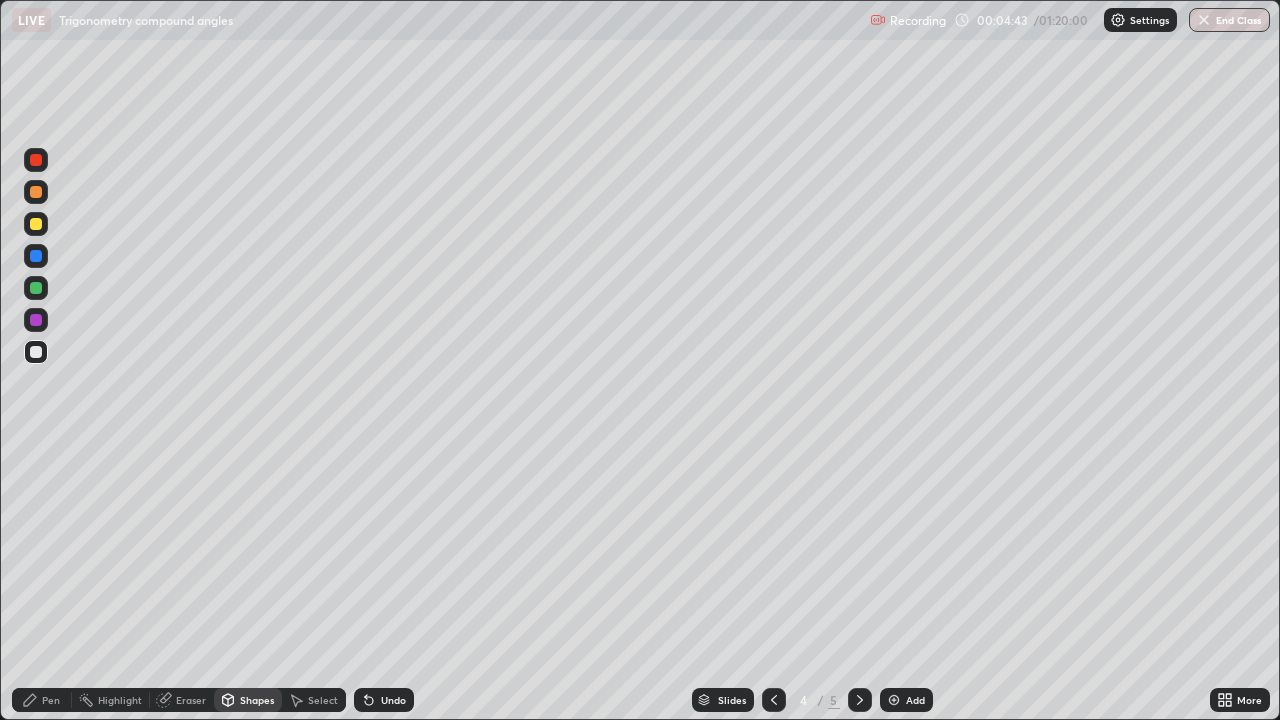 click on "Pen" at bounding box center (51, 700) 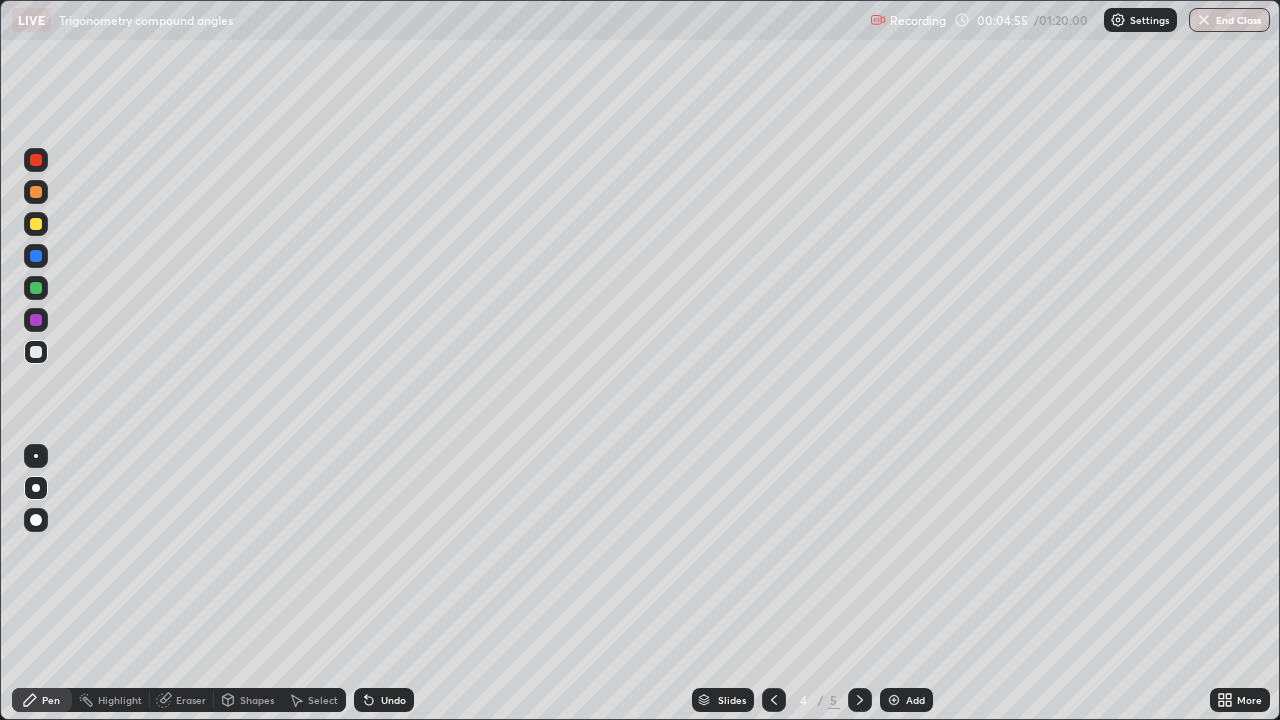 click 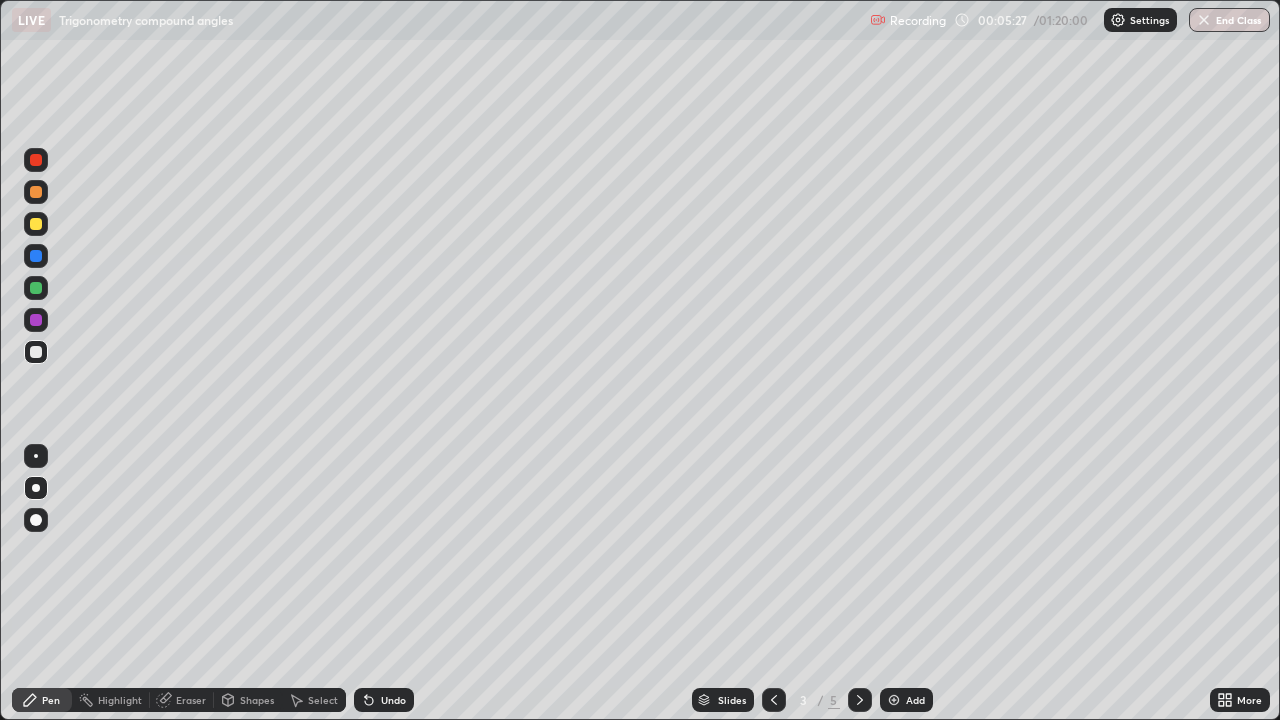 click 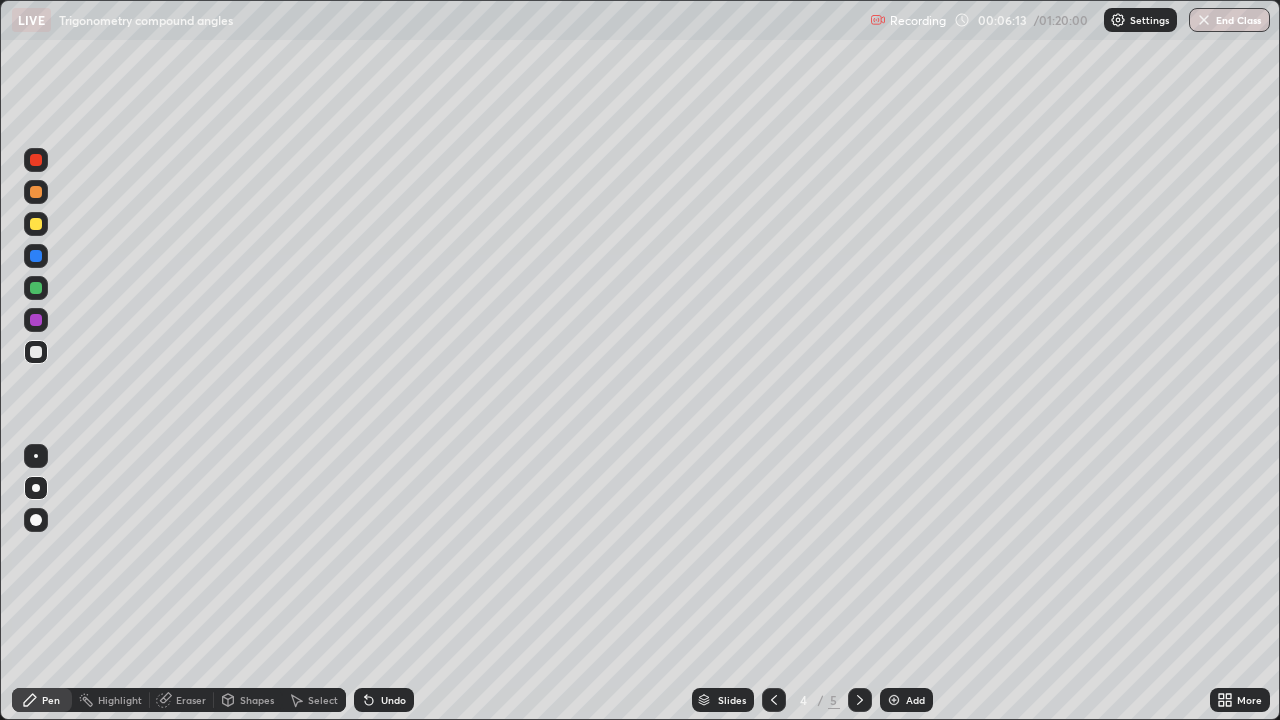 click 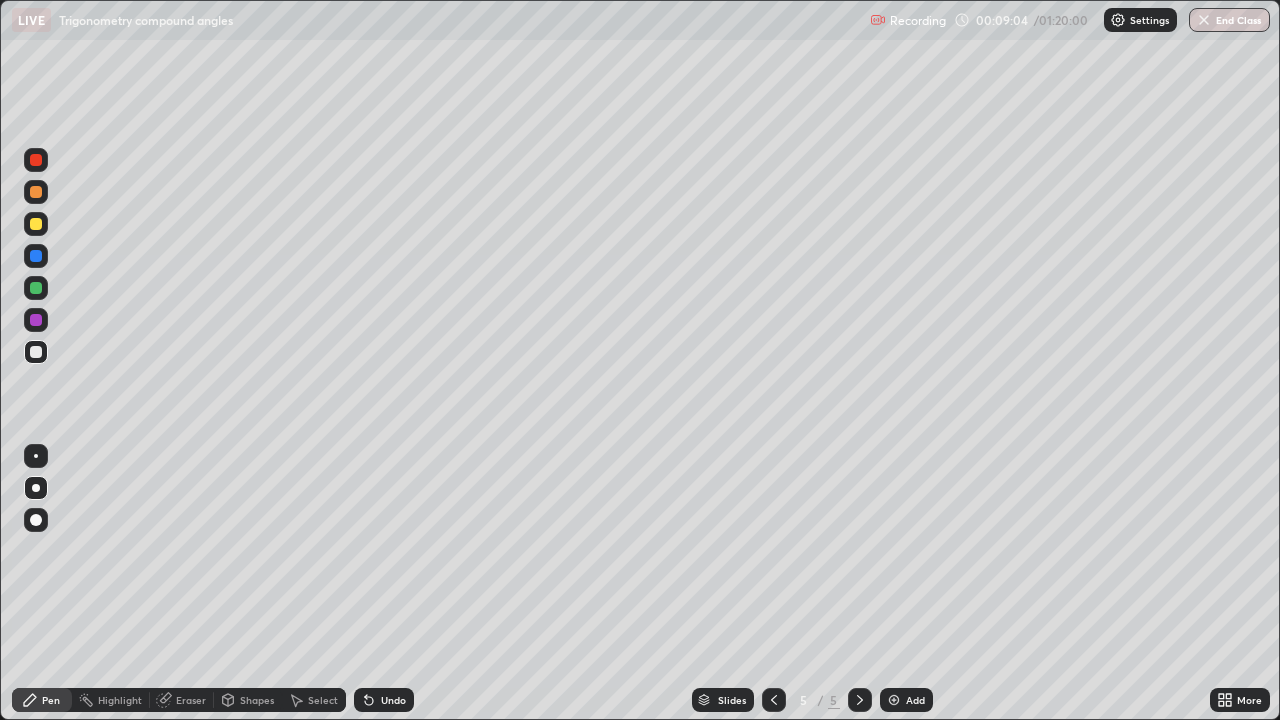 click at bounding box center (36, 288) 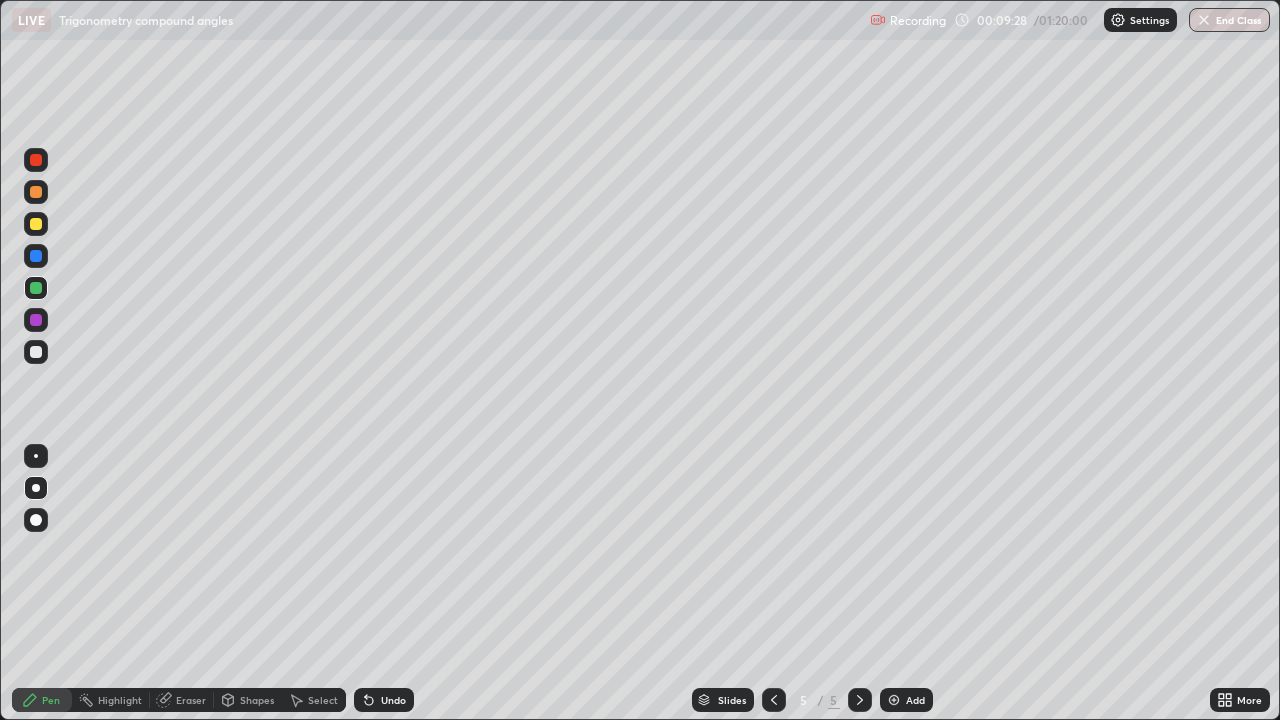 click on "Shapes" at bounding box center [248, 700] 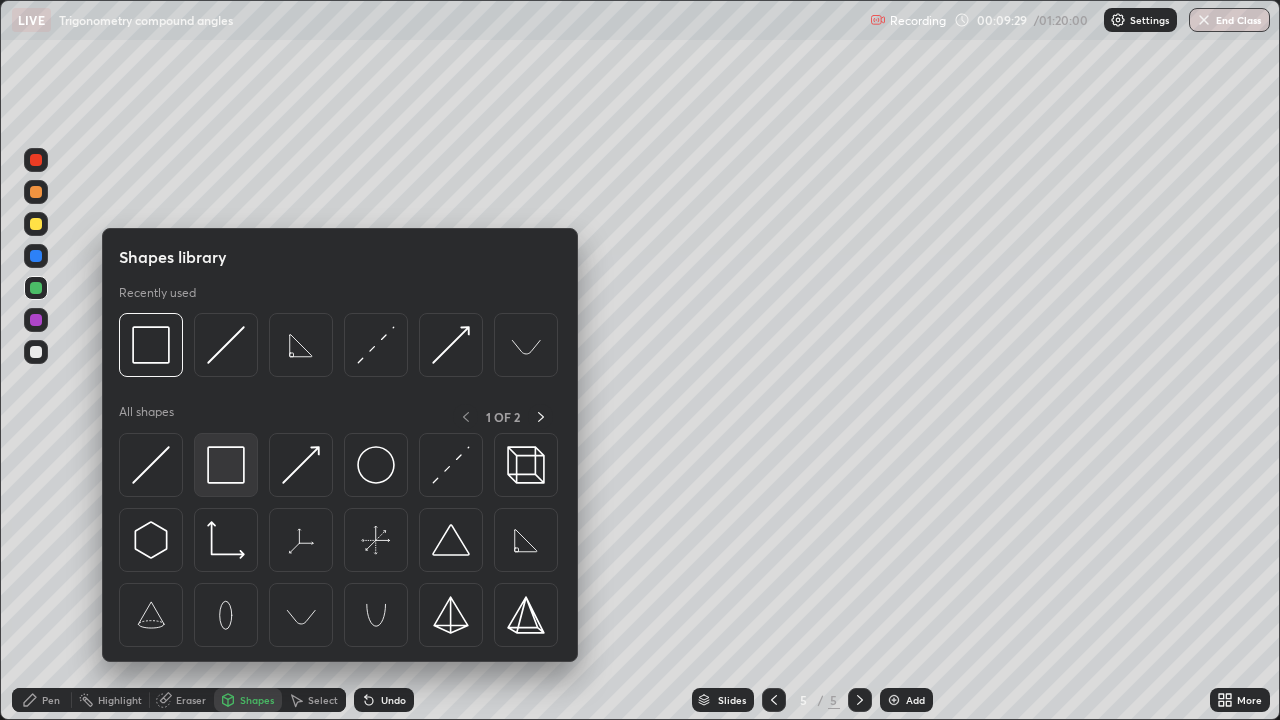 click at bounding box center (226, 465) 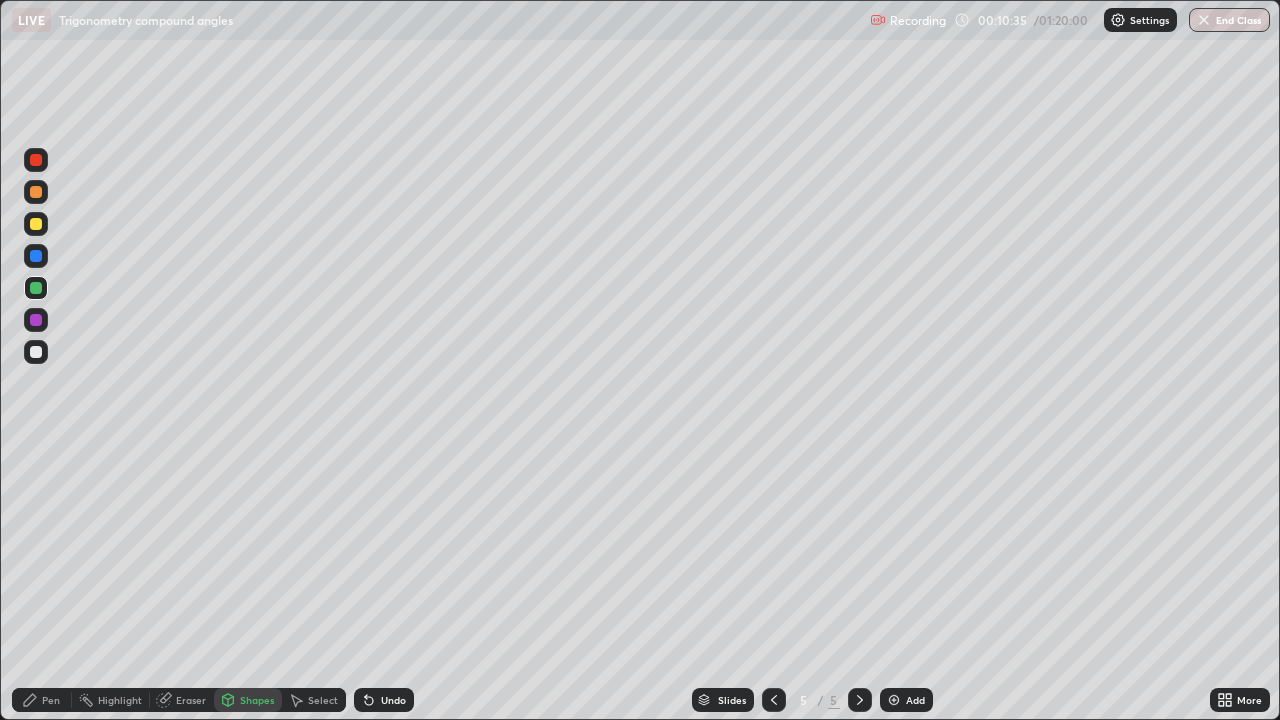 click 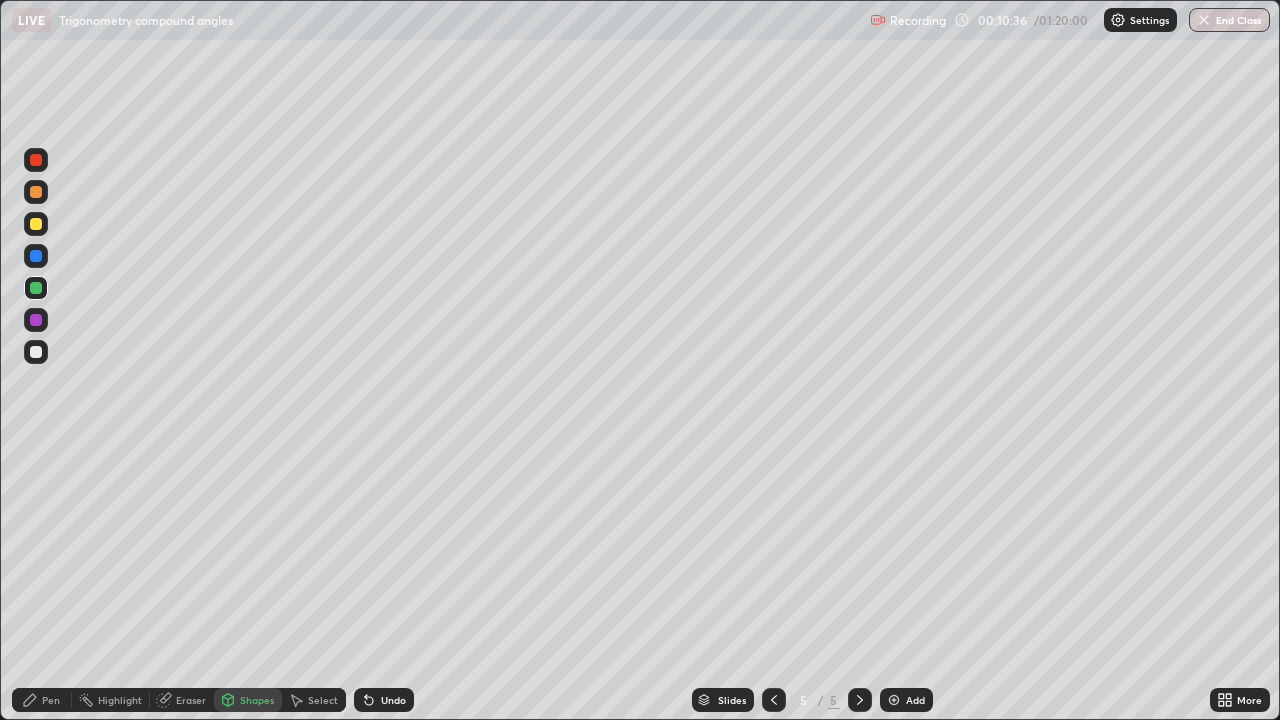 click at bounding box center (894, 700) 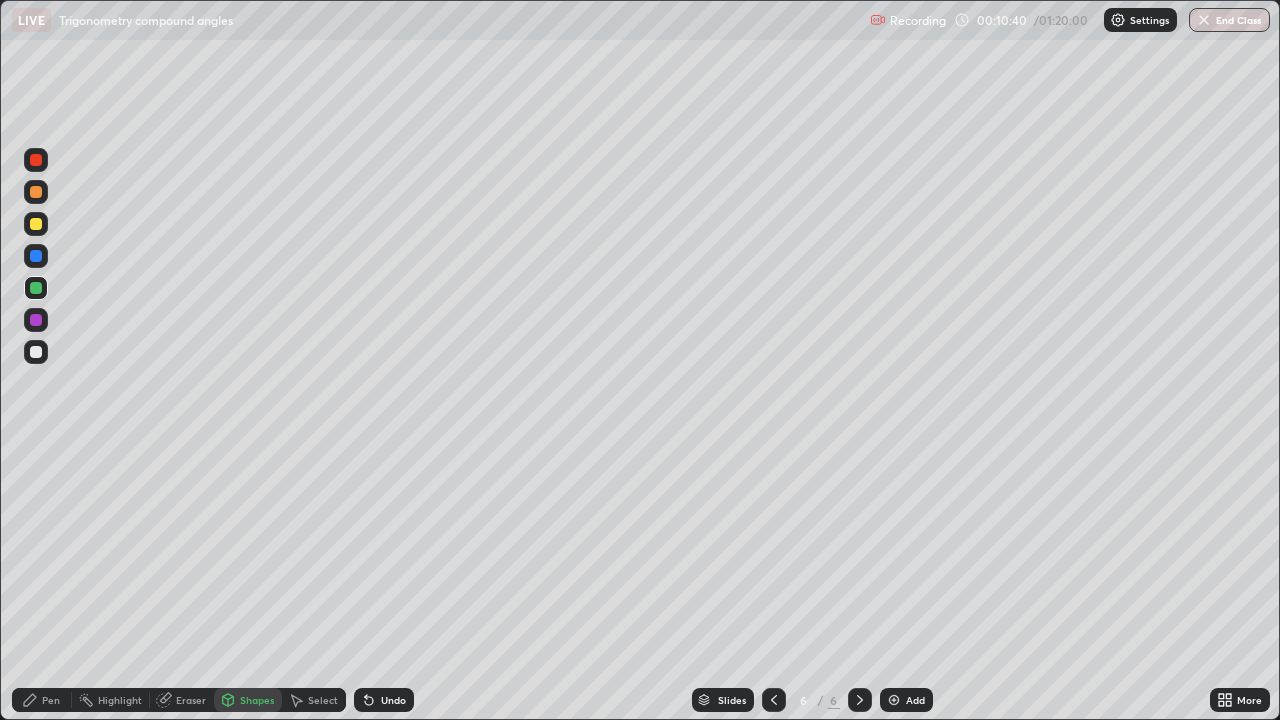click on "Undo" at bounding box center (393, 700) 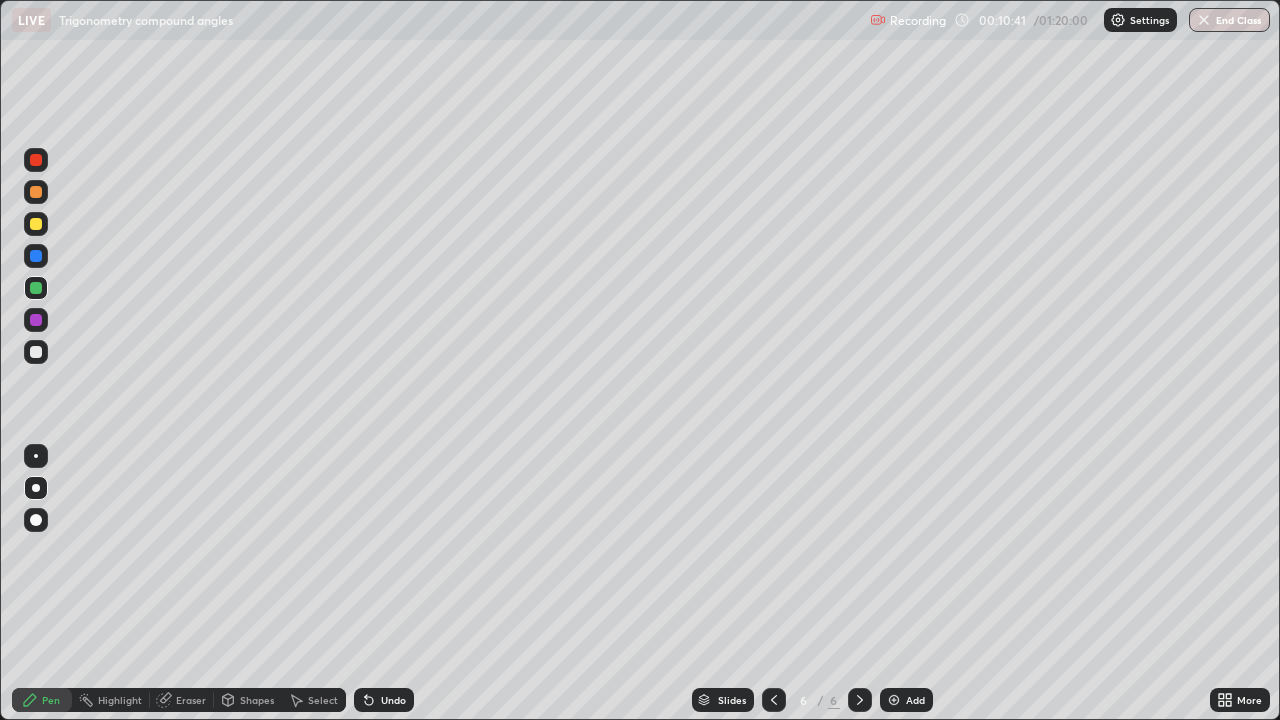 click at bounding box center (36, 352) 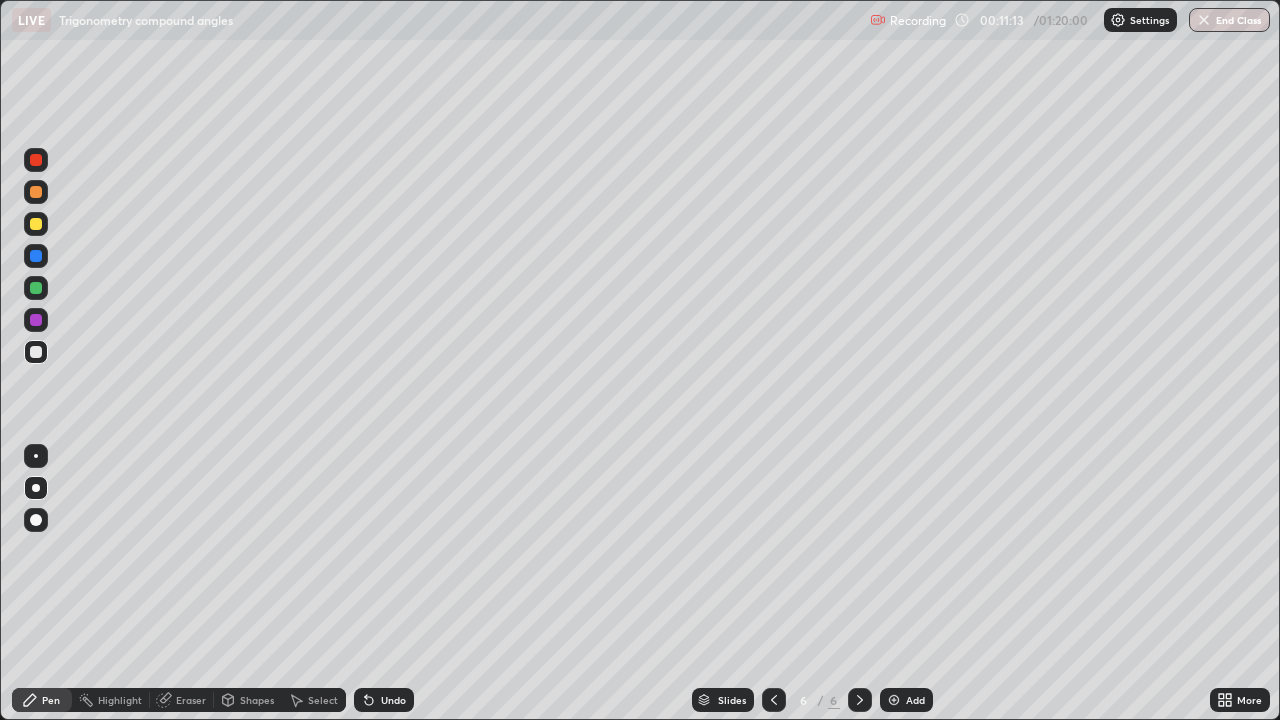 click on "Undo" at bounding box center [393, 700] 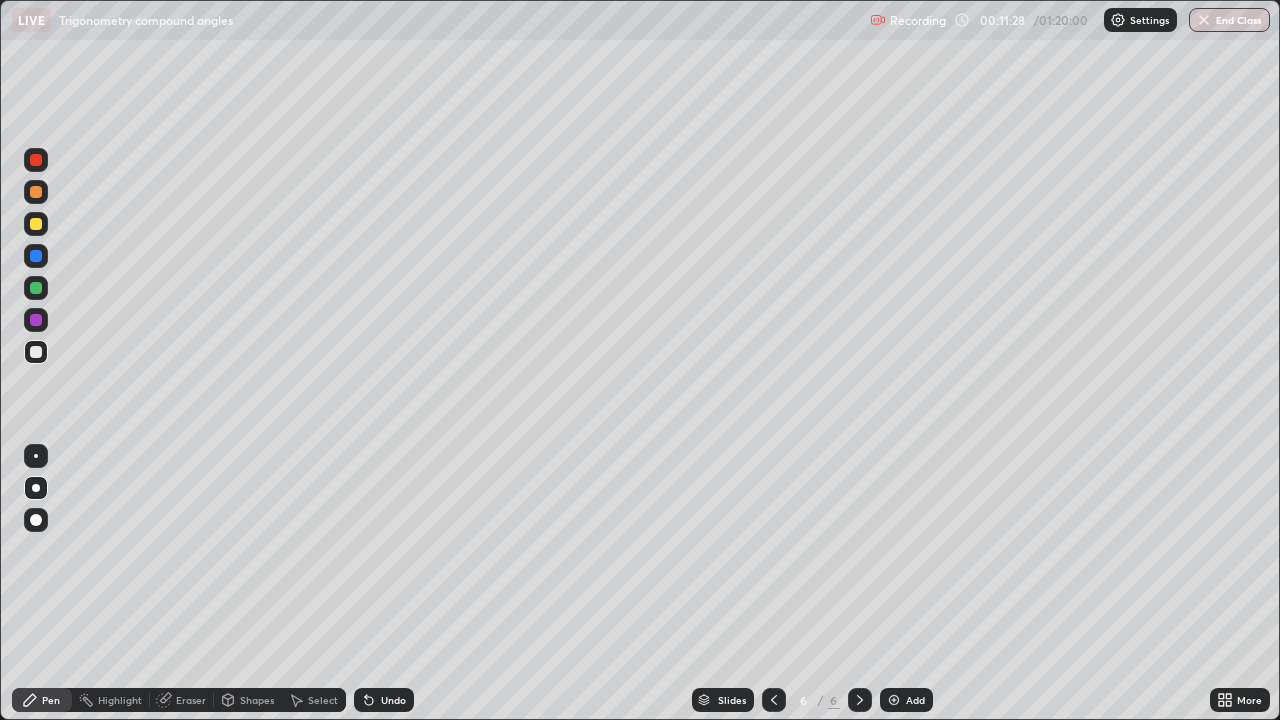click on "Shapes" at bounding box center (257, 700) 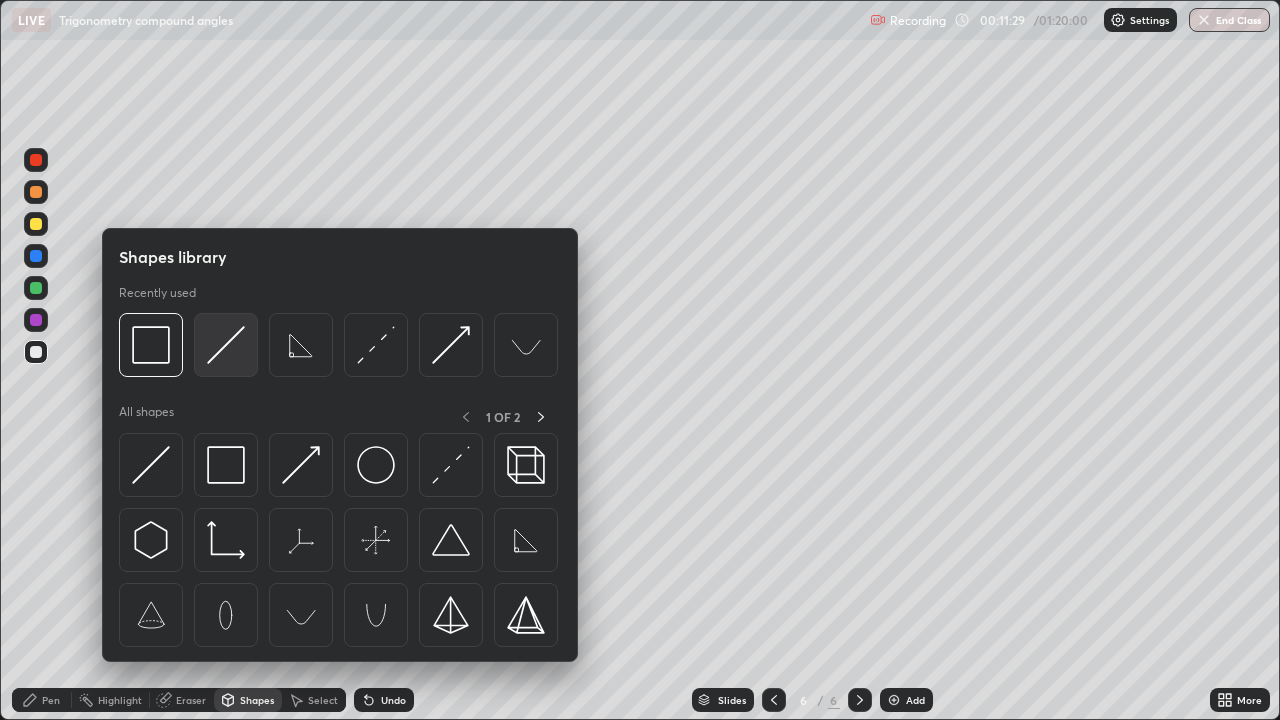 click at bounding box center (226, 345) 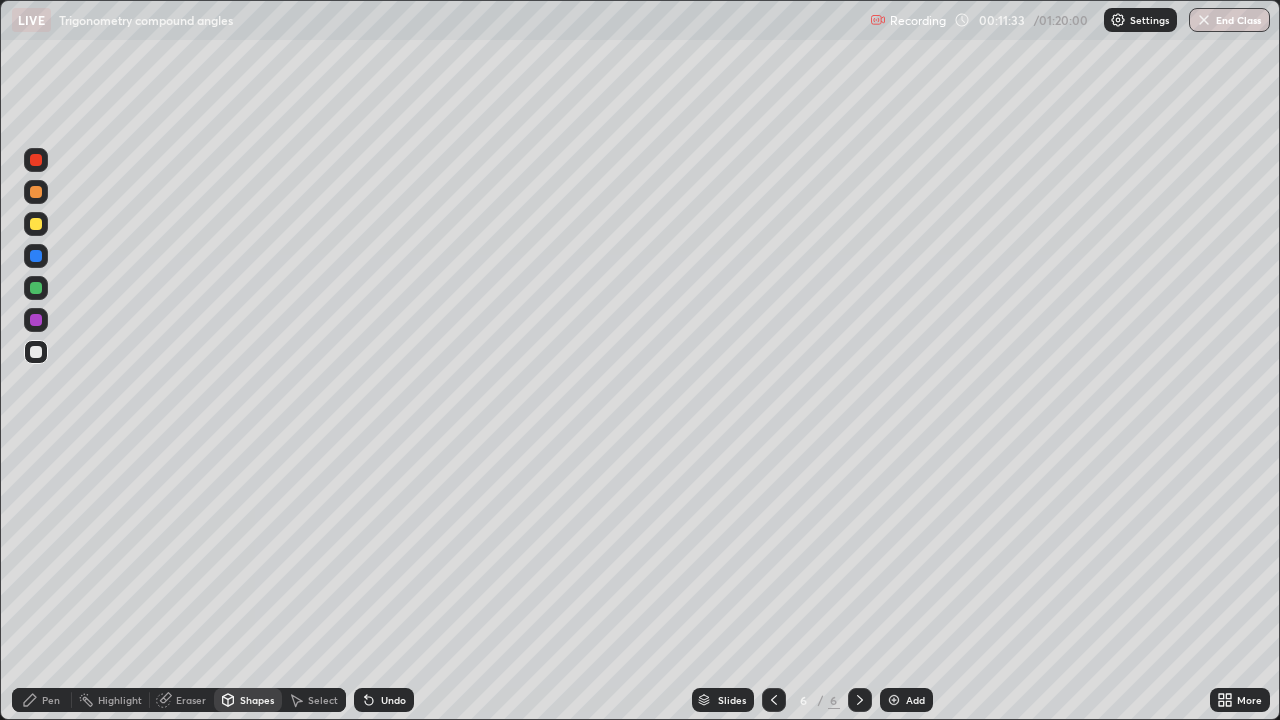 click on "Pen" at bounding box center [42, 700] 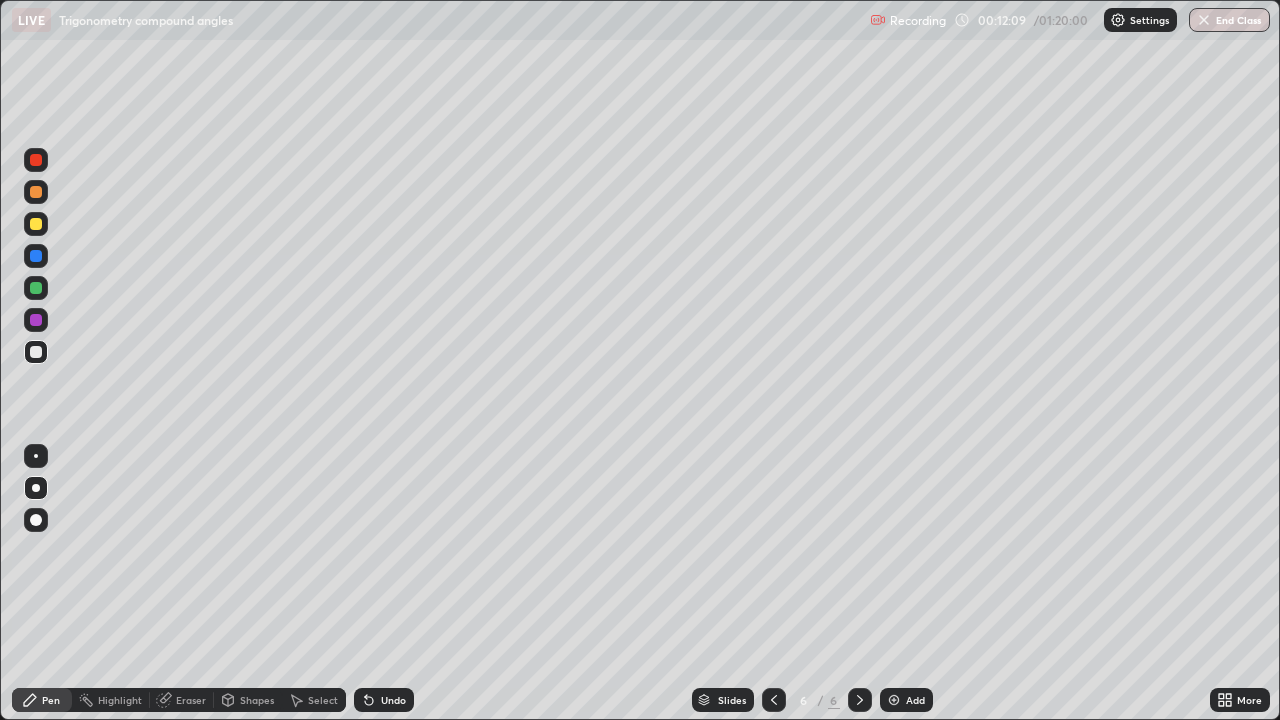 click on "Shapes" at bounding box center [257, 700] 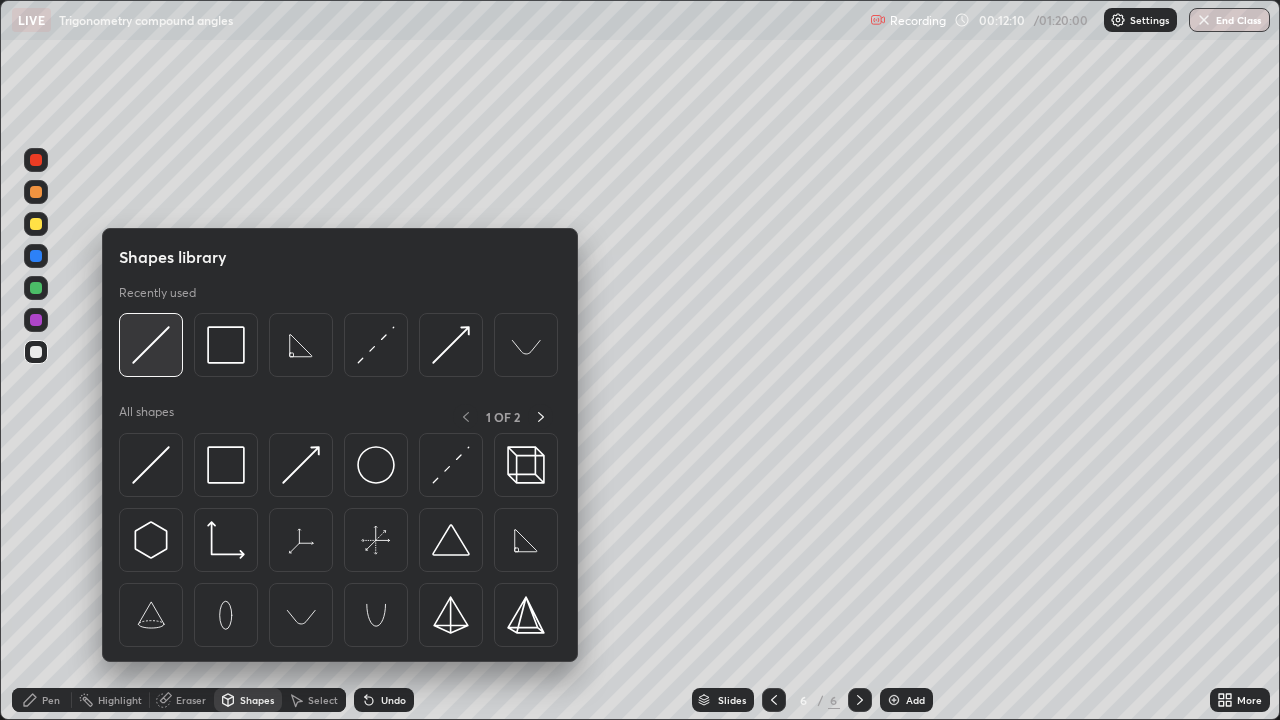 click at bounding box center [151, 345] 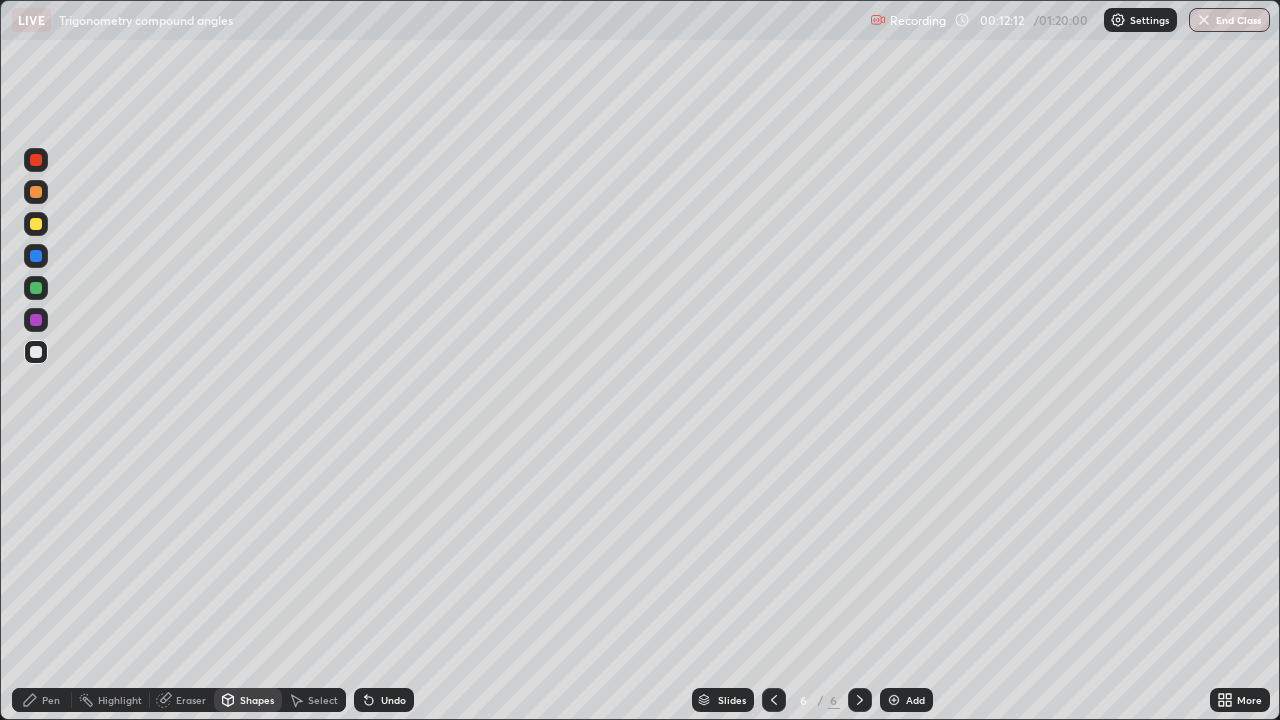 click on "Pen" at bounding box center (51, 700) 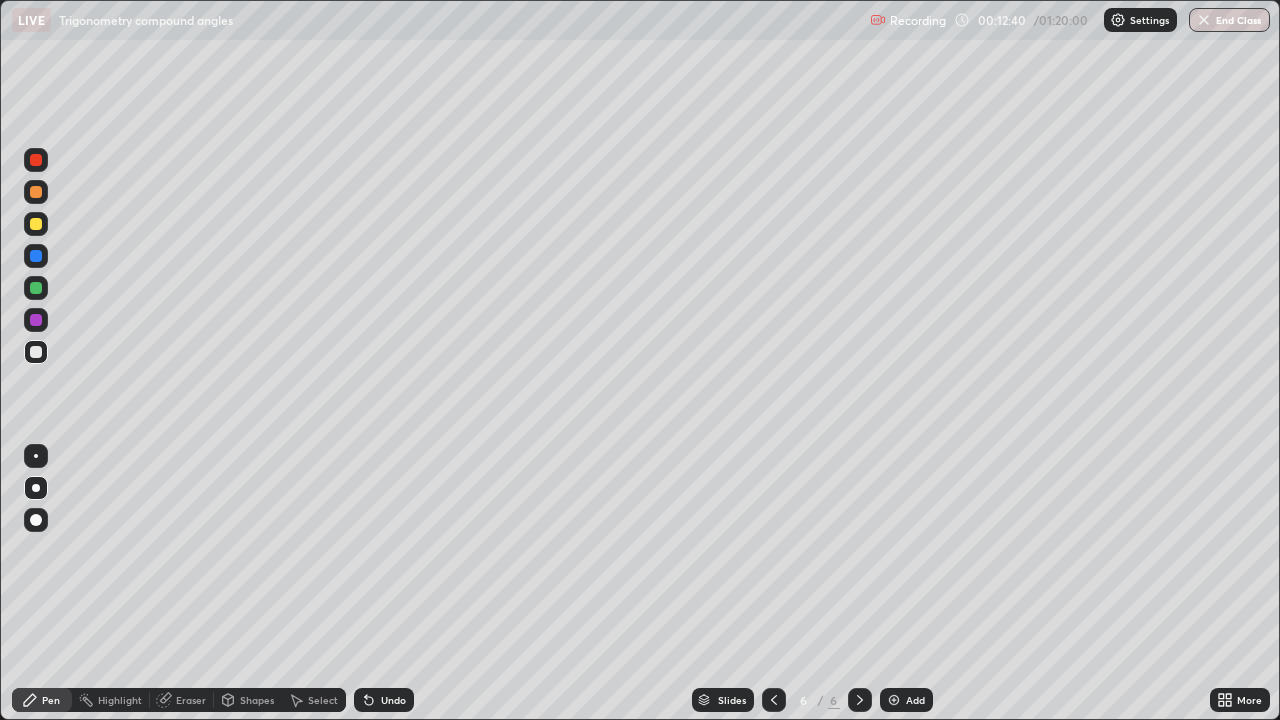 click on "Shapes" at bounding box center (257, 700) 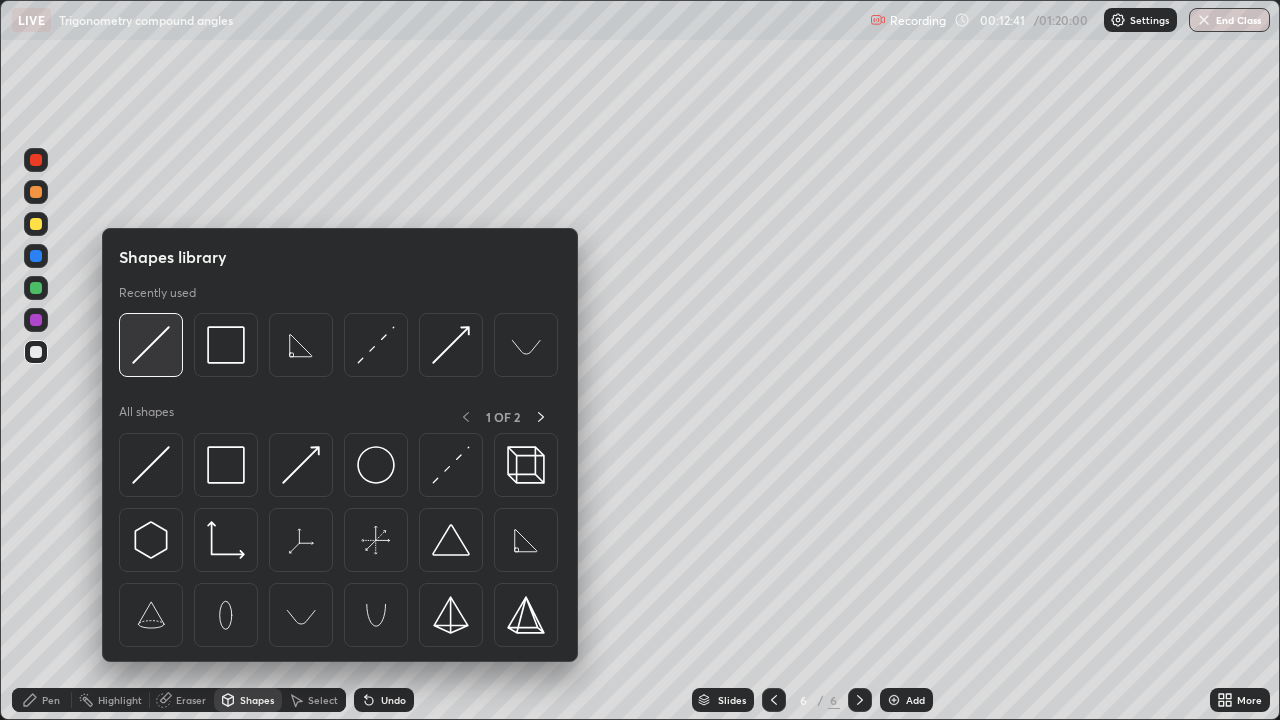 click at bounding box center [151, 345] 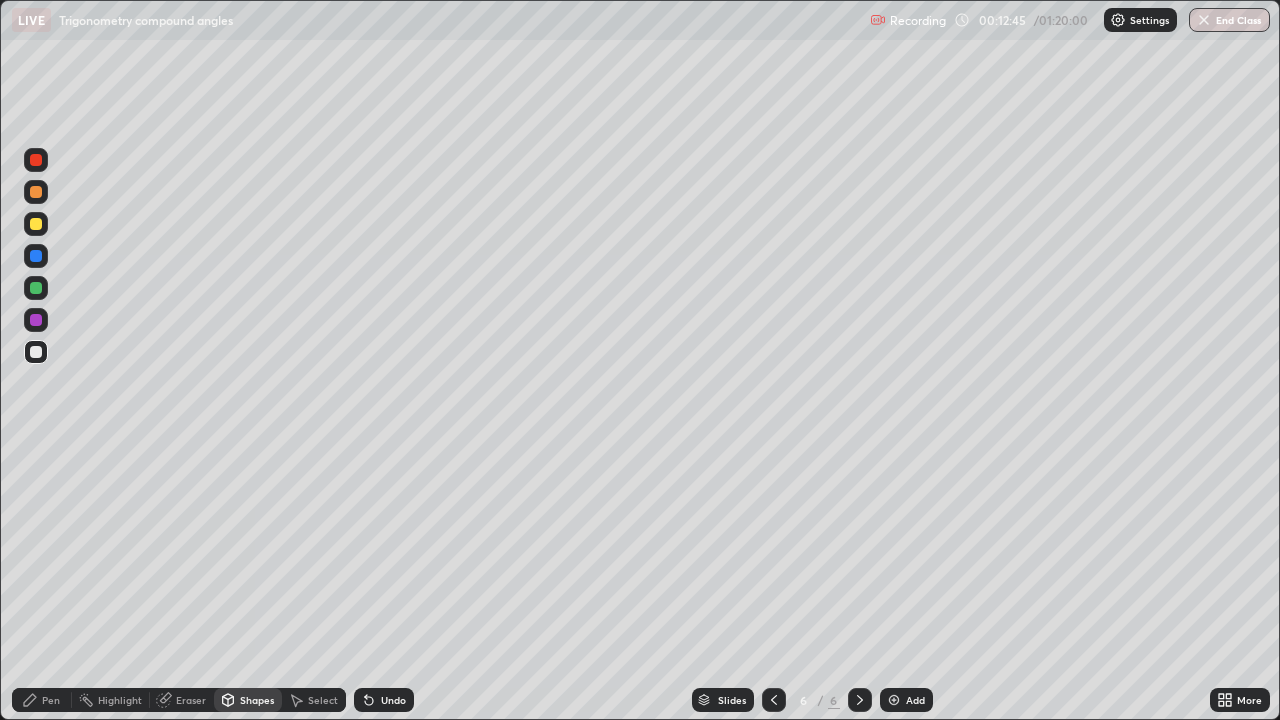 click on "Pen" at bounding box center (42, 700) 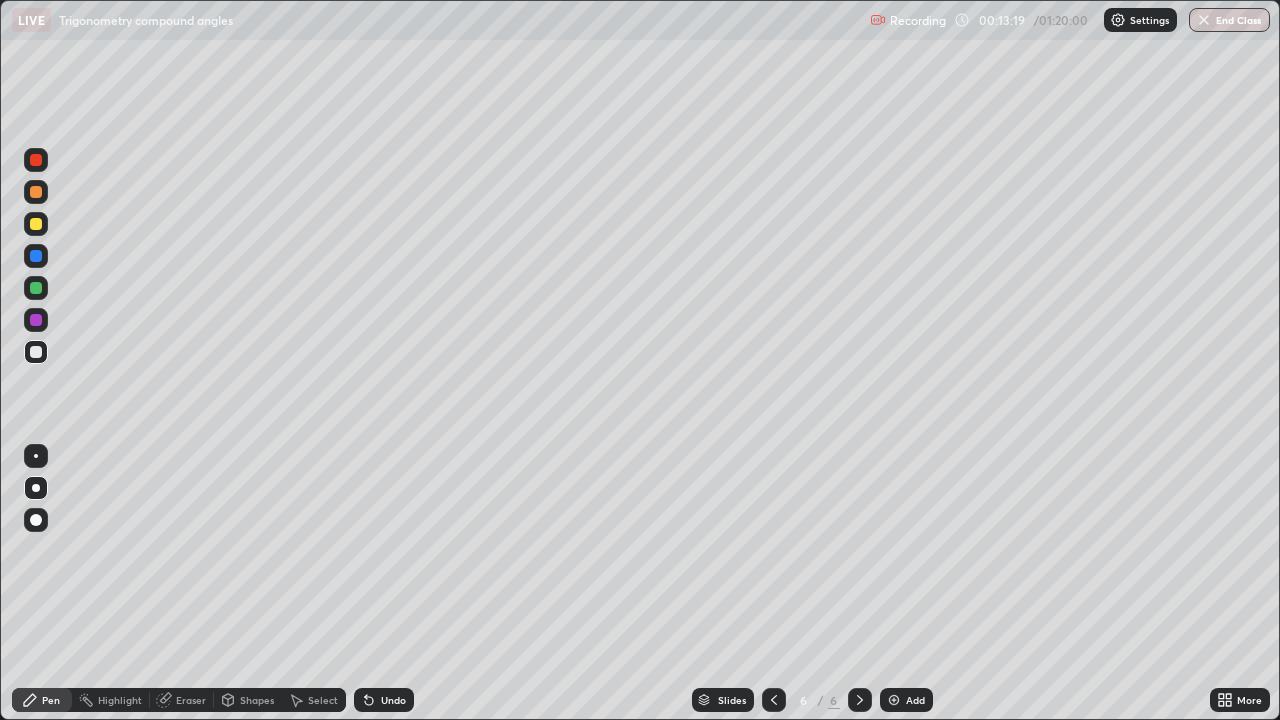 click on "Shapes" at bounding box center [257, 700] 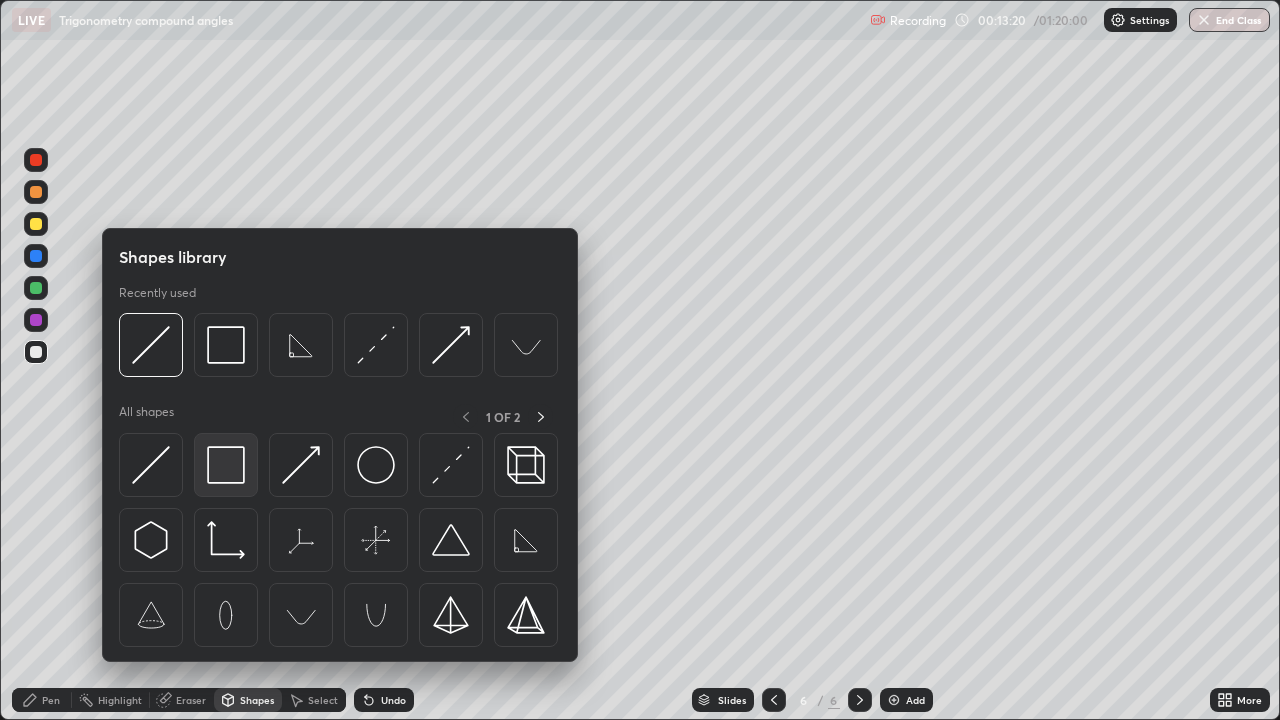 click at bounding box center [226, 465] 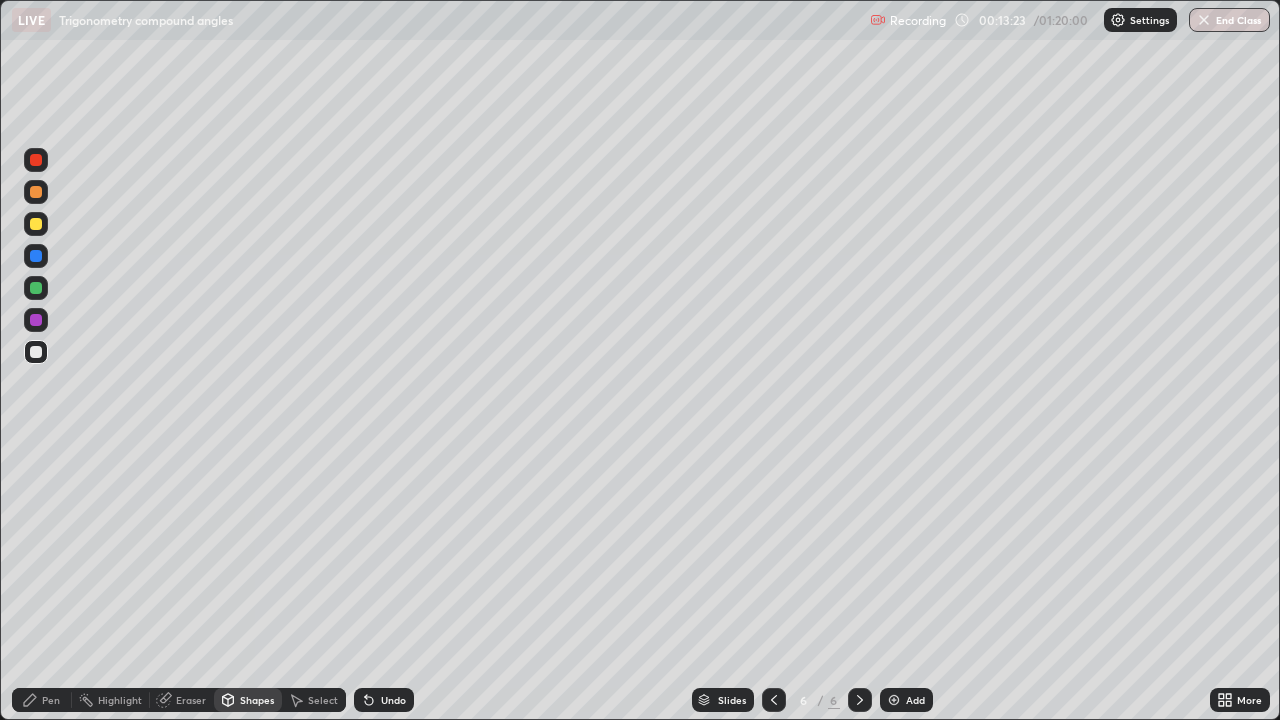 click on "Pen" at bounding box center [51, 700] 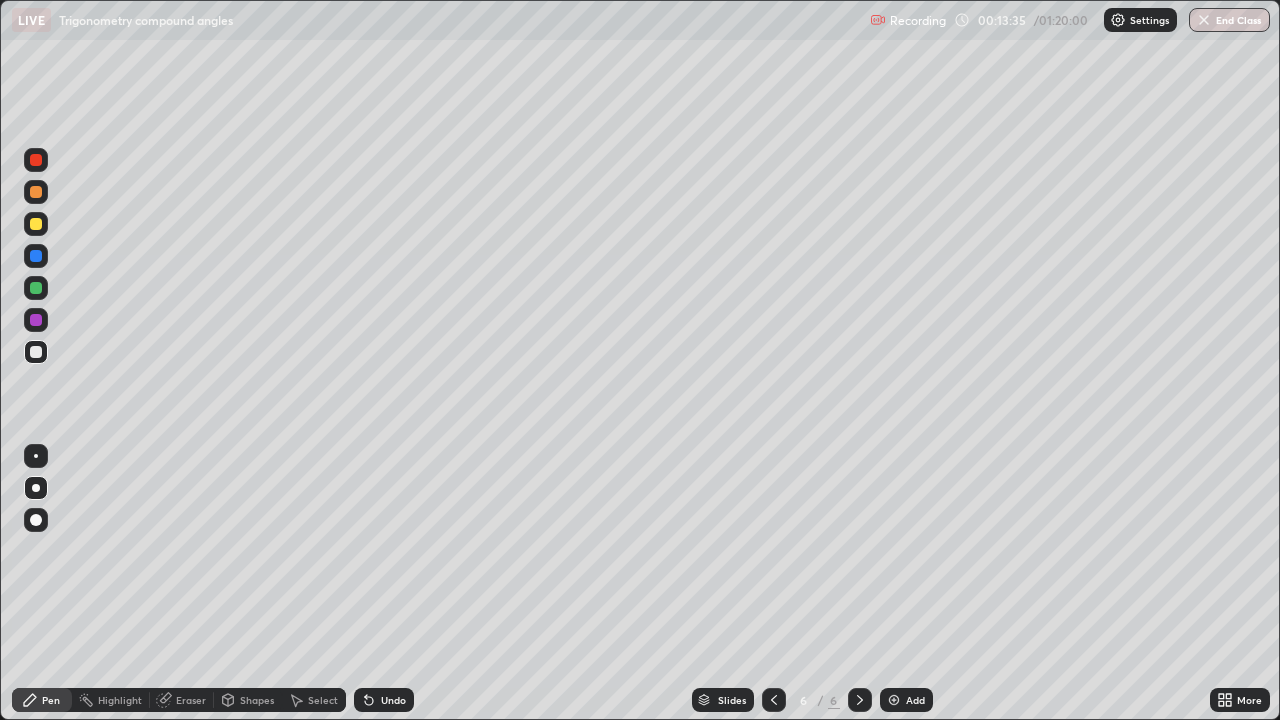 click on "Shapes" at bounding box center (257, 700) 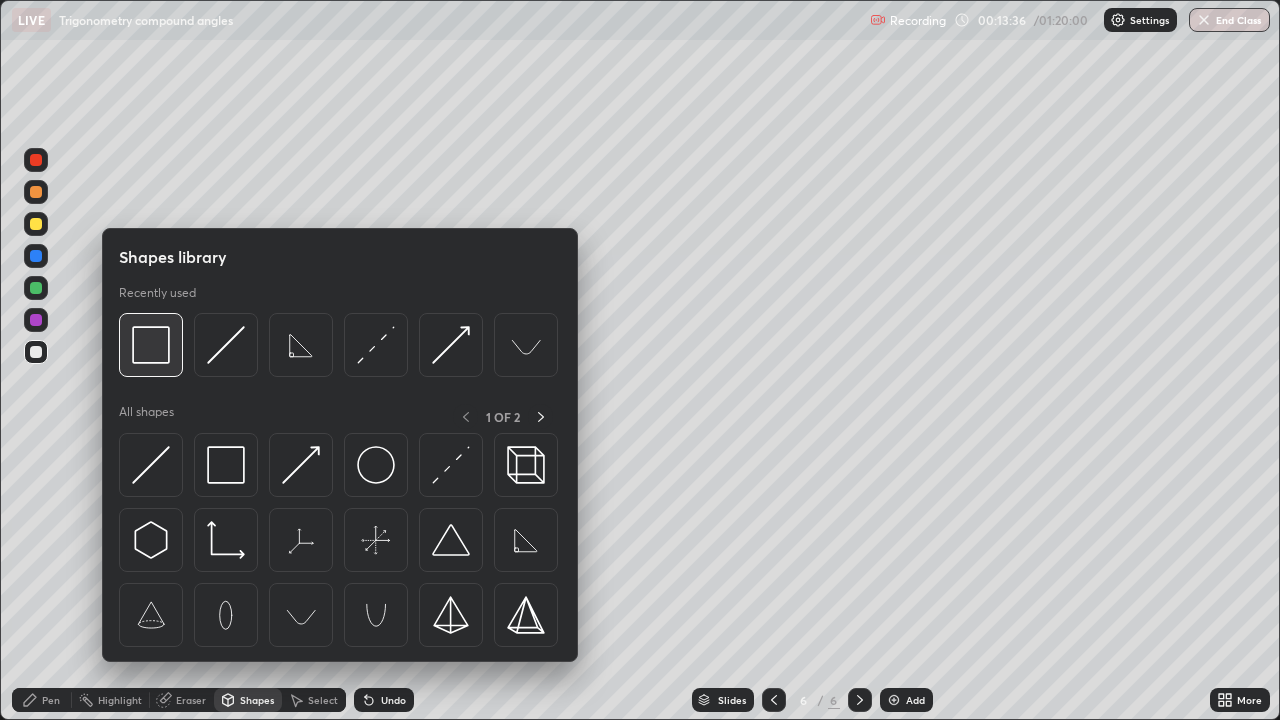 click at bounding box center (151, 345) 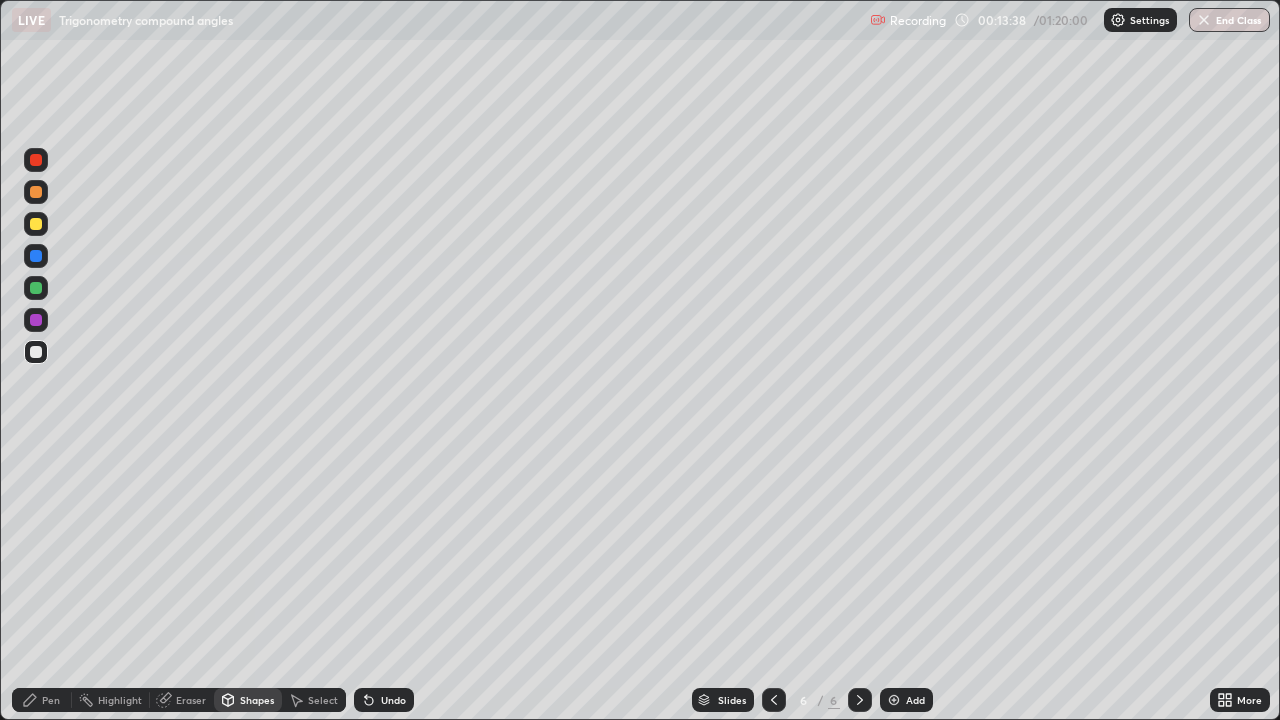 click on "Pen" at bounding box center [42, 700] 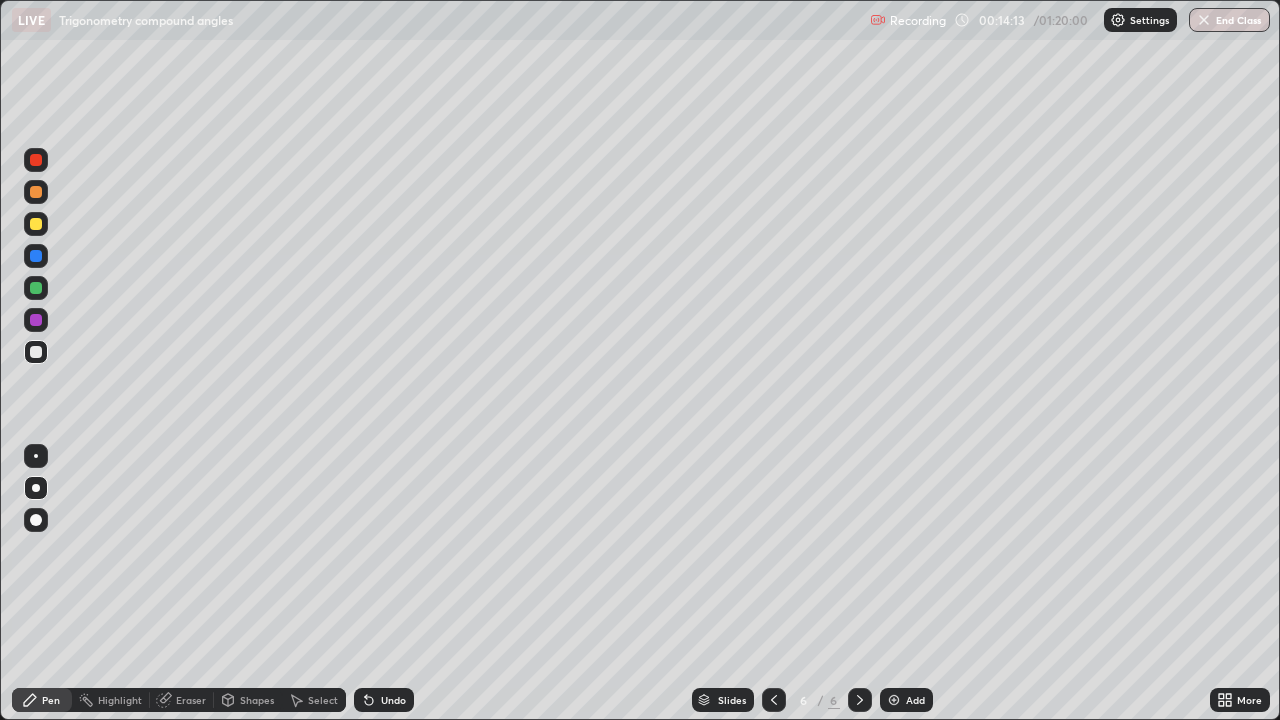 click on "Undo" at bounding box center [393, 700] 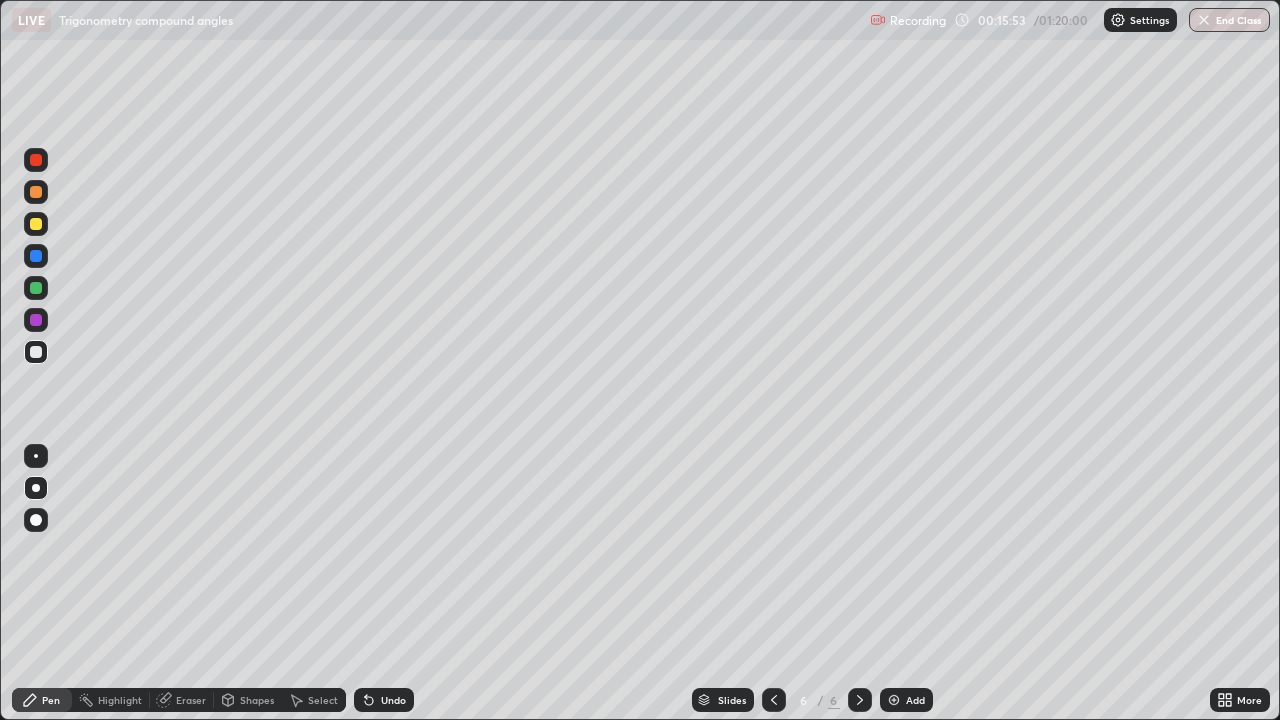 click at bounding box center (894, 700) 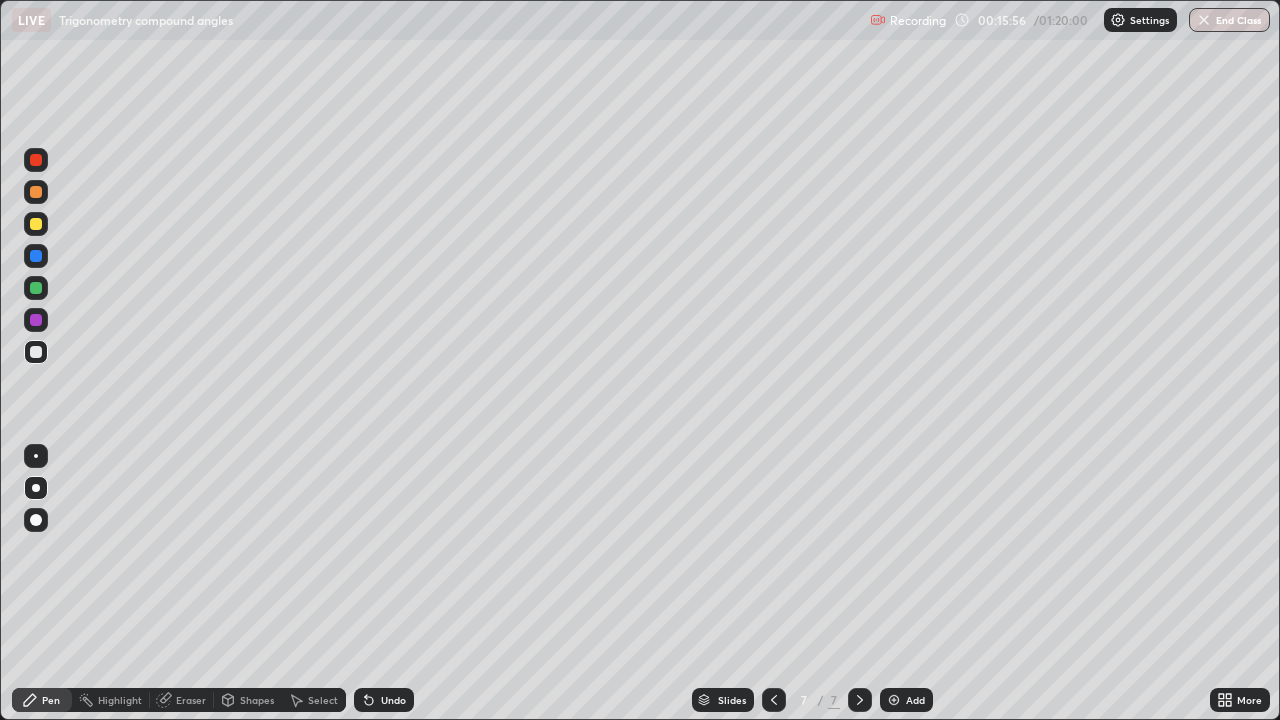 click 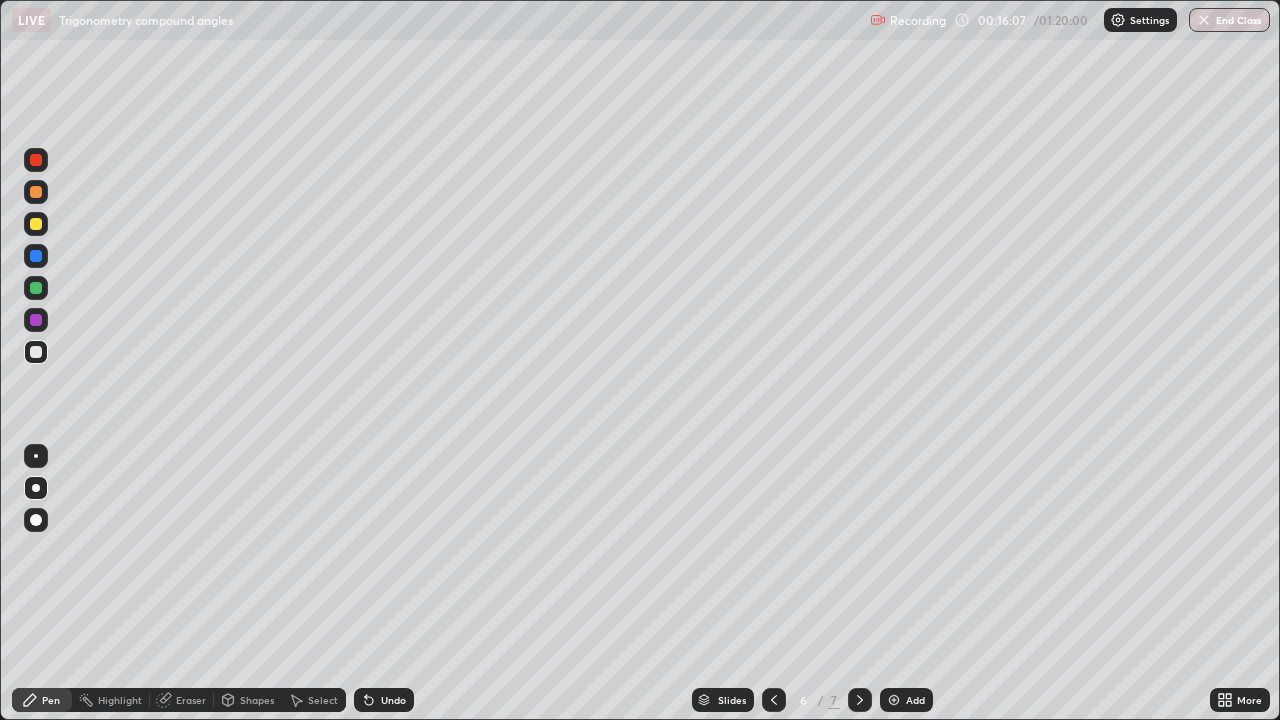 click 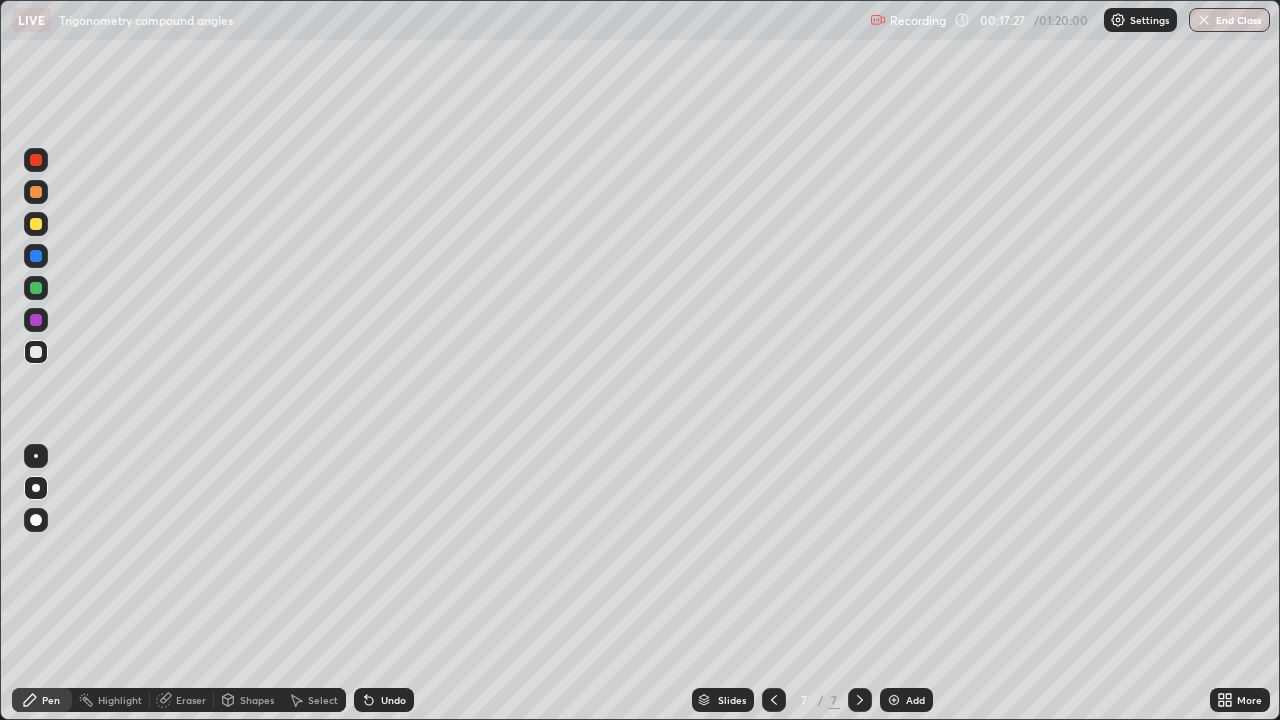 click on "Shapes" at bounding box center (248, 700) 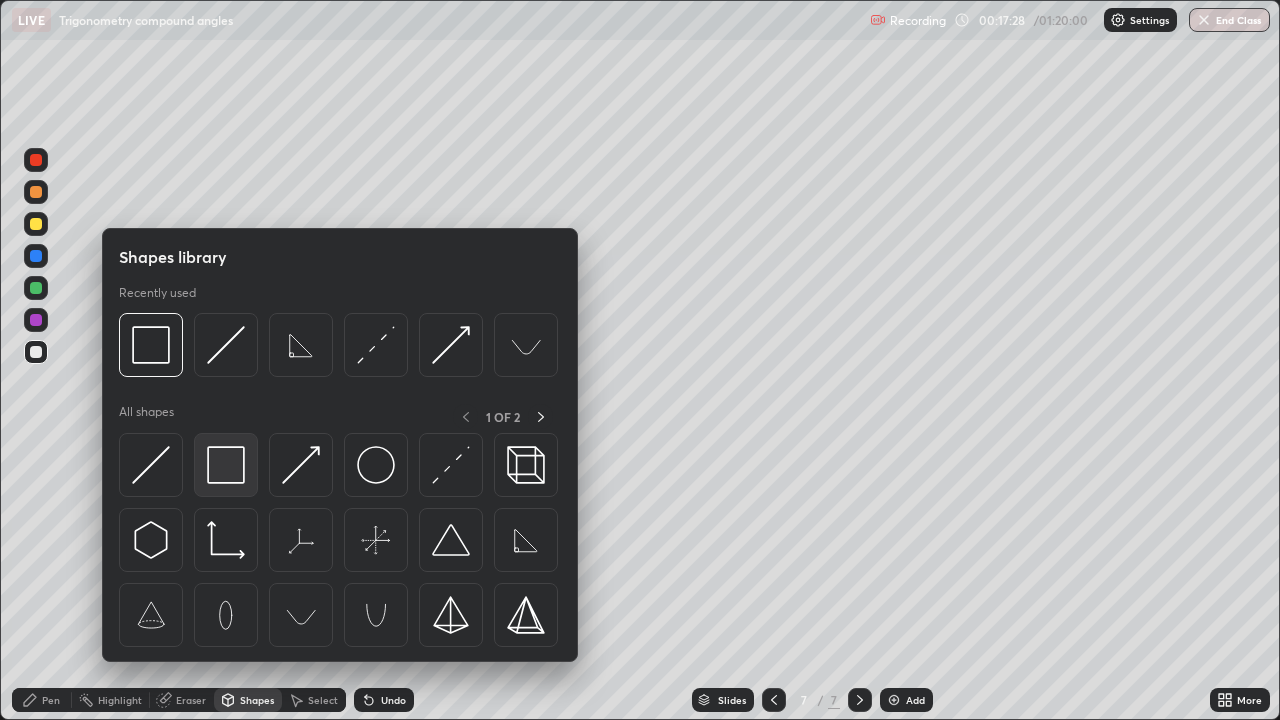 click at bounding box center (226, 465) 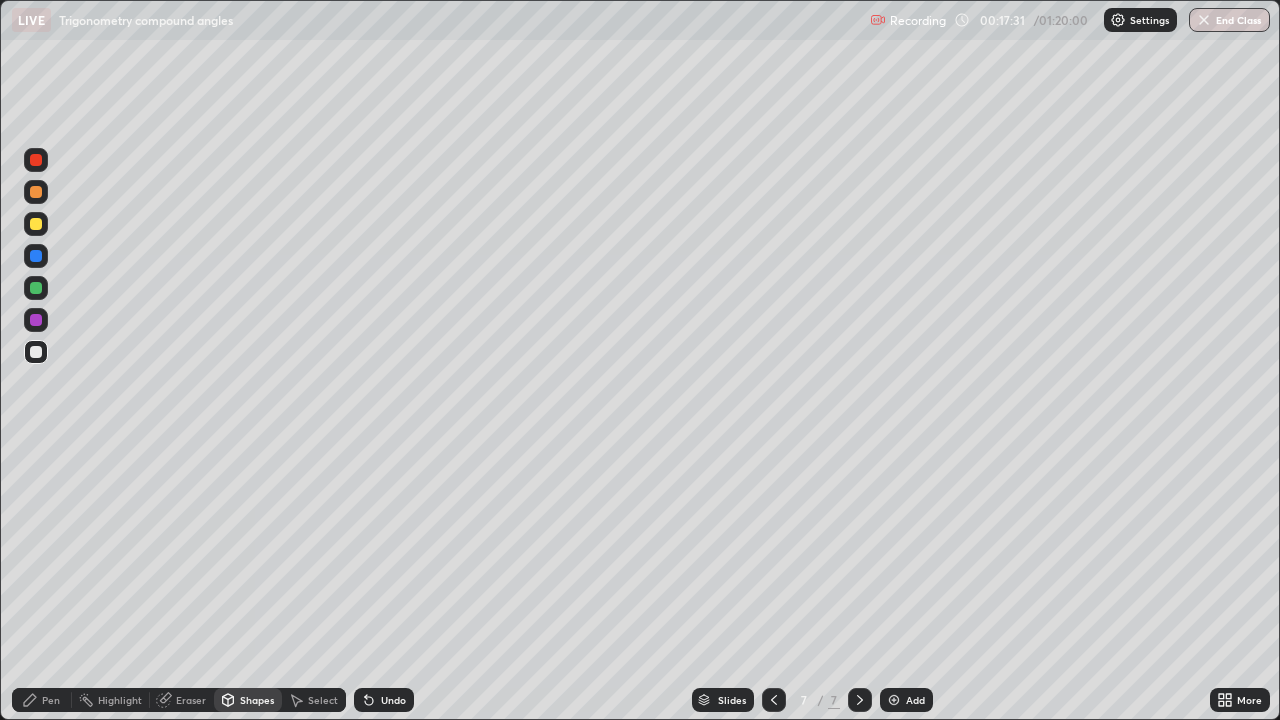 click on "Pen" at bounding box center (51, 700) 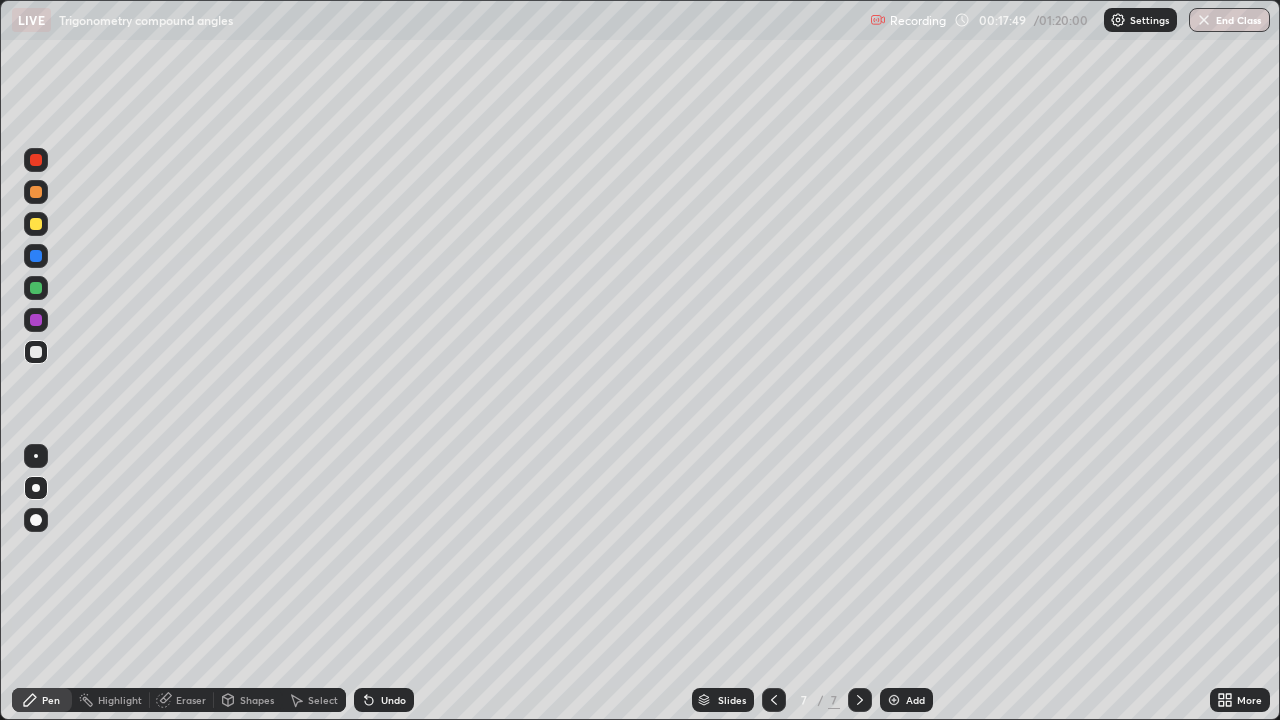 click on "Shapes" at bounding box center [257, 700] 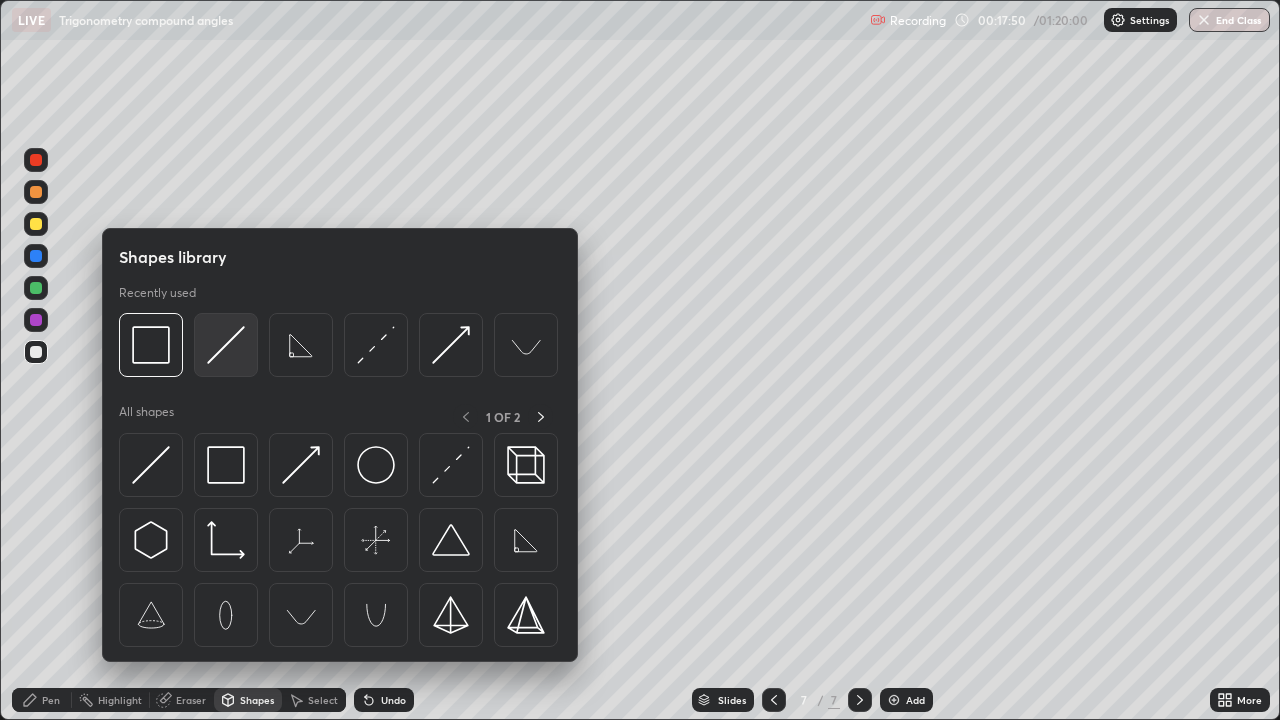click at bounding box center [226, 345] 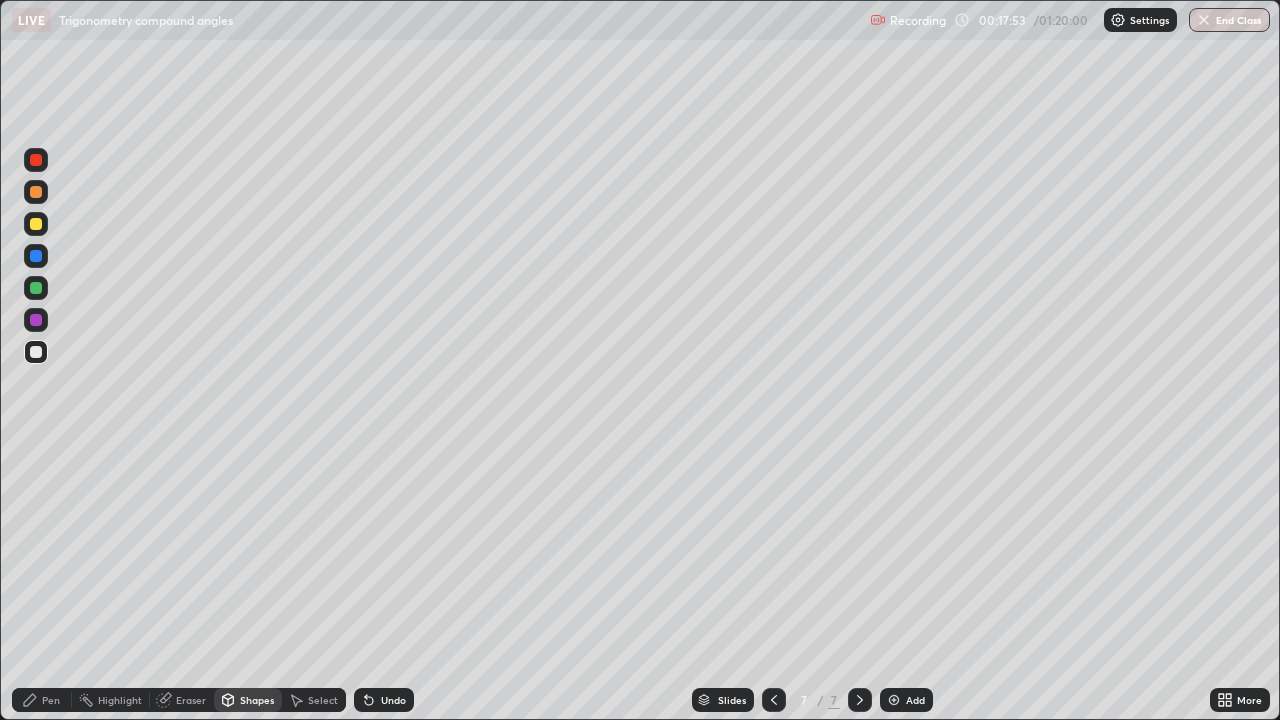 click on "Pen" at bounding box center [51, 700] 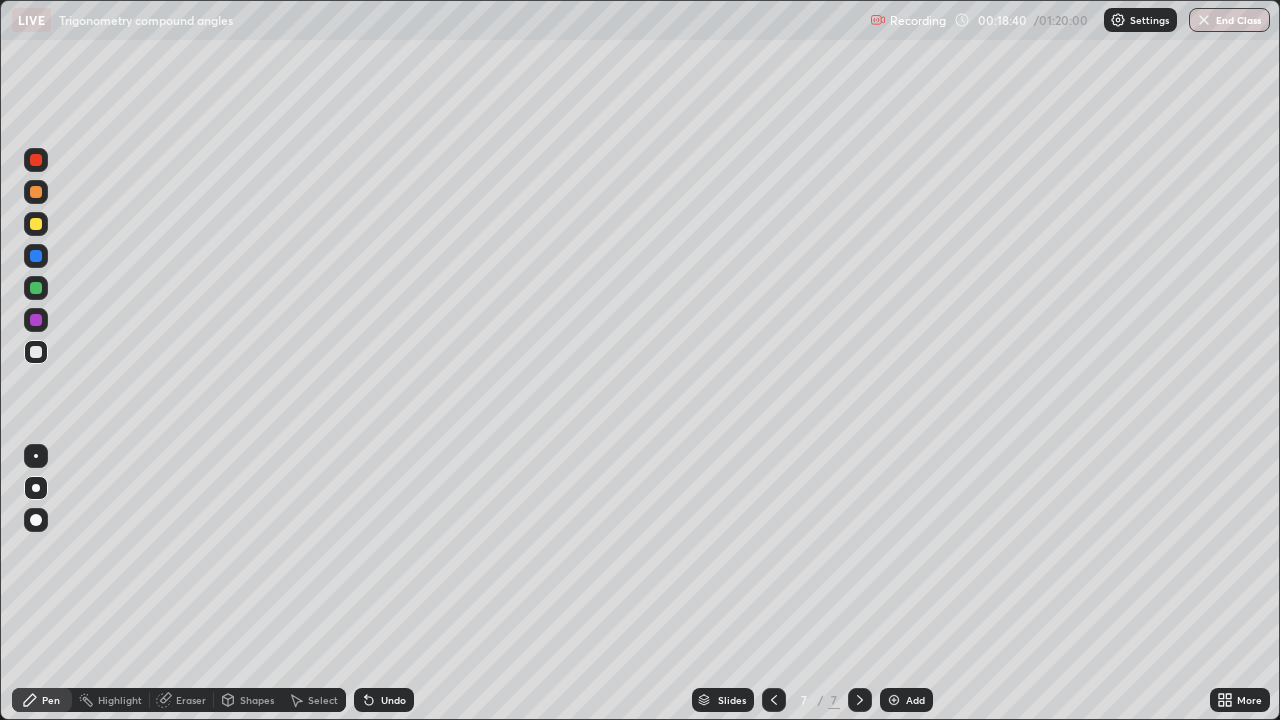 click on "Shapes" at bounding box center [257, 700] 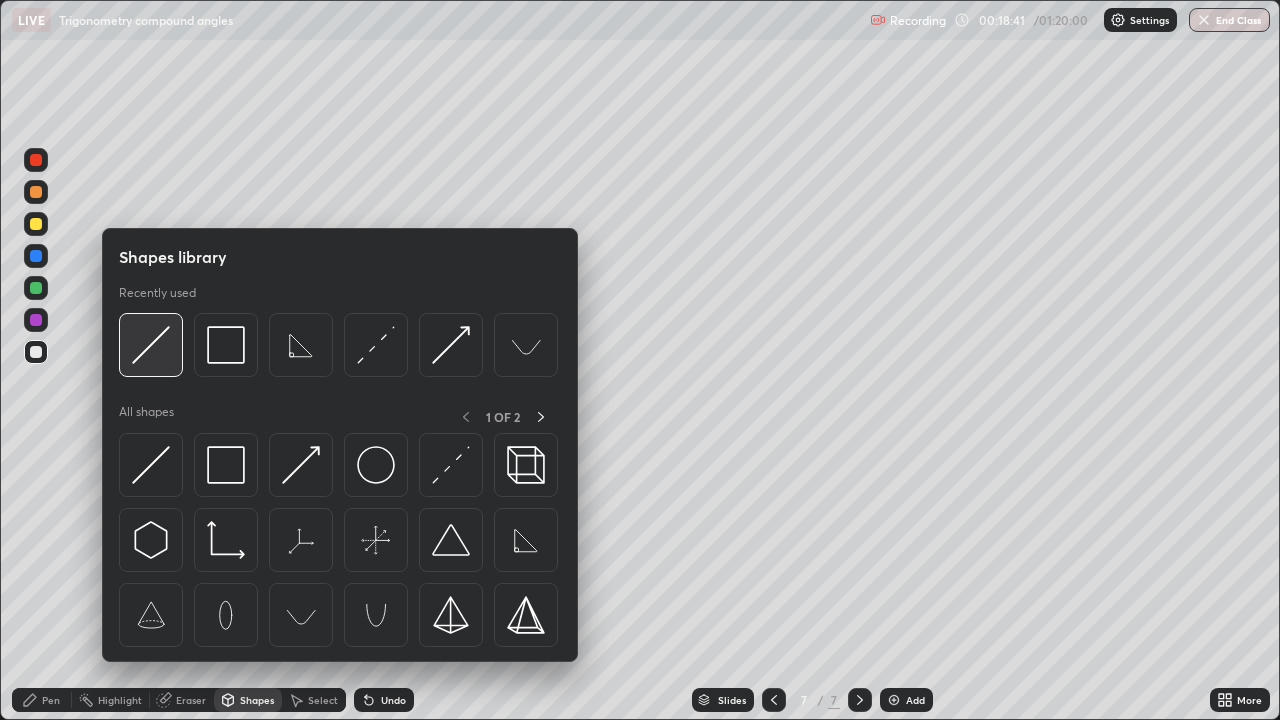 click at bounding box center (151, 345) 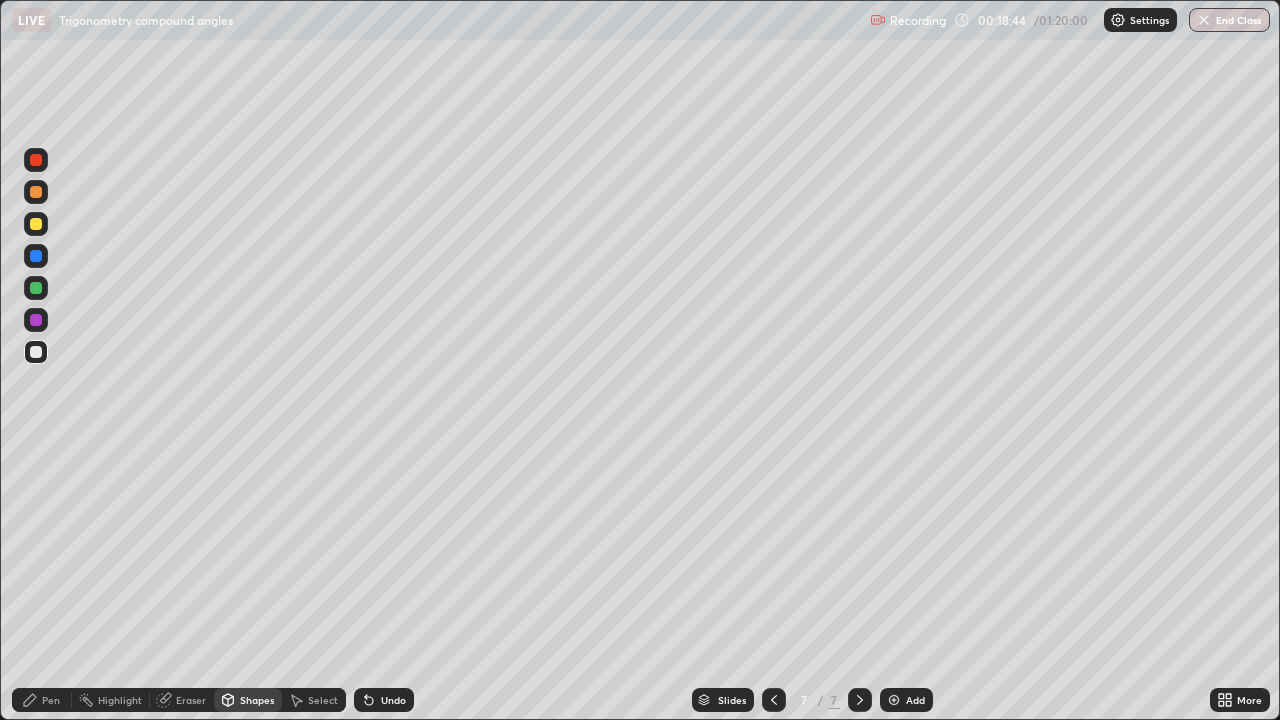 click at bounding box center [894, 700] 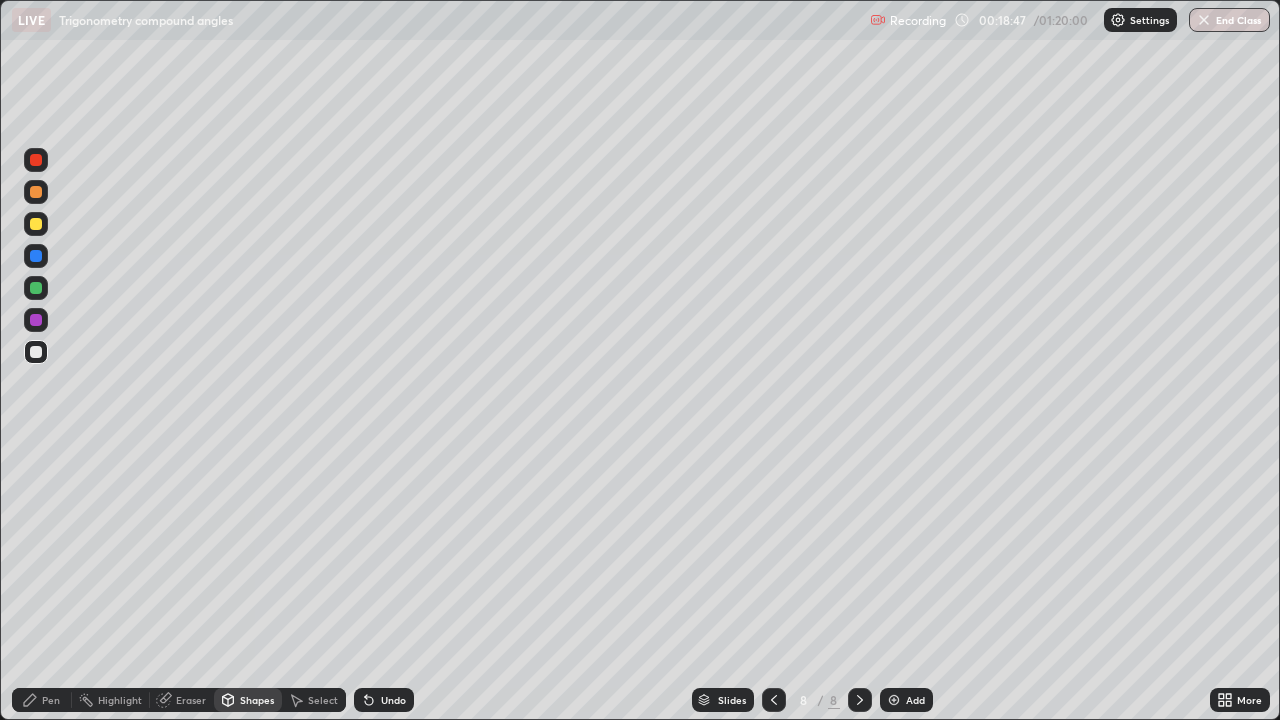 click on "Undo" at bounding box center (393, 700) 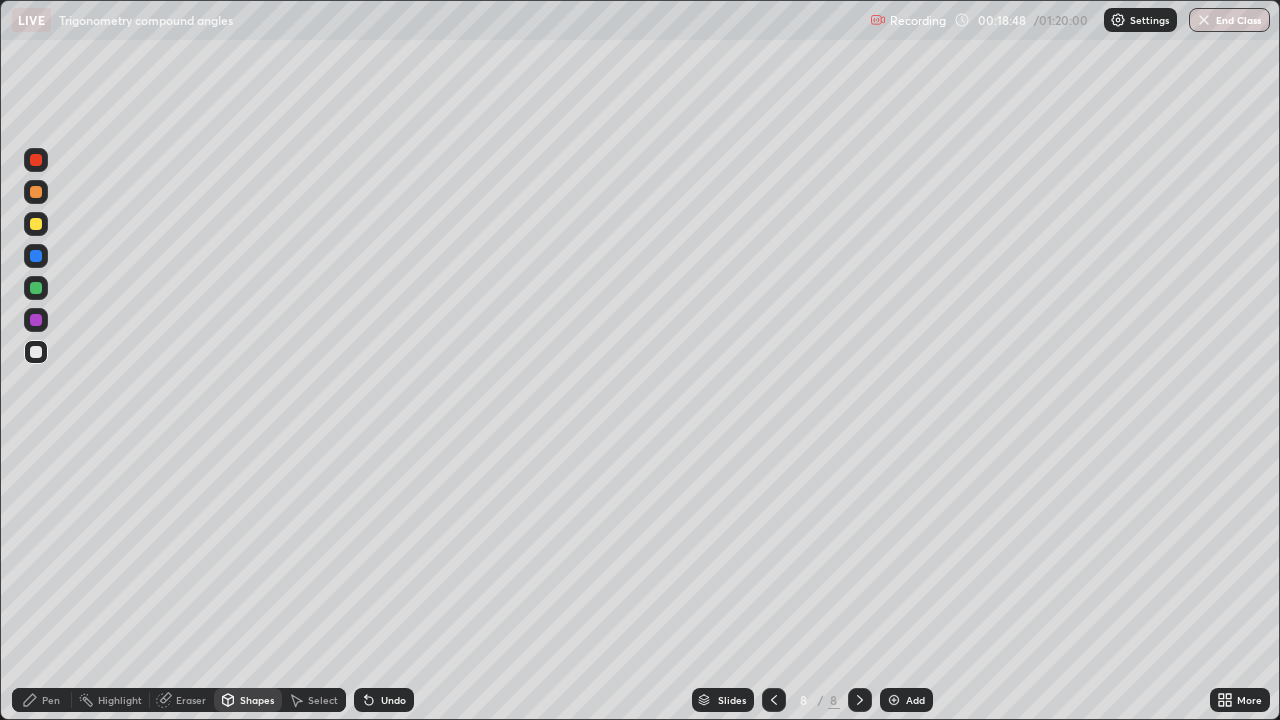 click on "Undo" at bounding box center [393, 700] 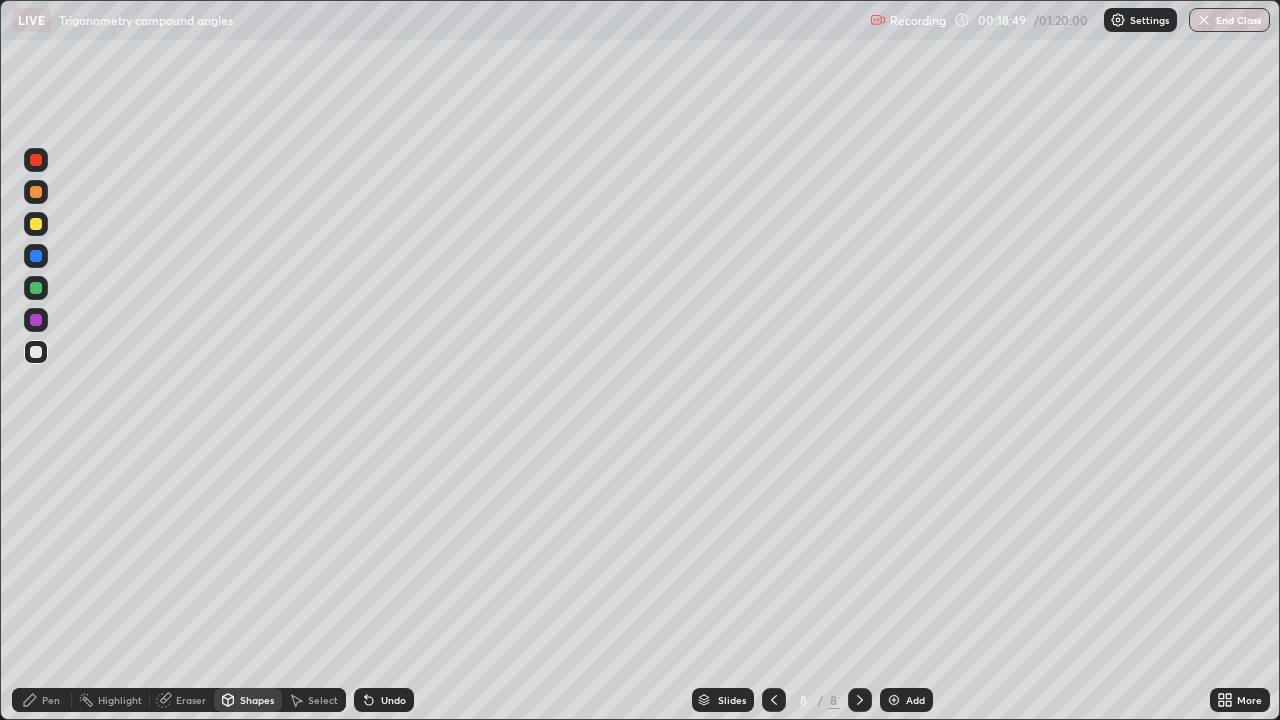 click on "Pen" at bounding box center [42, 700] 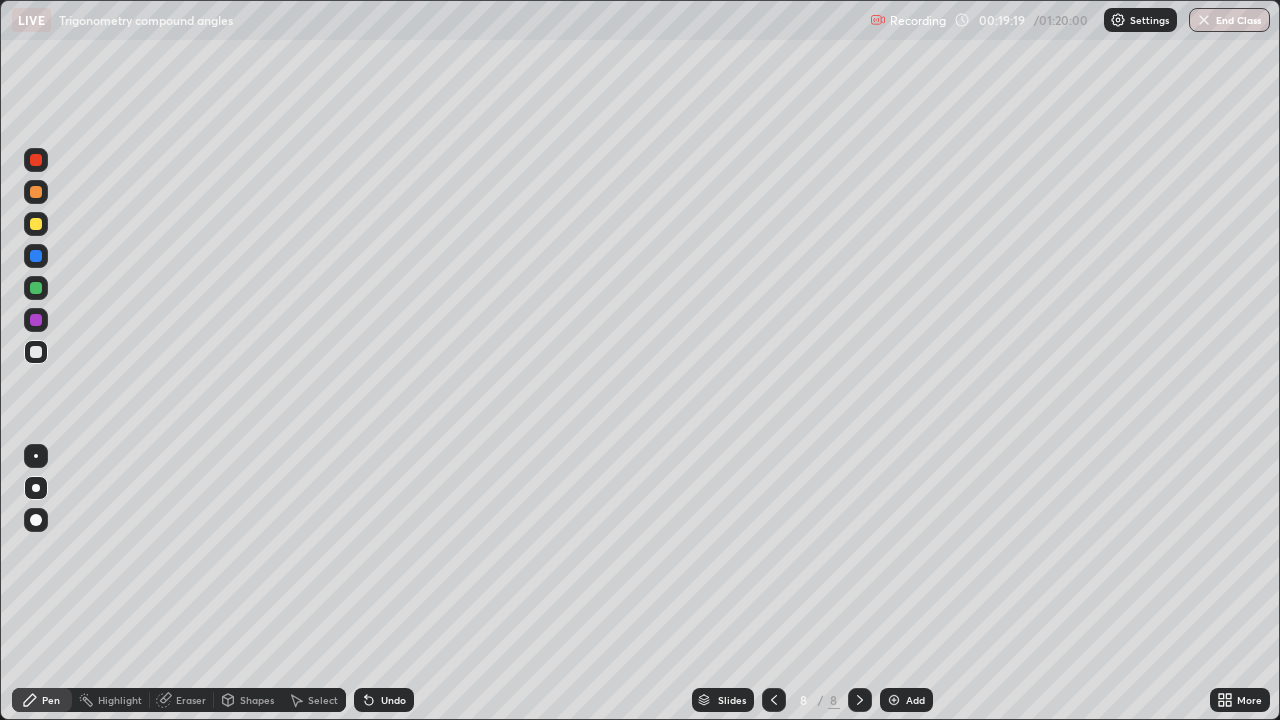 click on "Eraser" at bounding box center (191, 700) 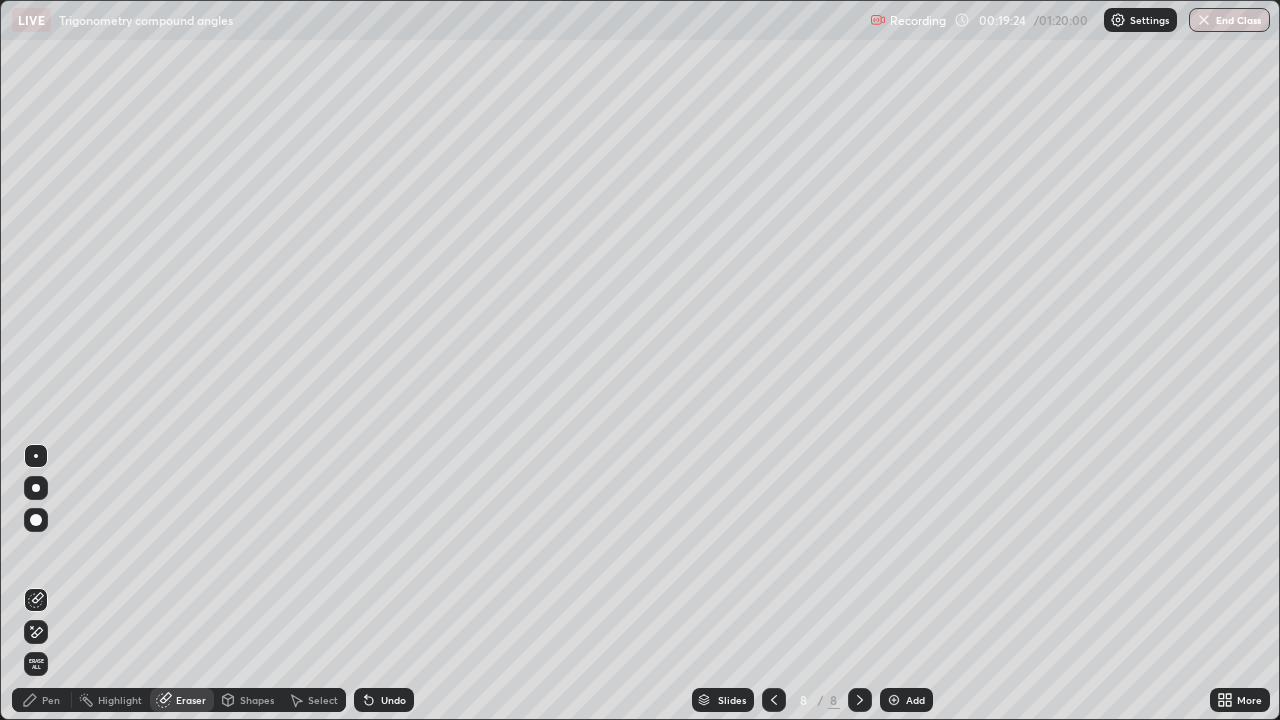 click on "Pen" at bounding box center (51, 700) 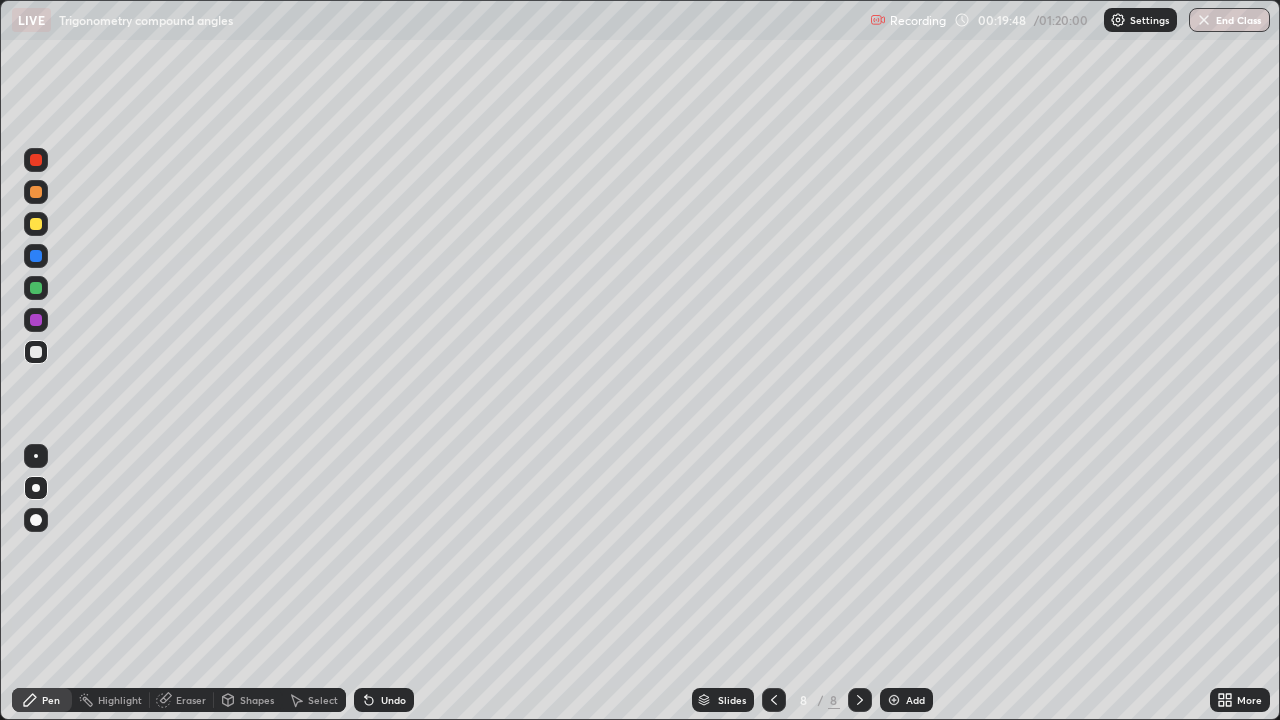 click on "Eraser" at bounding box center [191, 700] 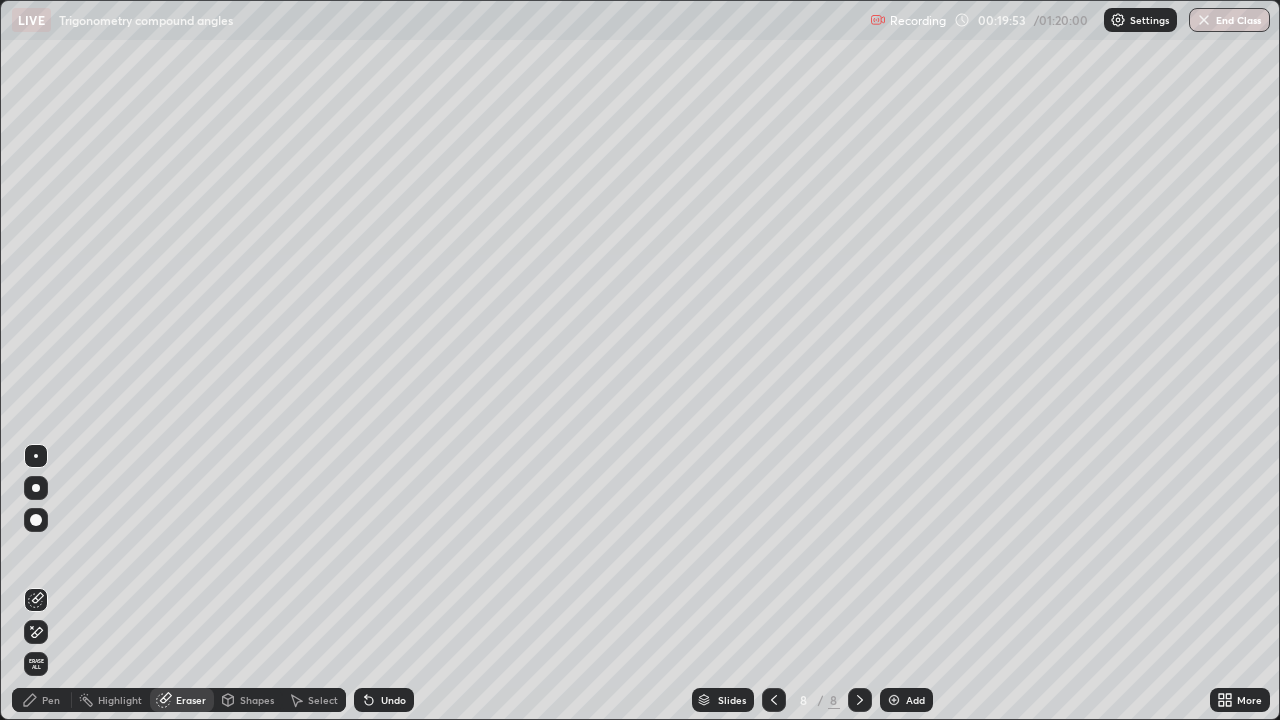 click on "Pen" at bounding box center [51, 700] 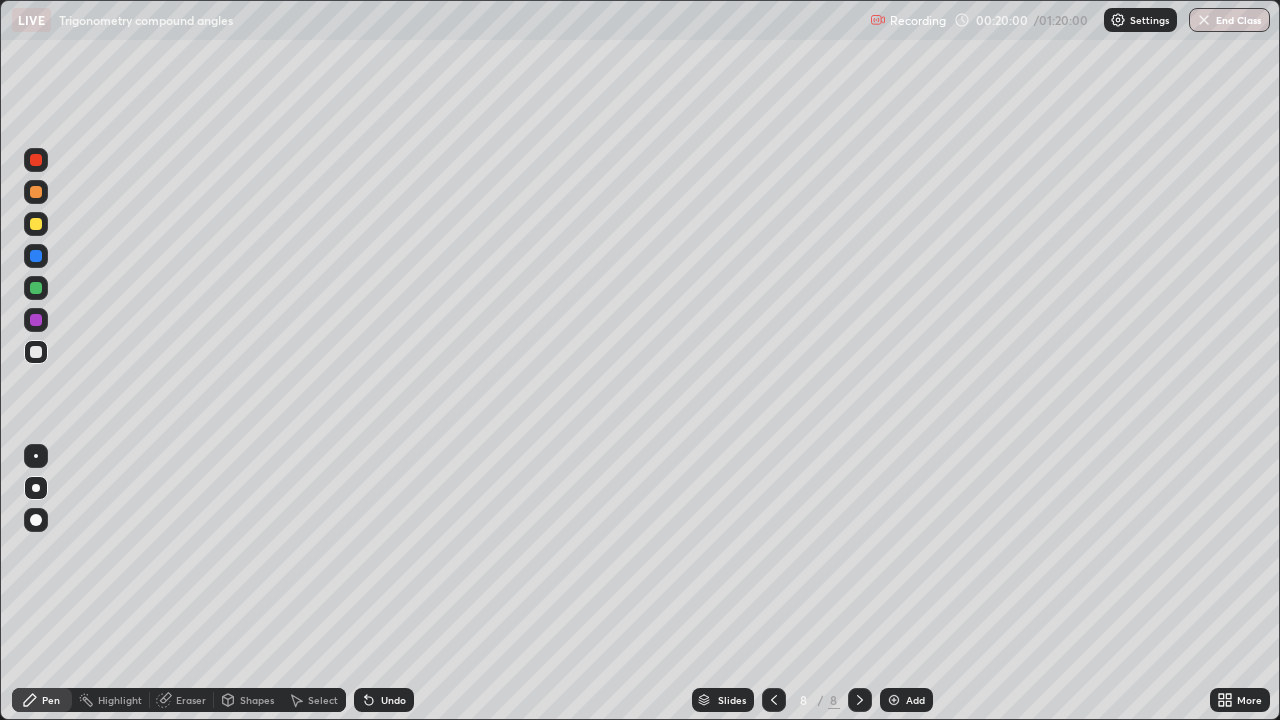 click on "Undo" at bounding box center [384, 700] 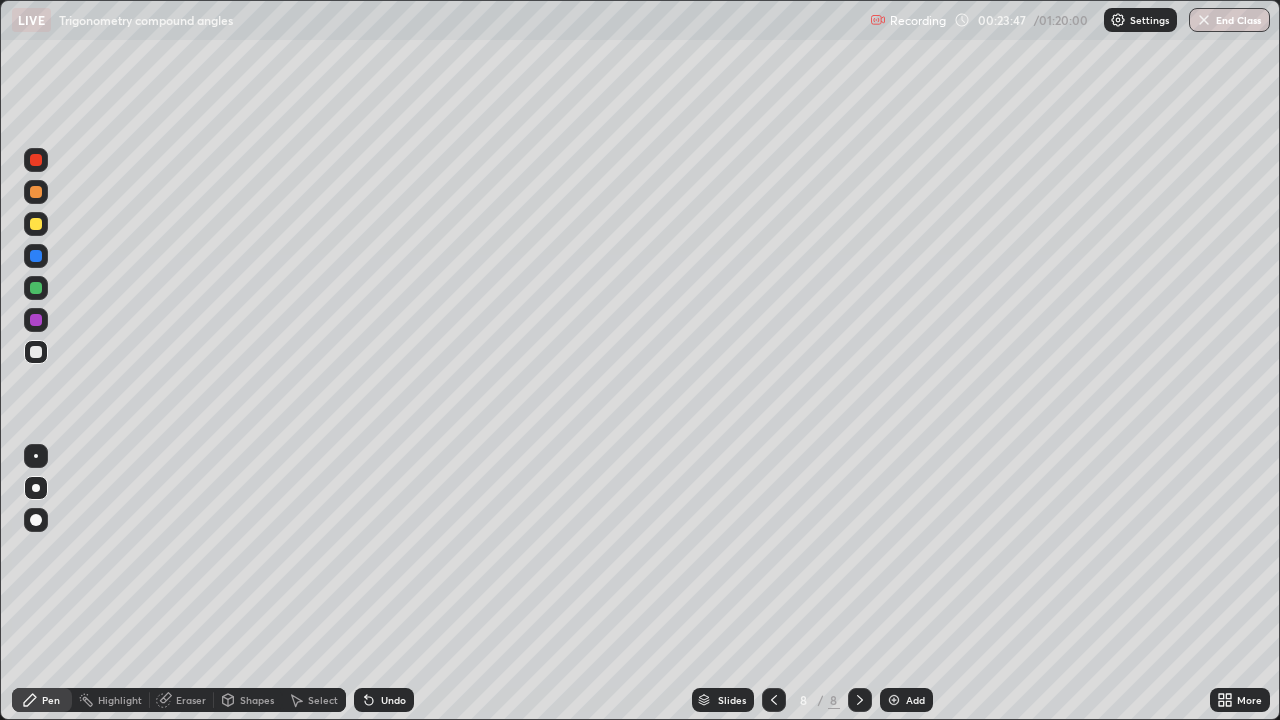 click at bounding box center [894, 700] 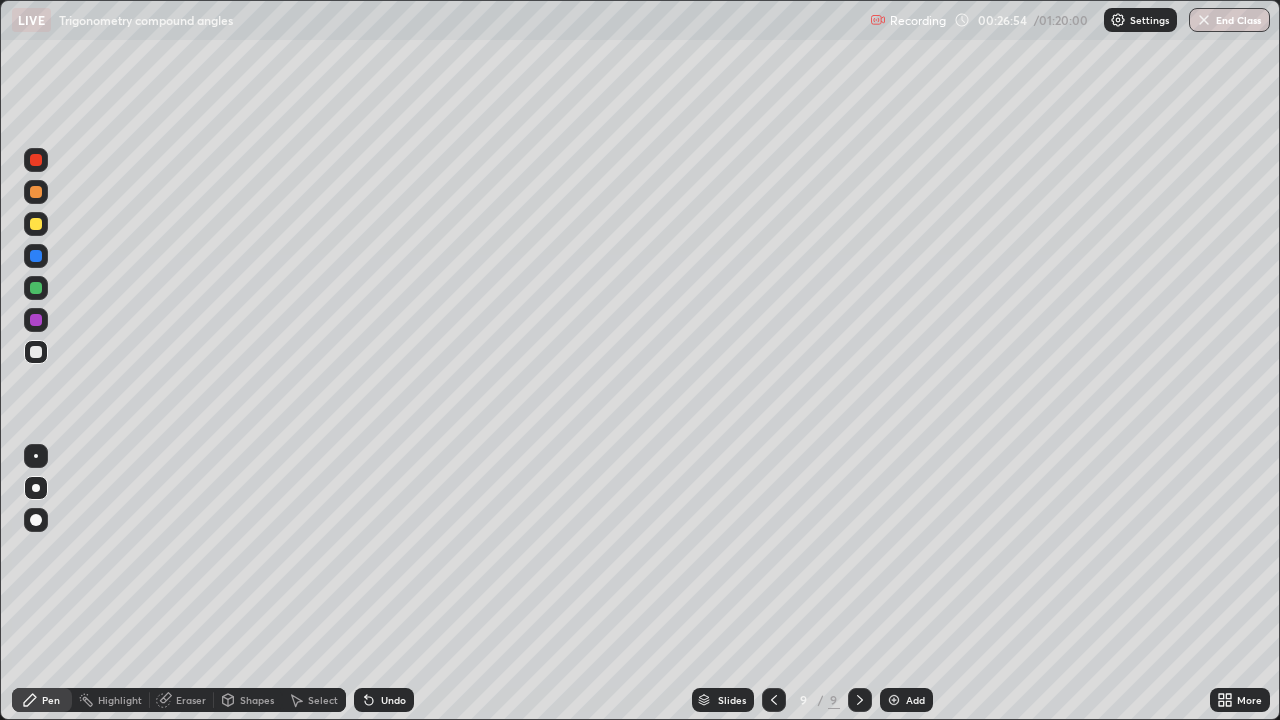 click on "Eraser" at bounding box center [191, 700] 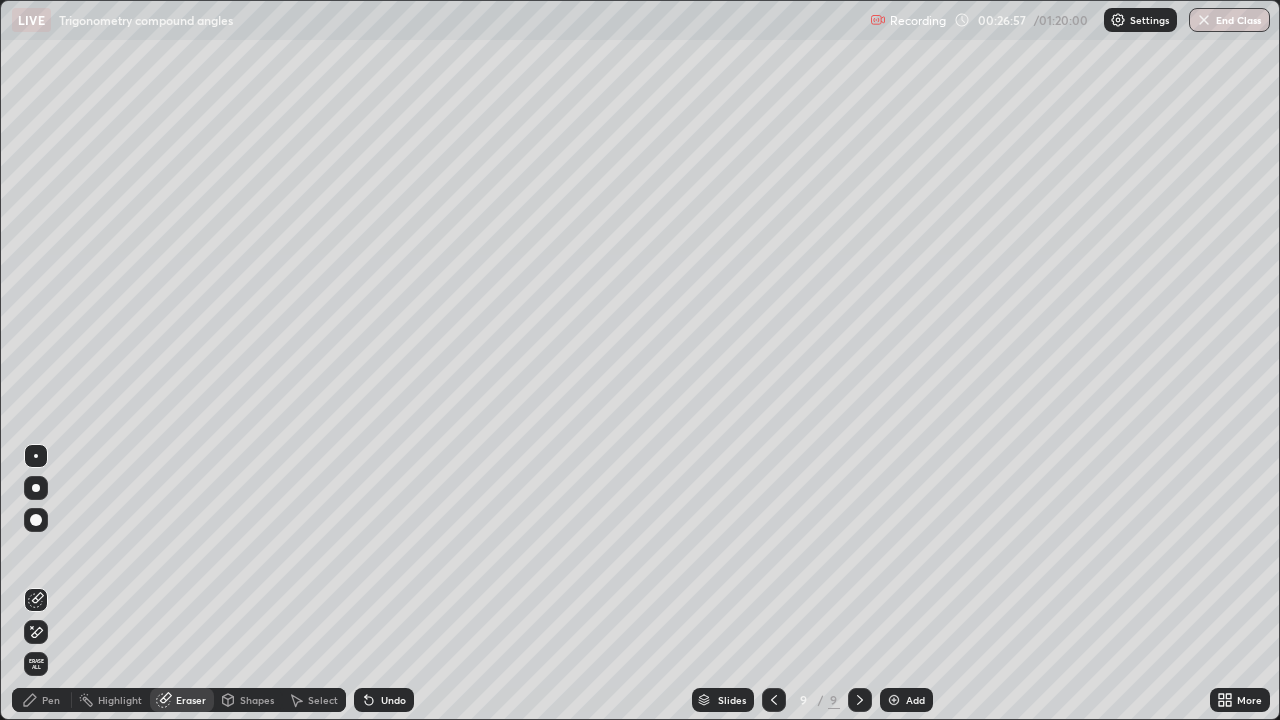 click on "Pen" at bounding box center (51, 700) 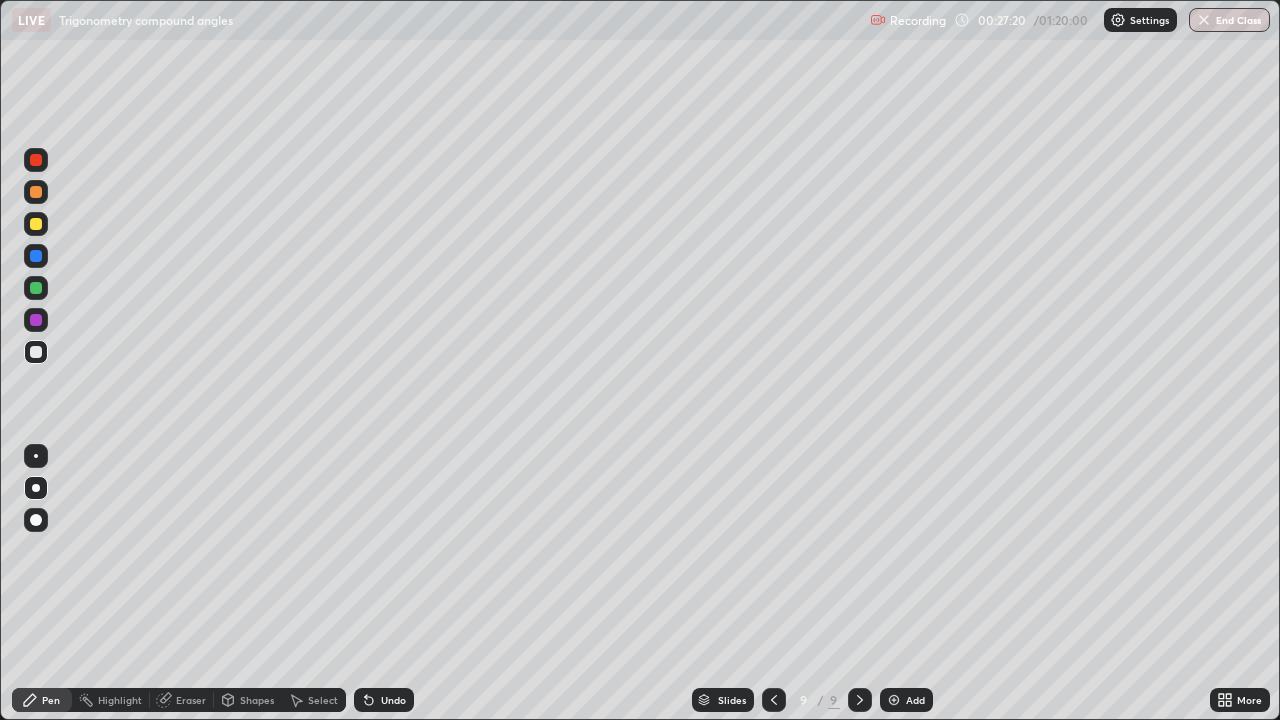 click 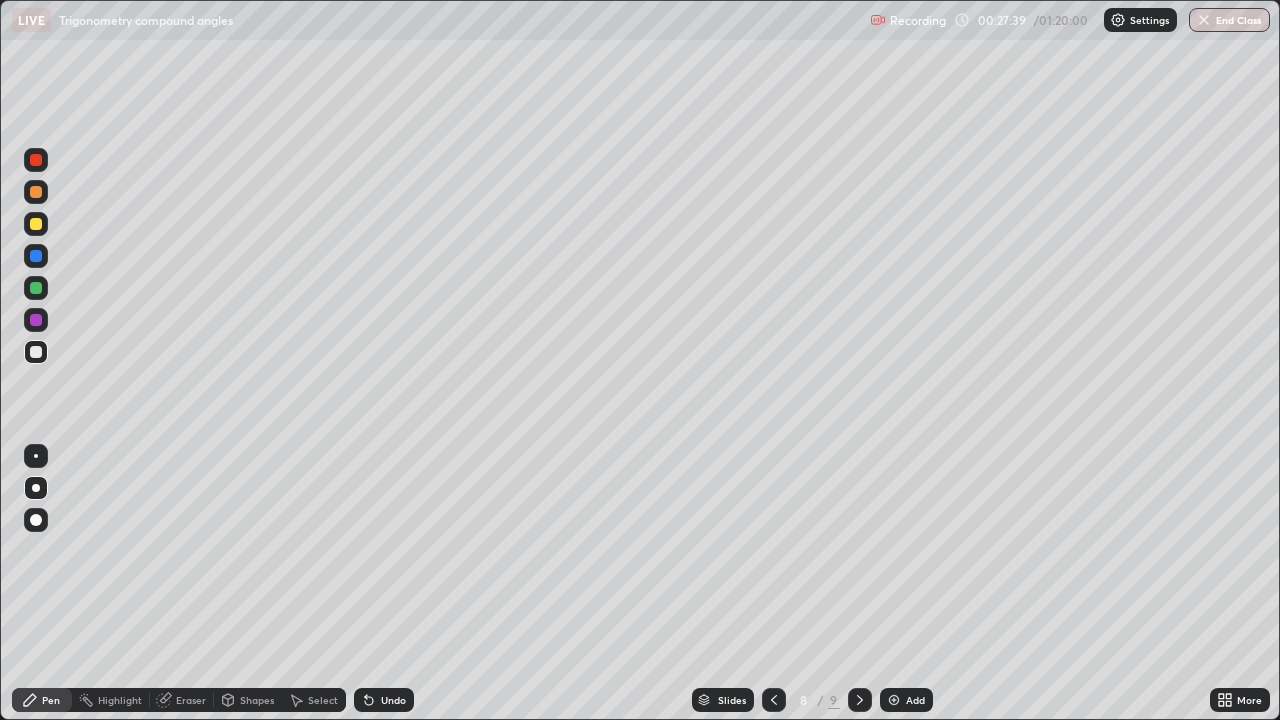 click 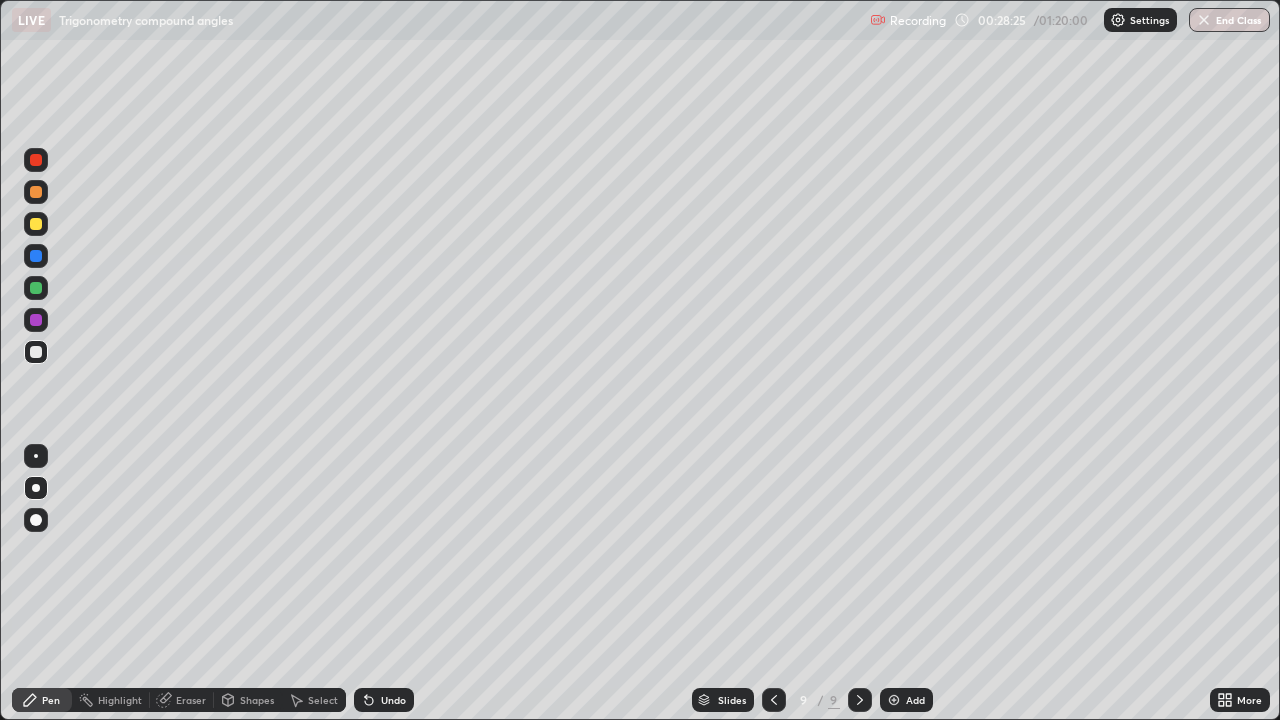 click at bounding box center [894, 700] 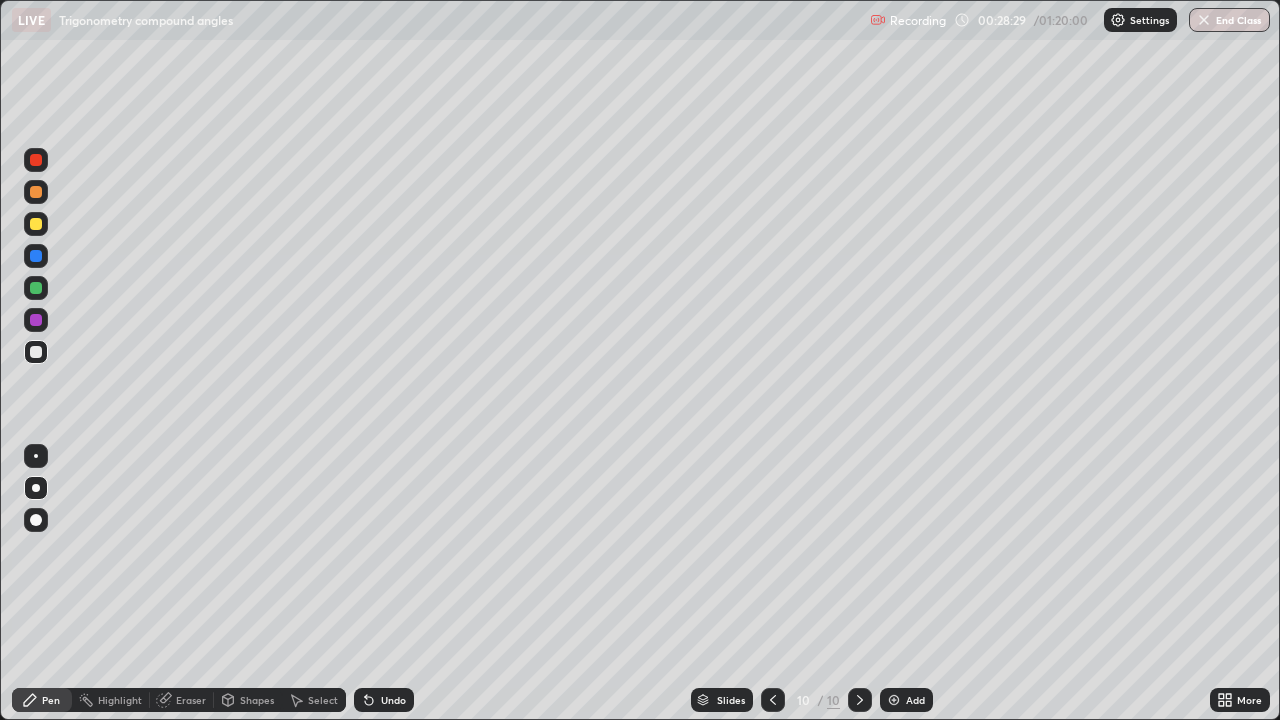 click 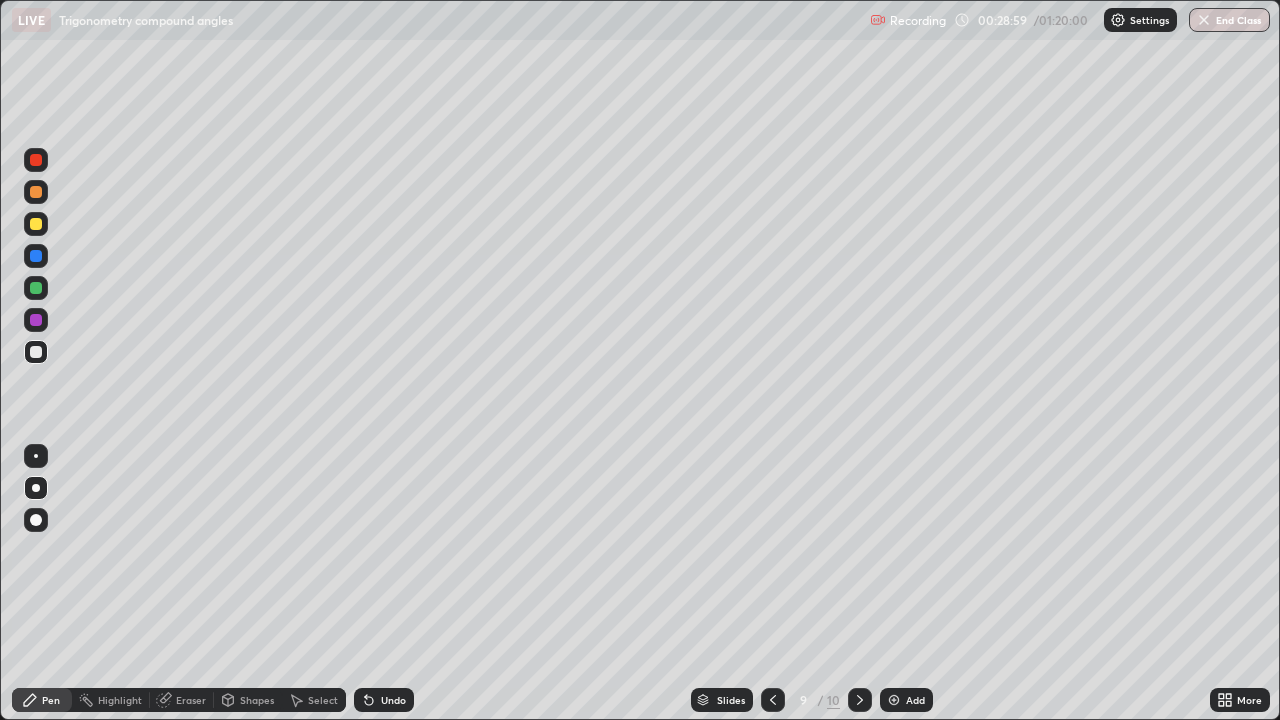 click 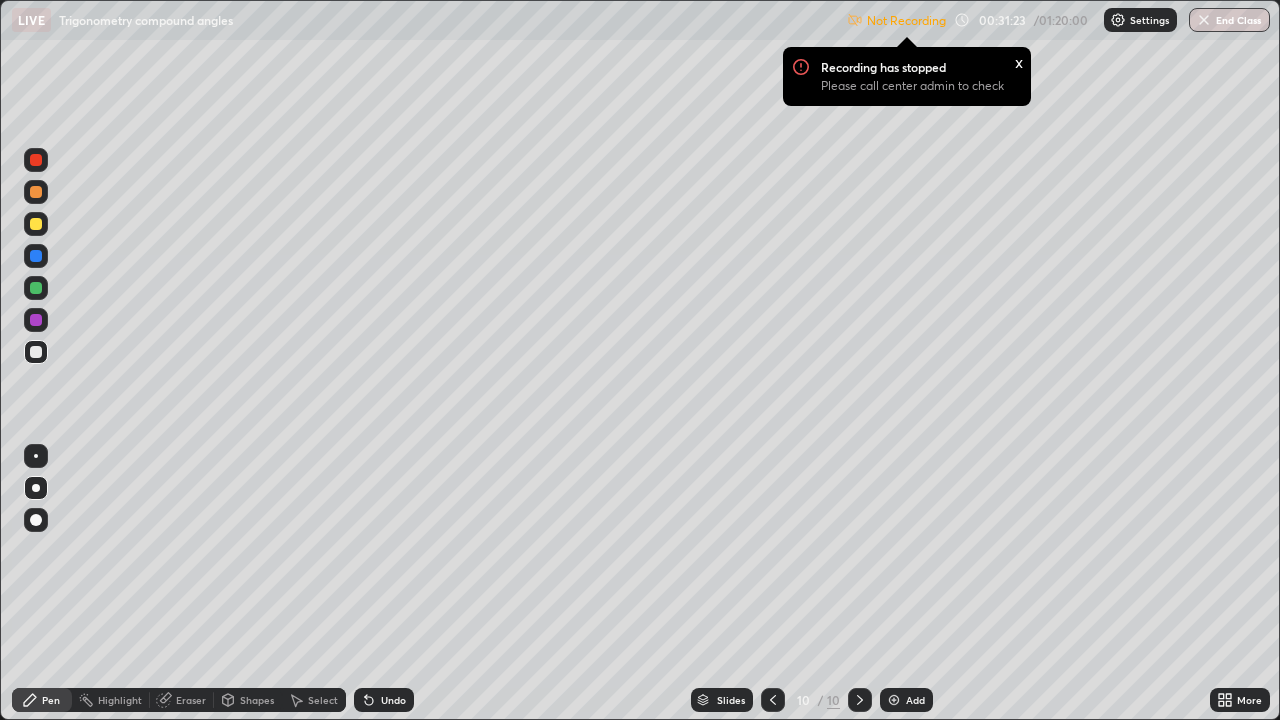click on "Settings" at bounding box center (1149, 20) 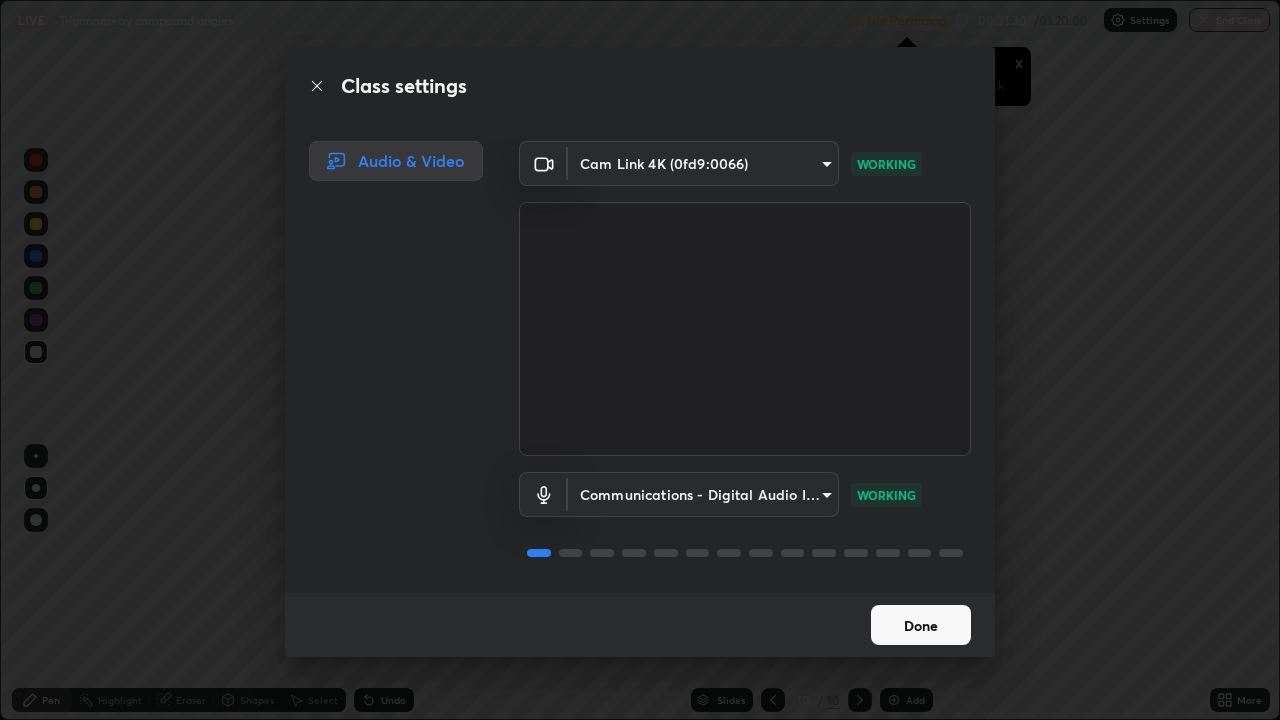 click on "Done" at bounding box center (921, 625) 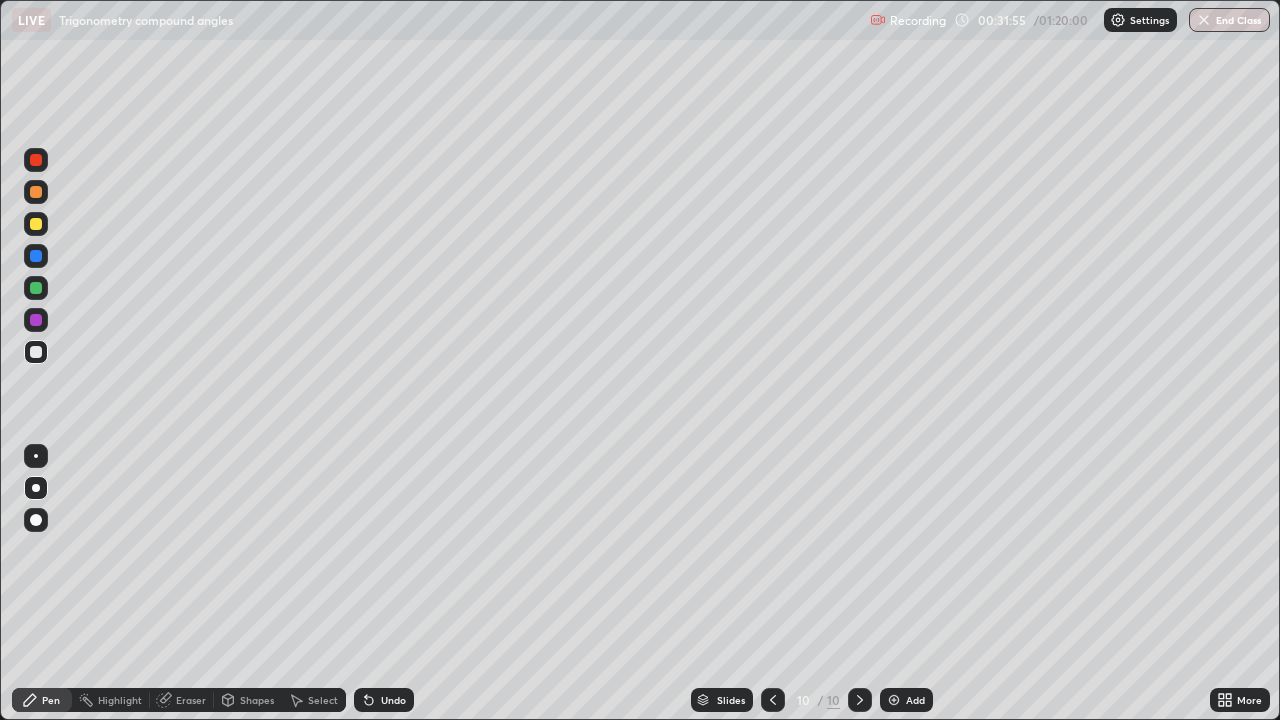 click on "Shapes" at bounding box center [257, 700] 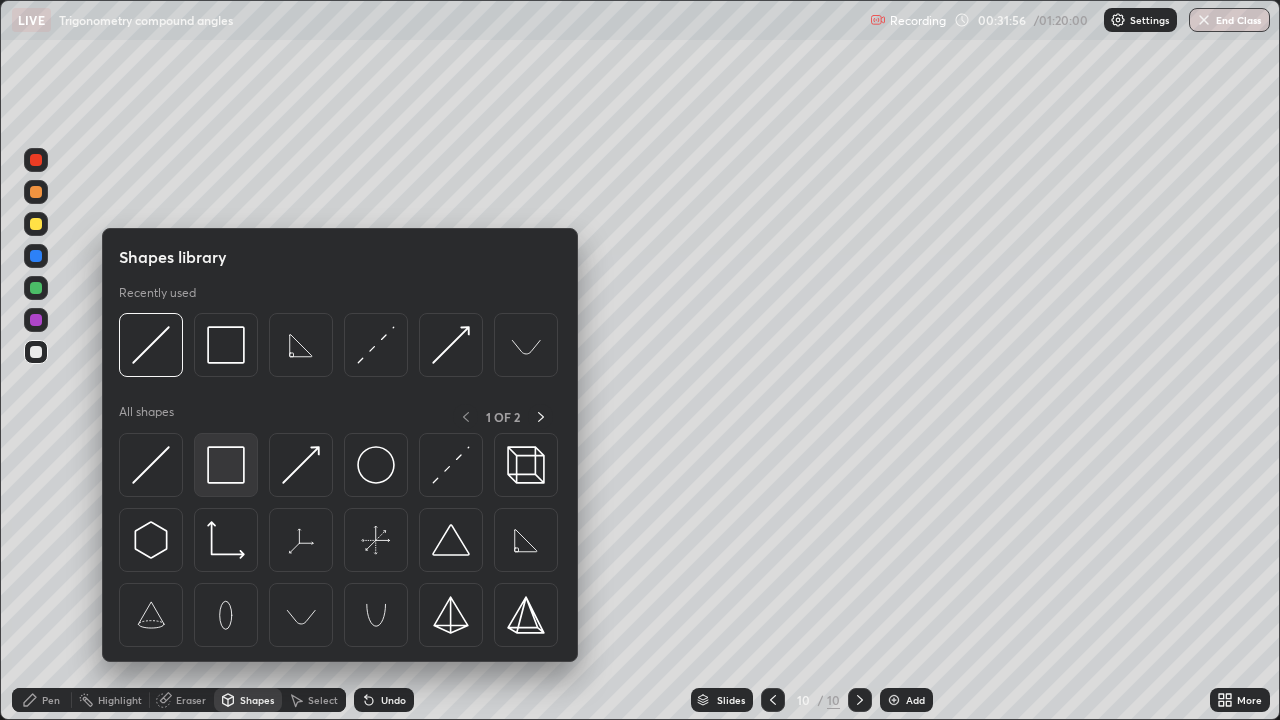click at bounding box center (226, 465) 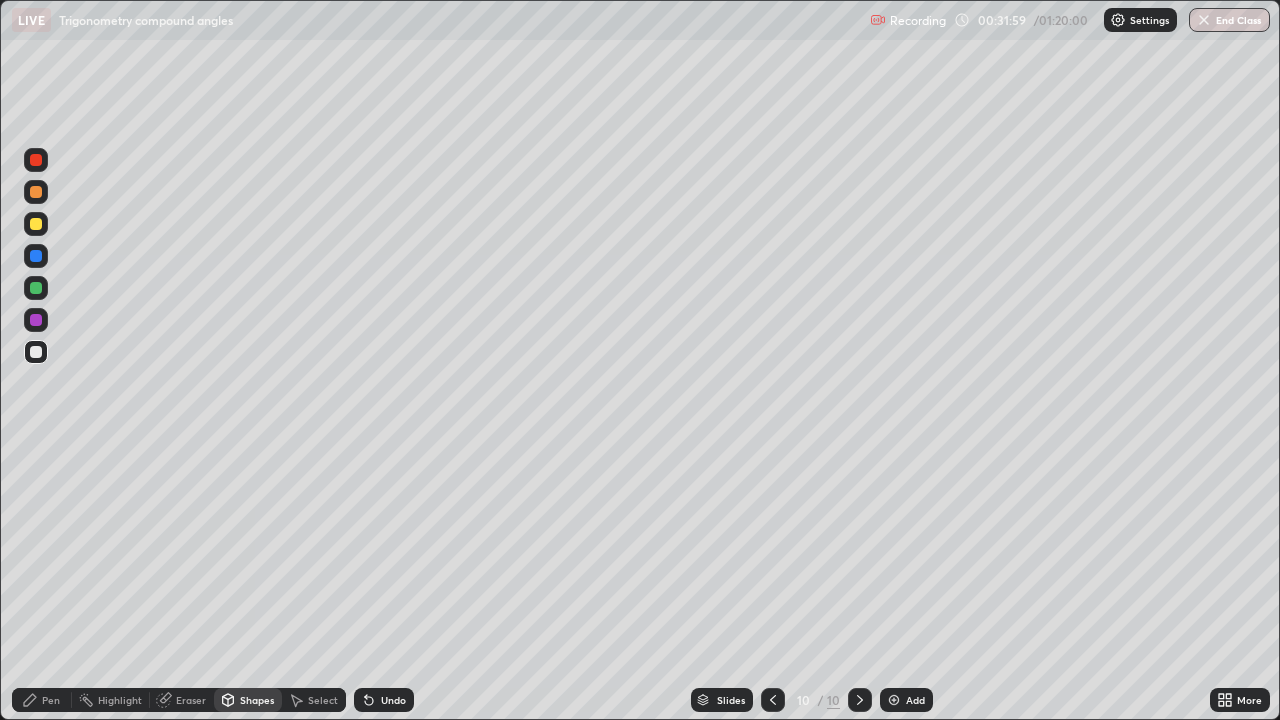 click on "Undo" at bounding box center (393, 700) 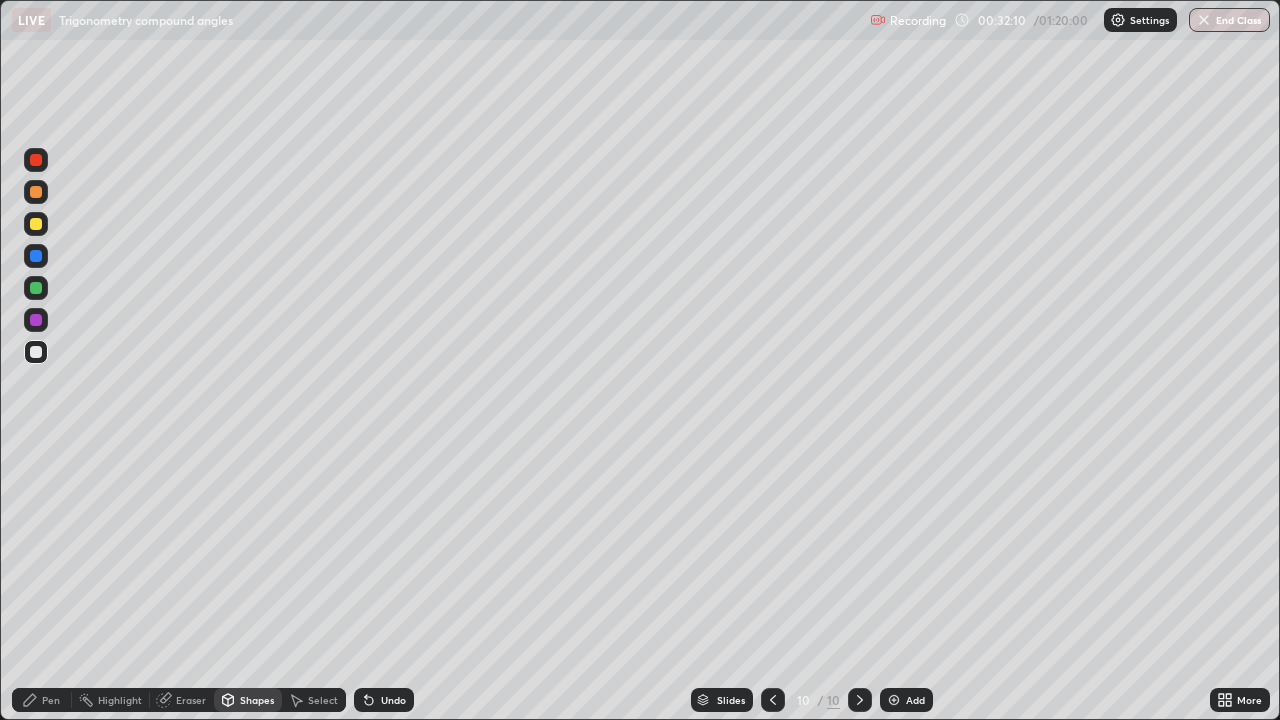 click at bounding box center (894, 700) 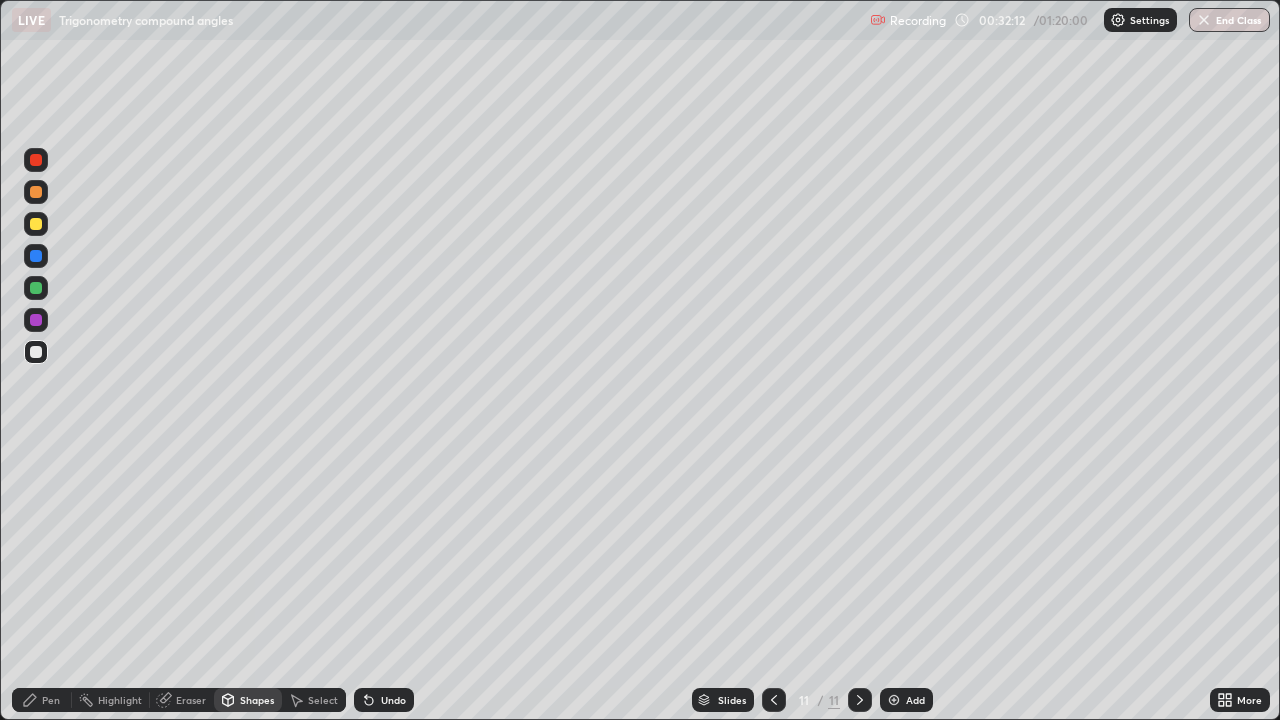 click 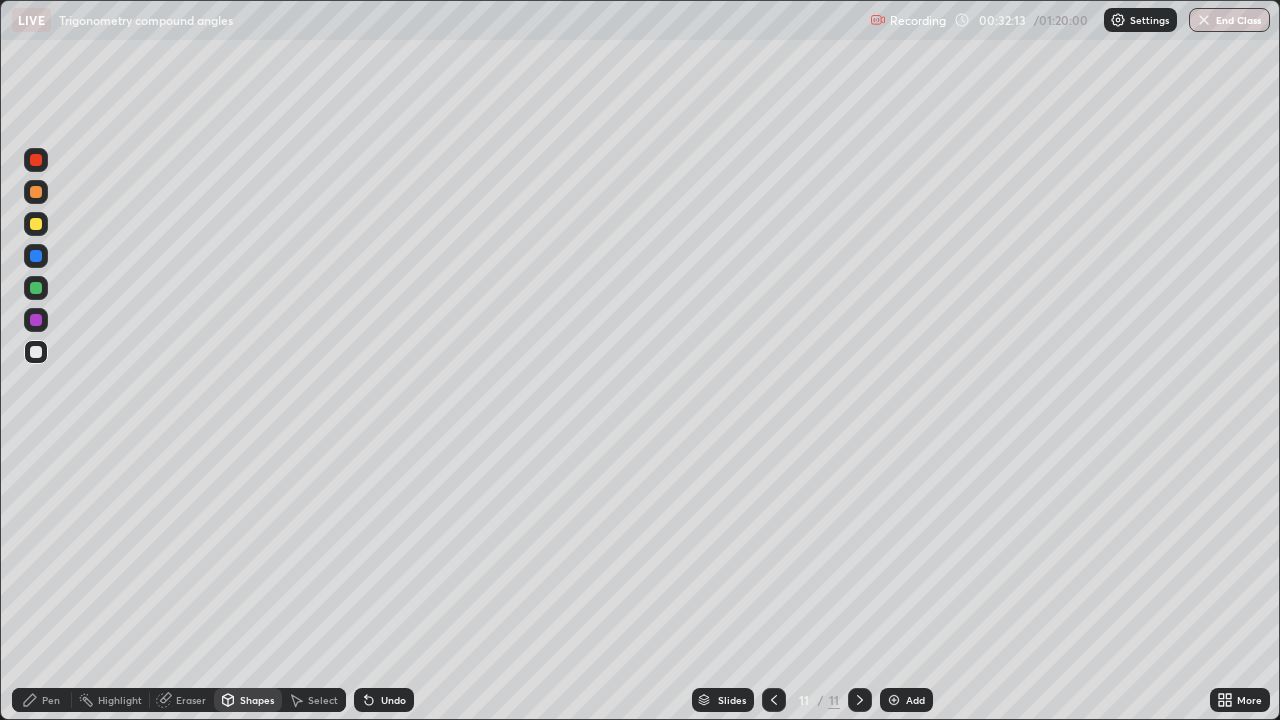 click on "Undo" at bounding box center (393, 700) 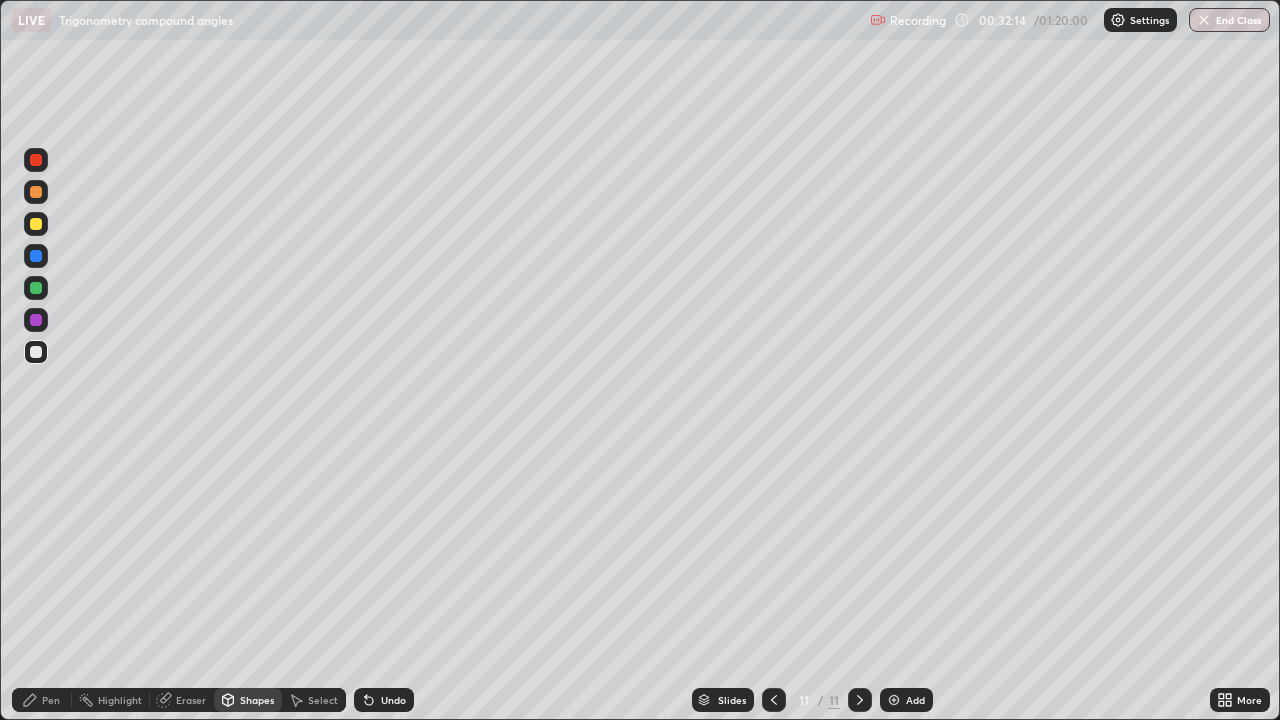 click at bounding box center (774, 700) 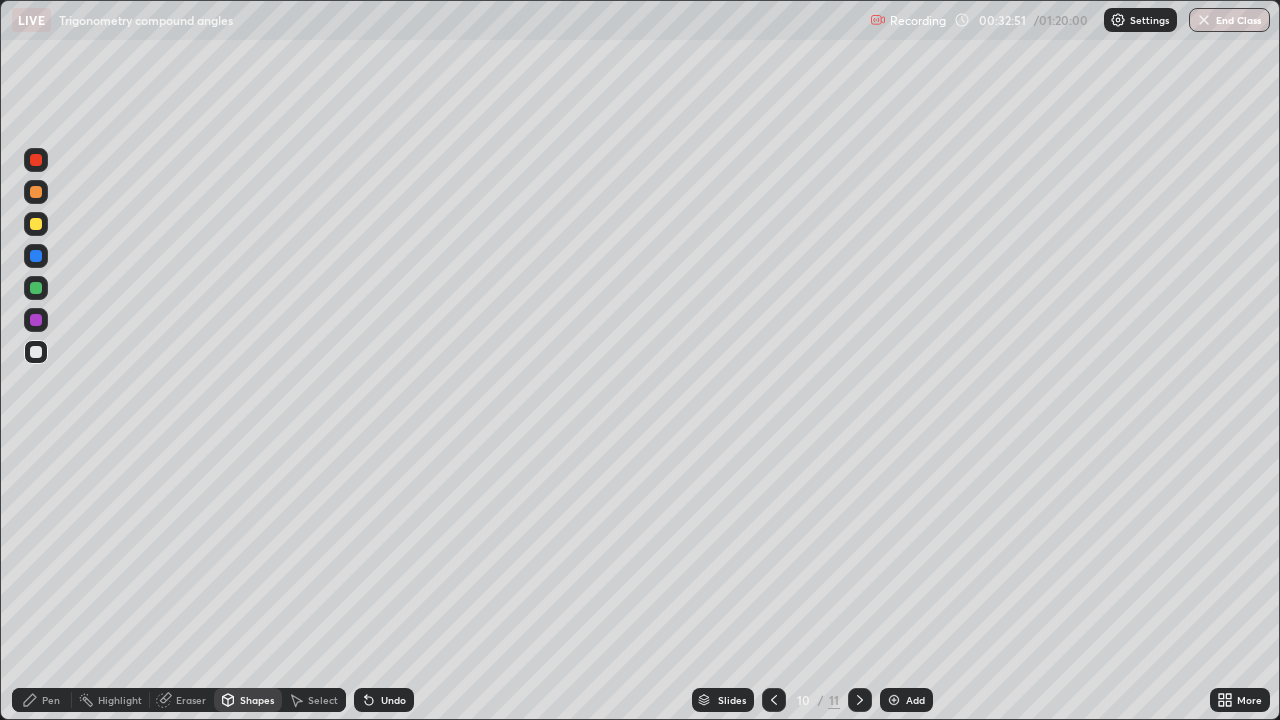 click on "Pen" at bounding box center [51, 700] 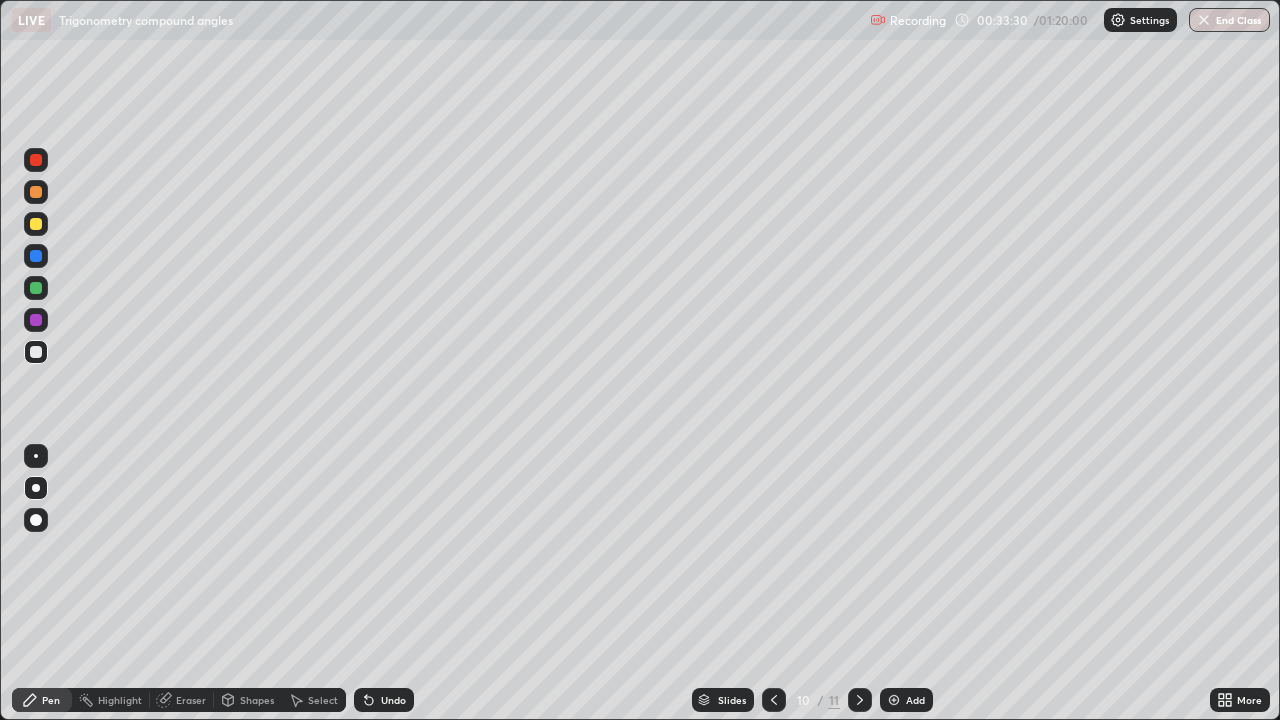 click on "Eraser" at bounding box center [191, 700] 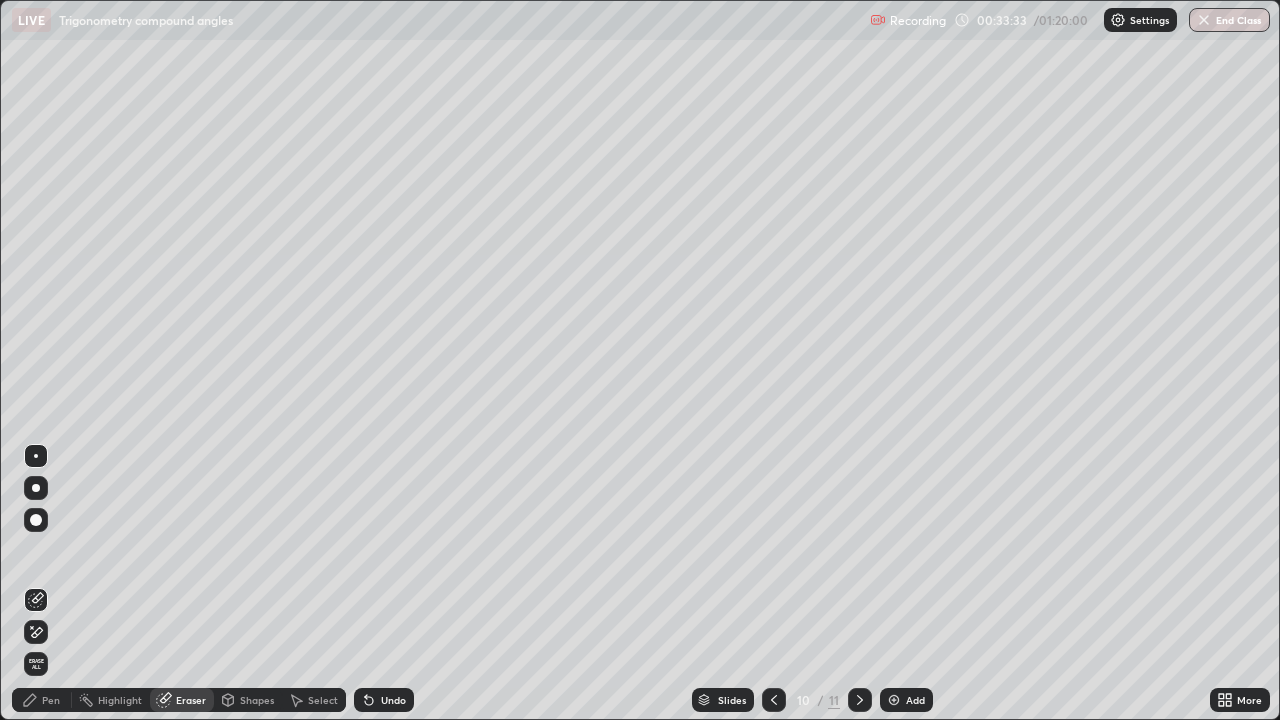 click on "Pen" at bounding box center [42, 700] 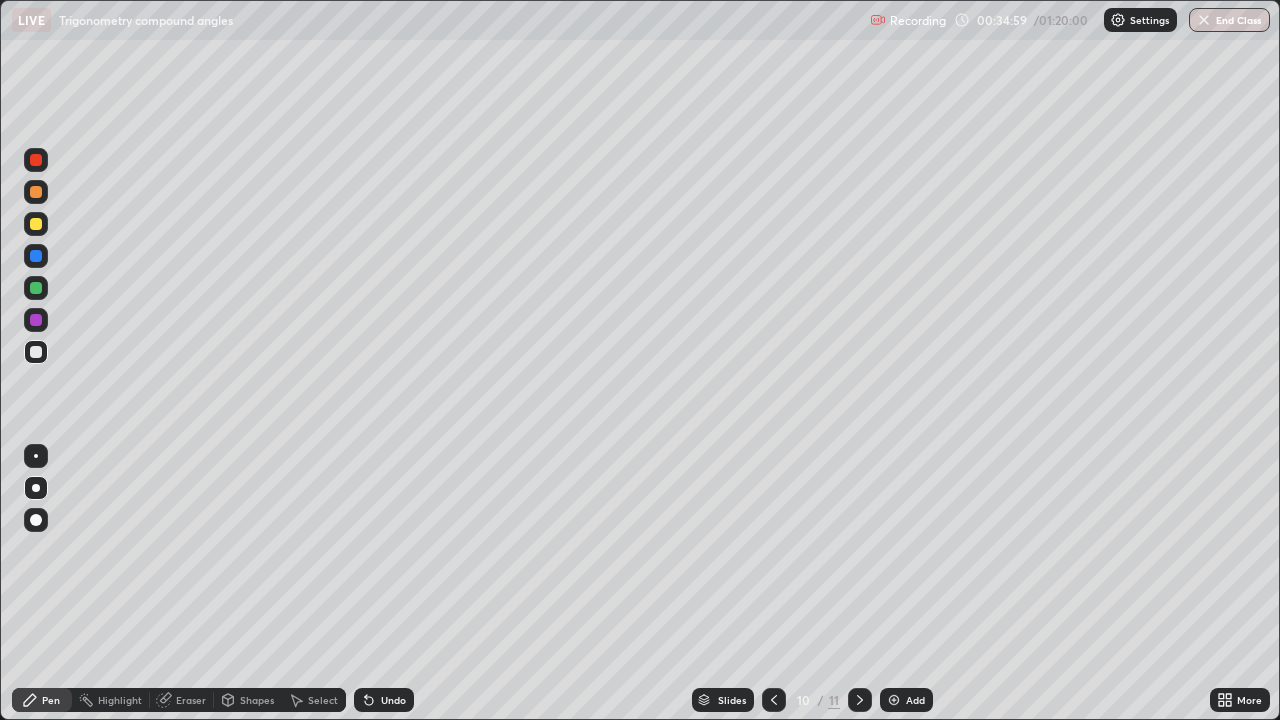 click 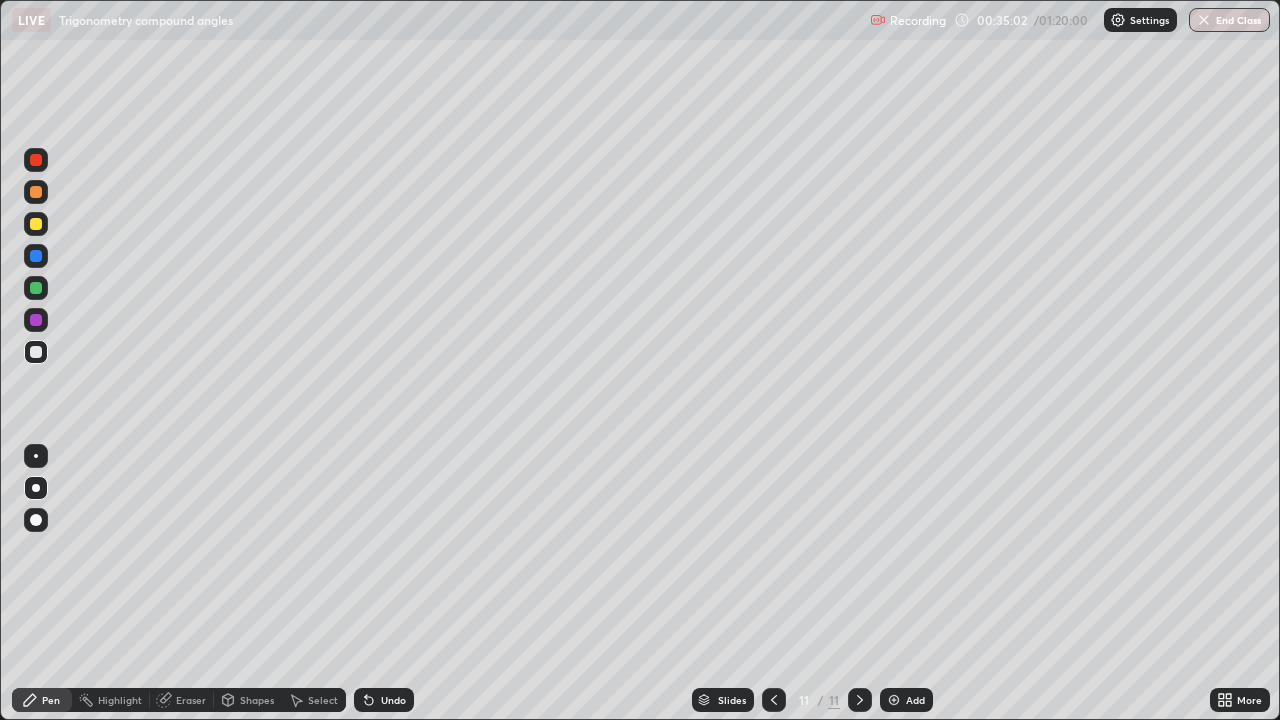 click at bounding box center (774, 700) 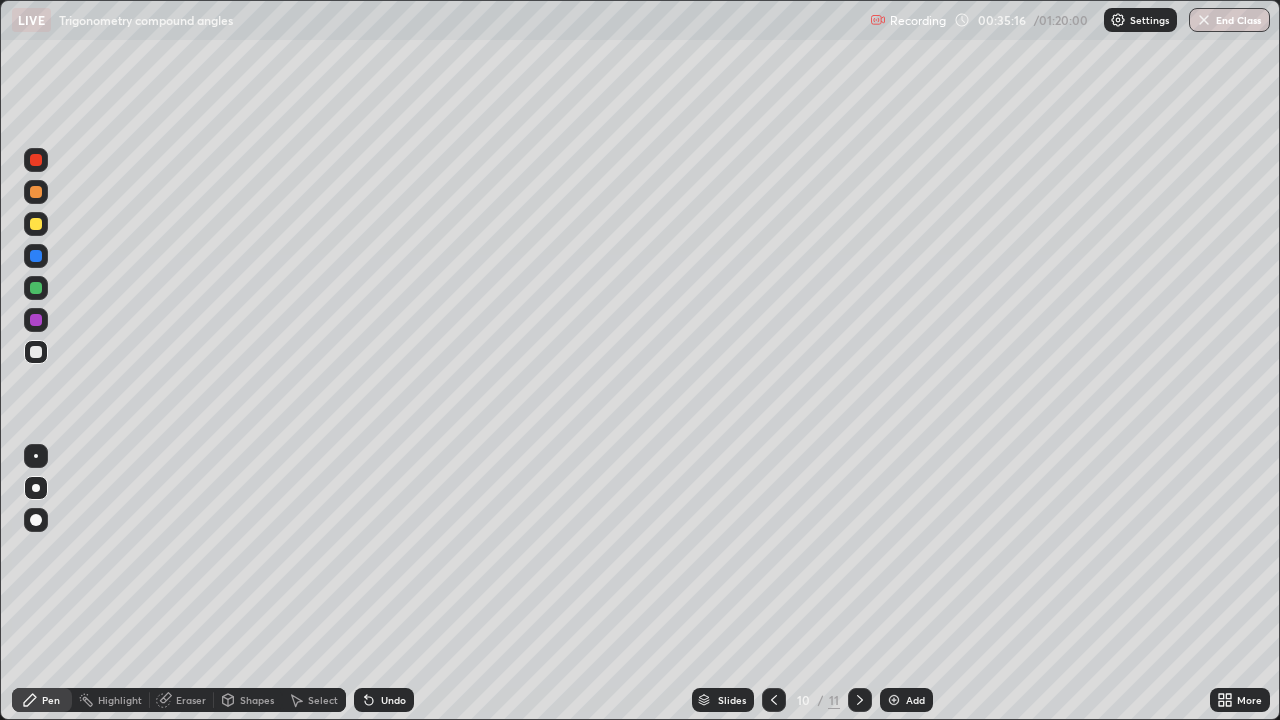 click 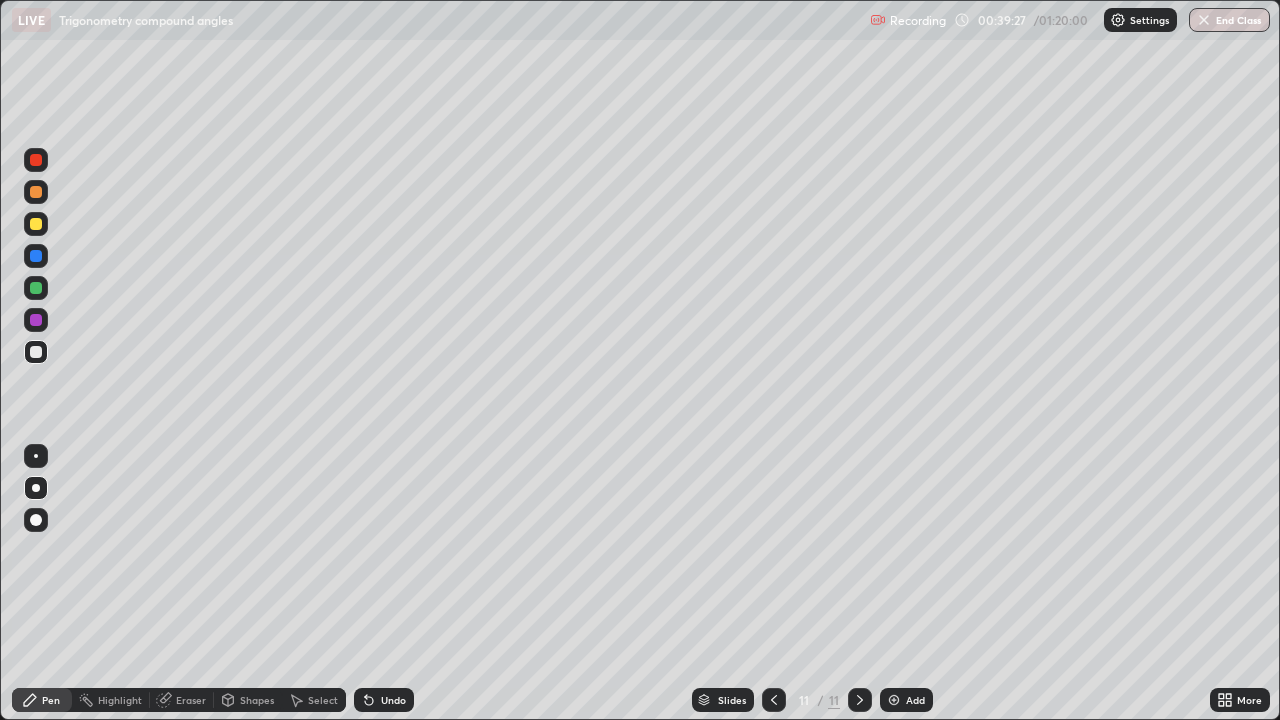 click at bounding box center (894, 700) 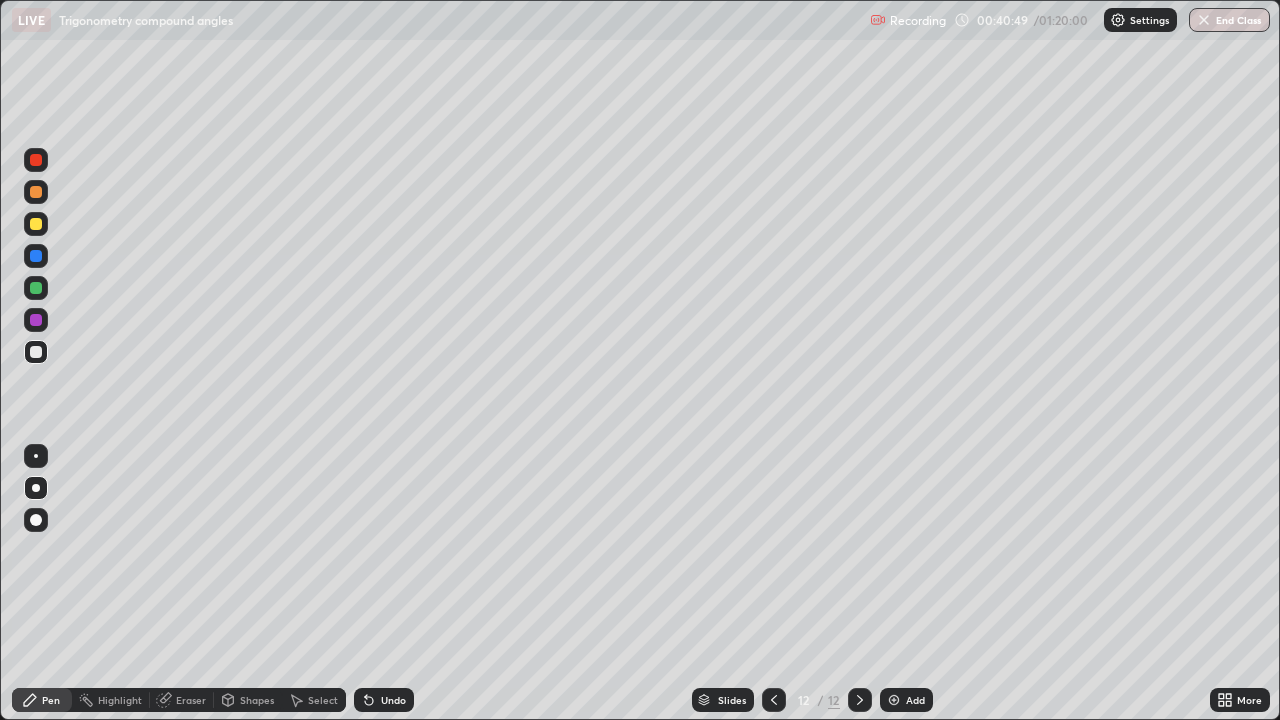 click on "Shapes" at bounding box center [257, 700] 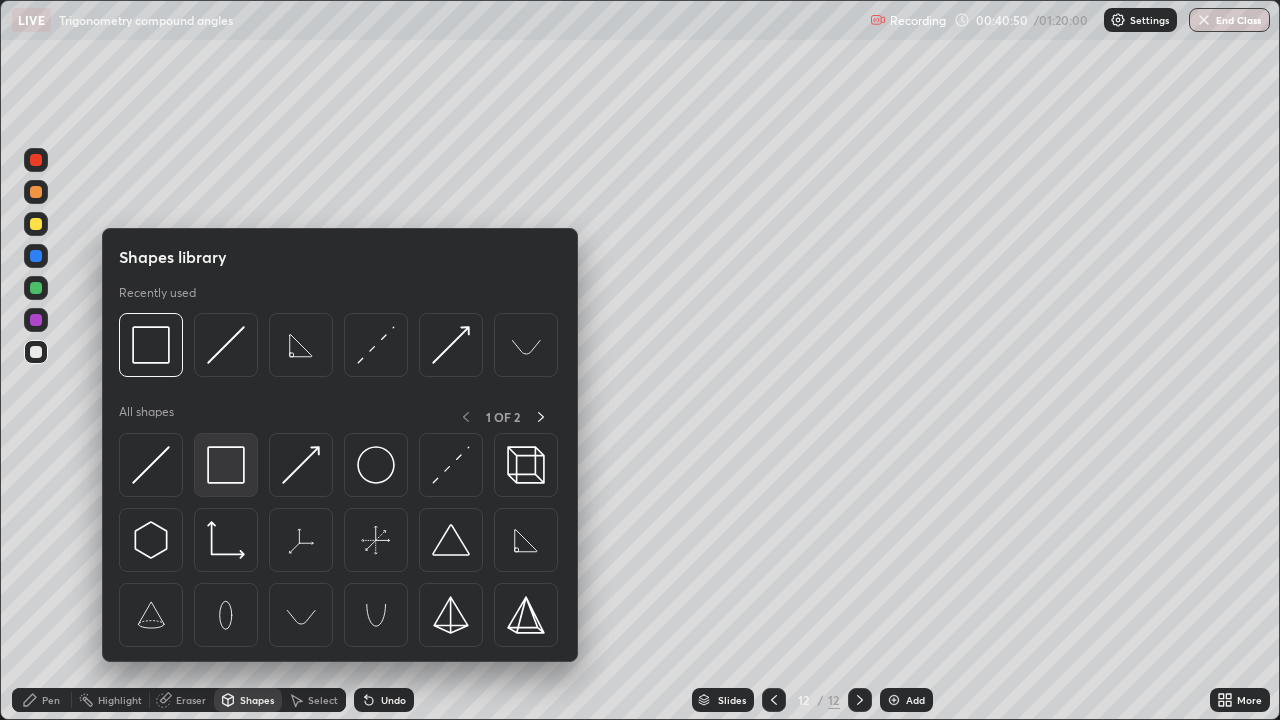 click at bounding box center (226, 465) 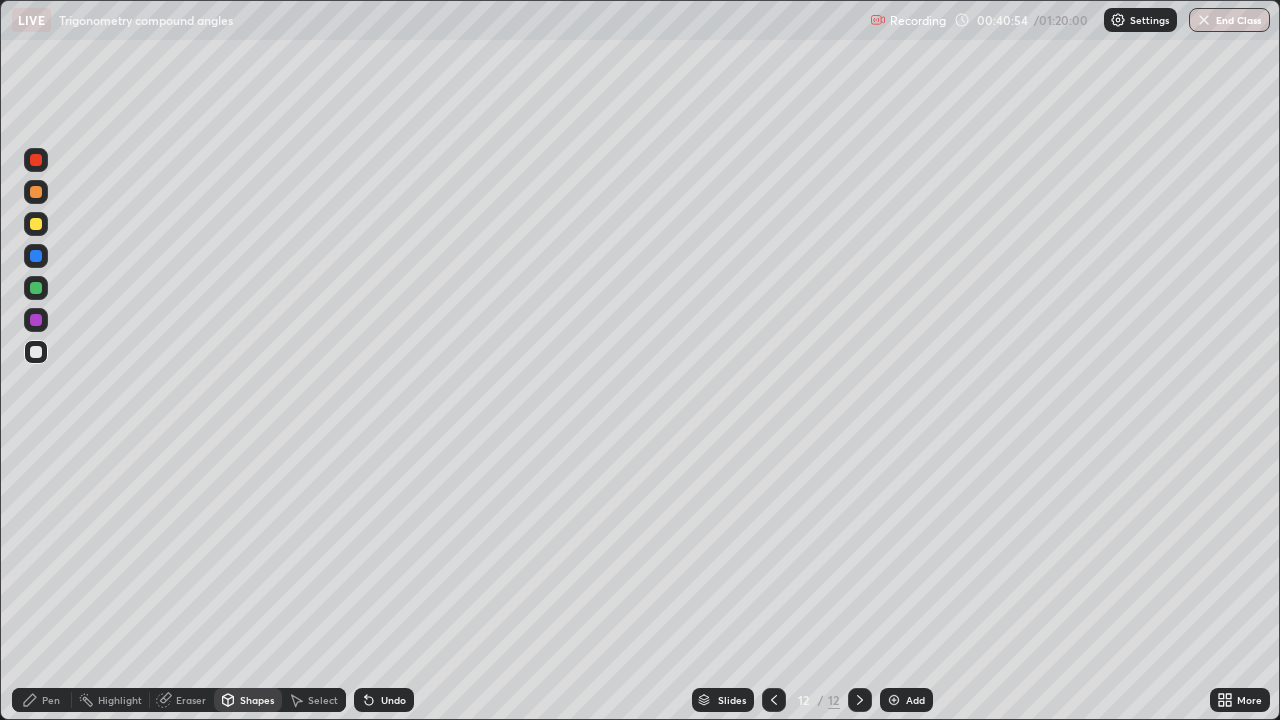 click on "Pen" at bounding box center (51, 700) 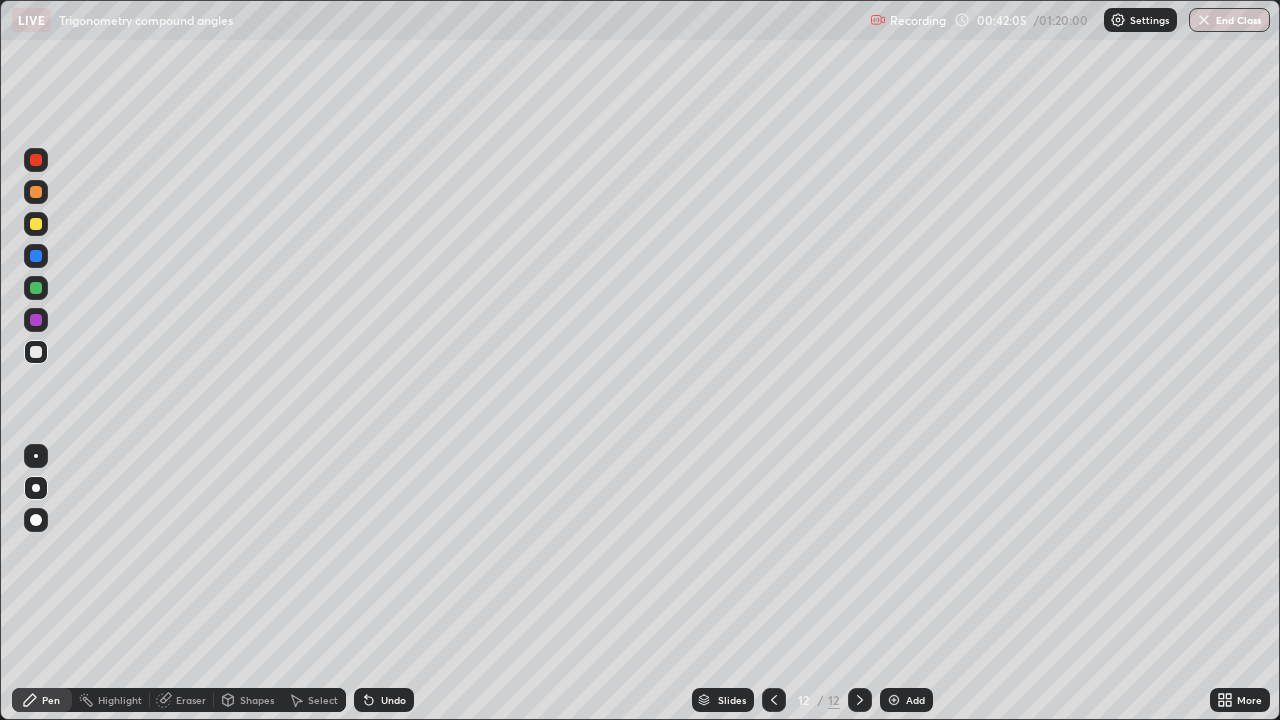 click on "Shapes" at bounding box center [257, 700] 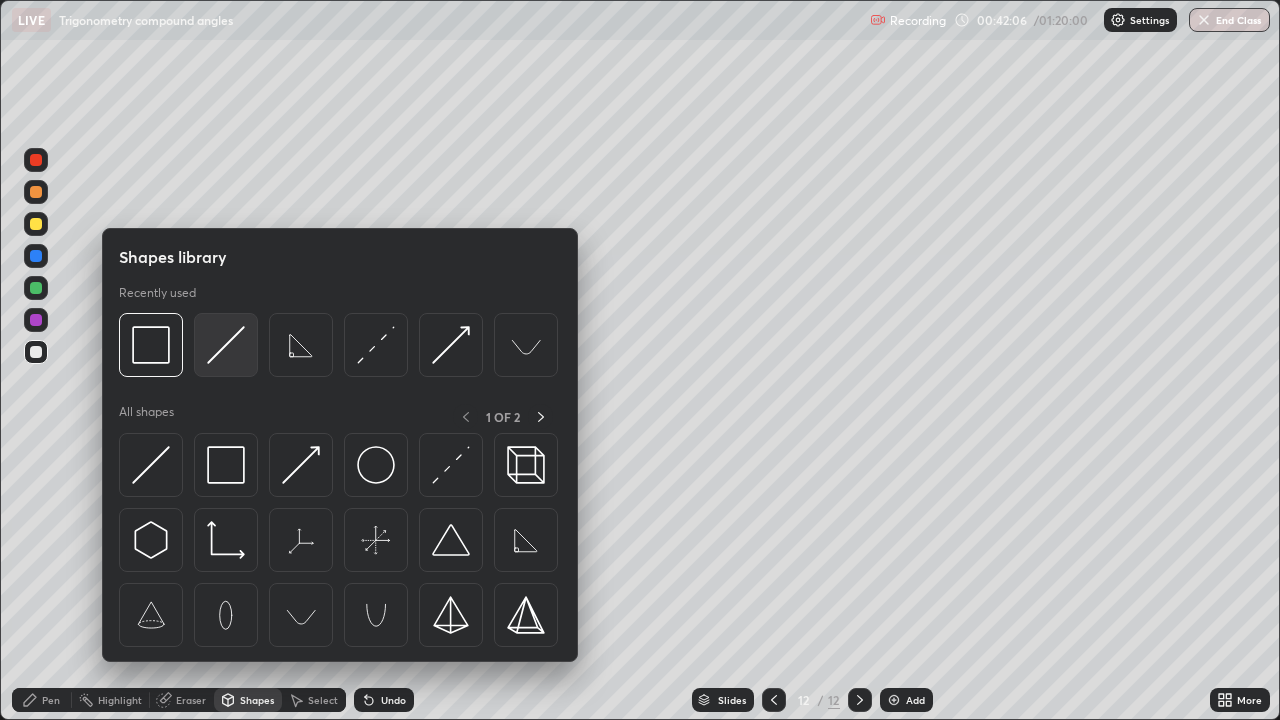 click at bounding box center [226, 345] 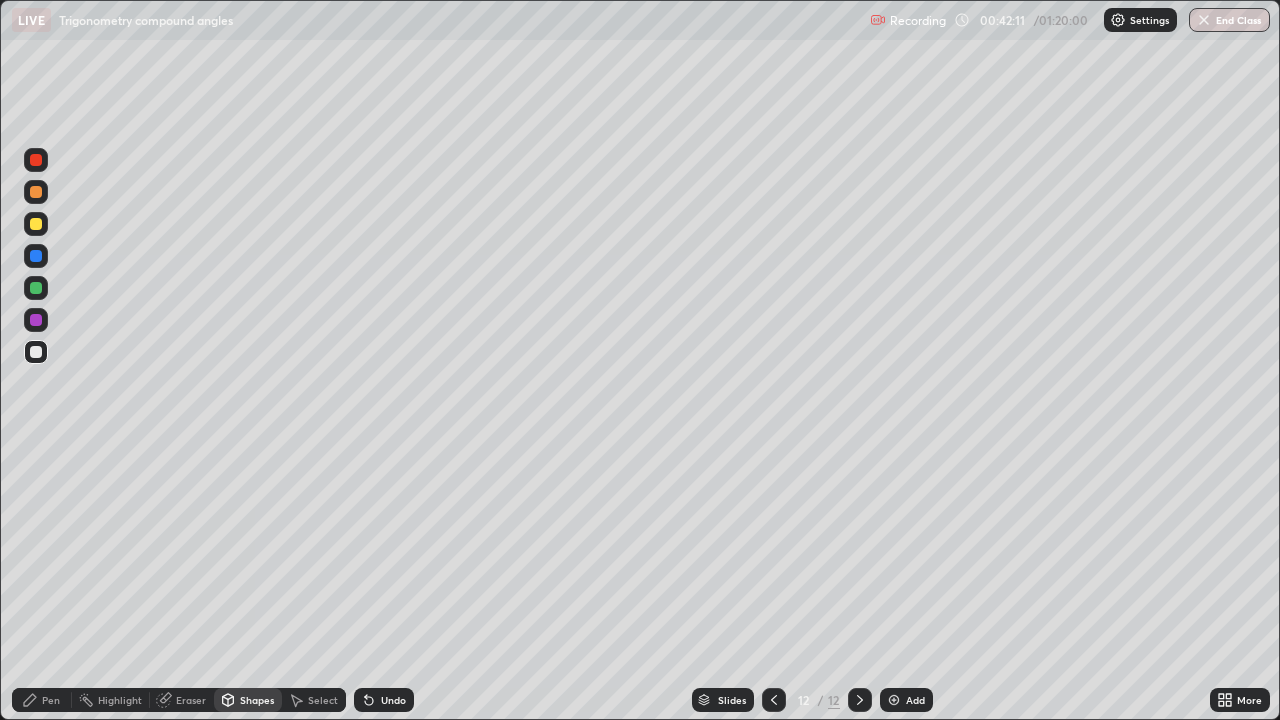 click on "Pen" at bounding box center [51, 700] 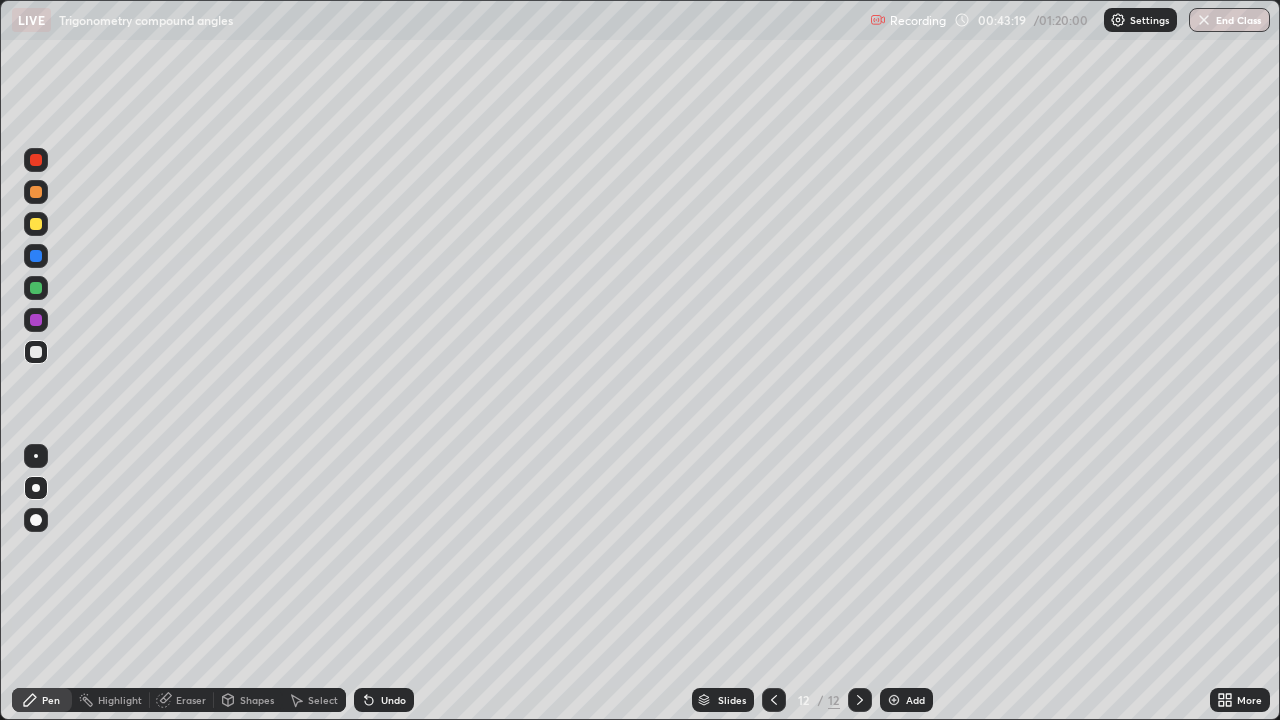 click on "Shapes" at bounding box center [257, 700] 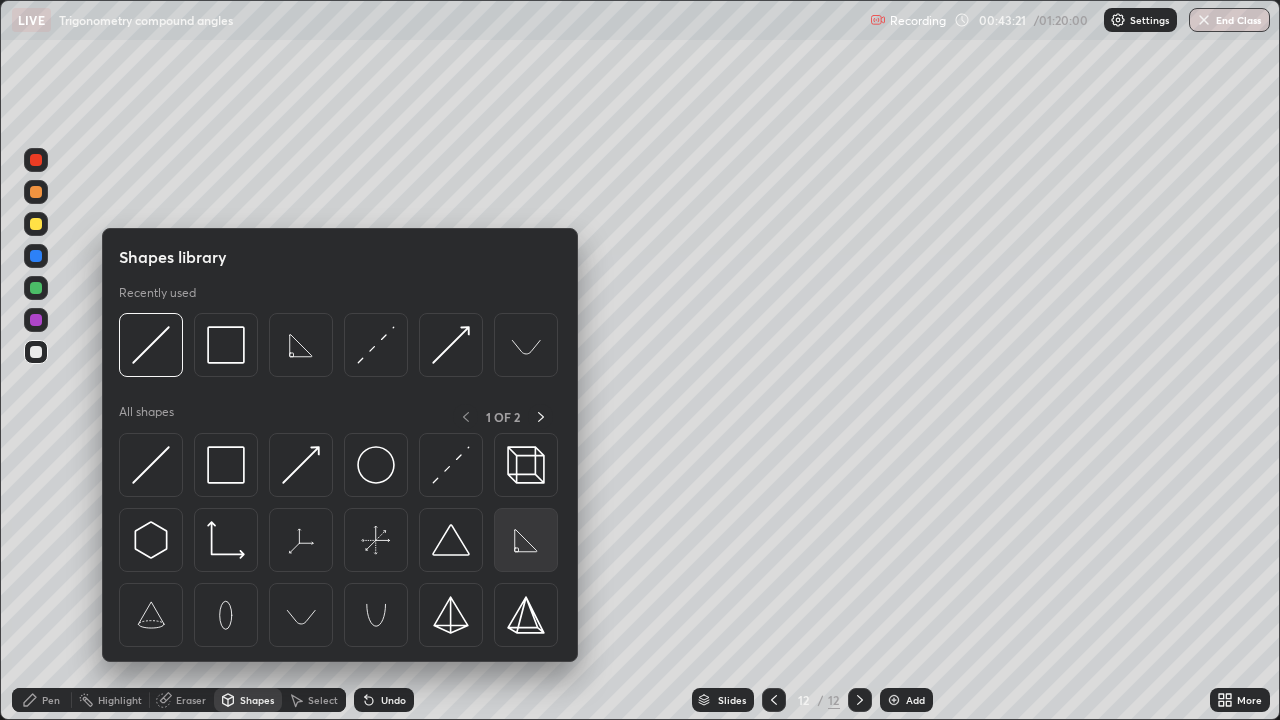 click at bounding box center (526, 540) 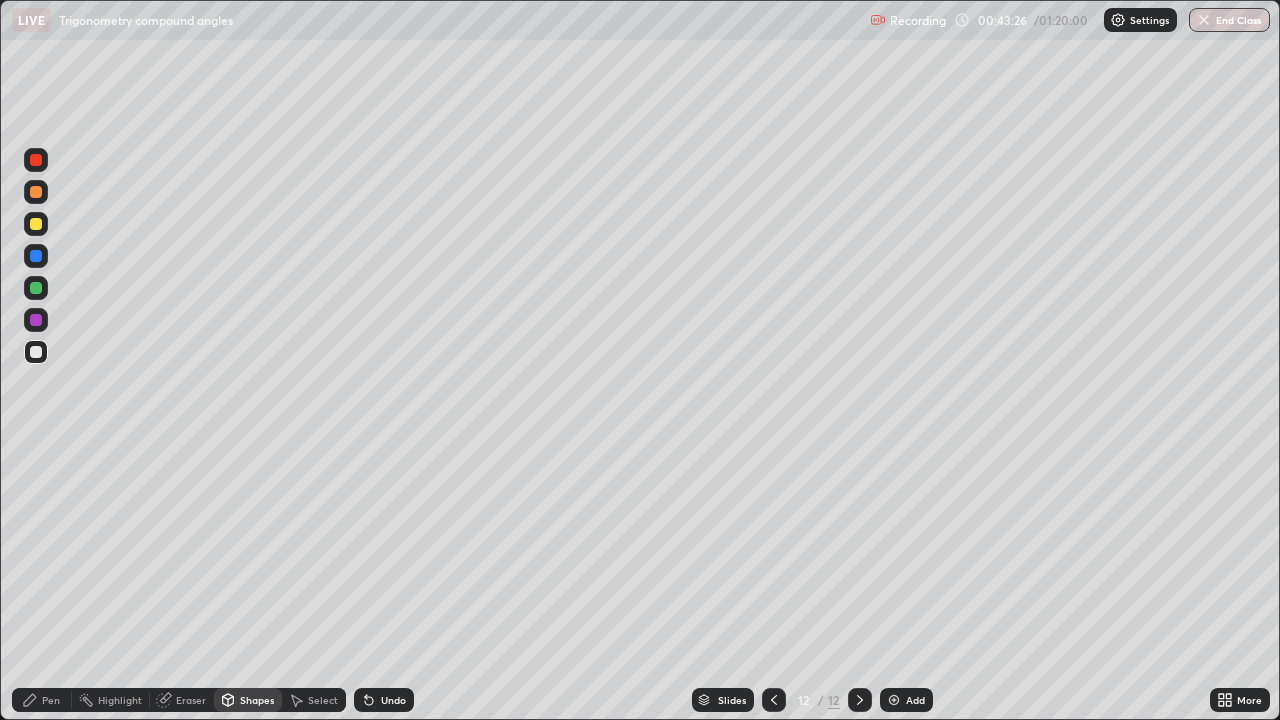 click on "Pen" at bounding box center (51, 700) 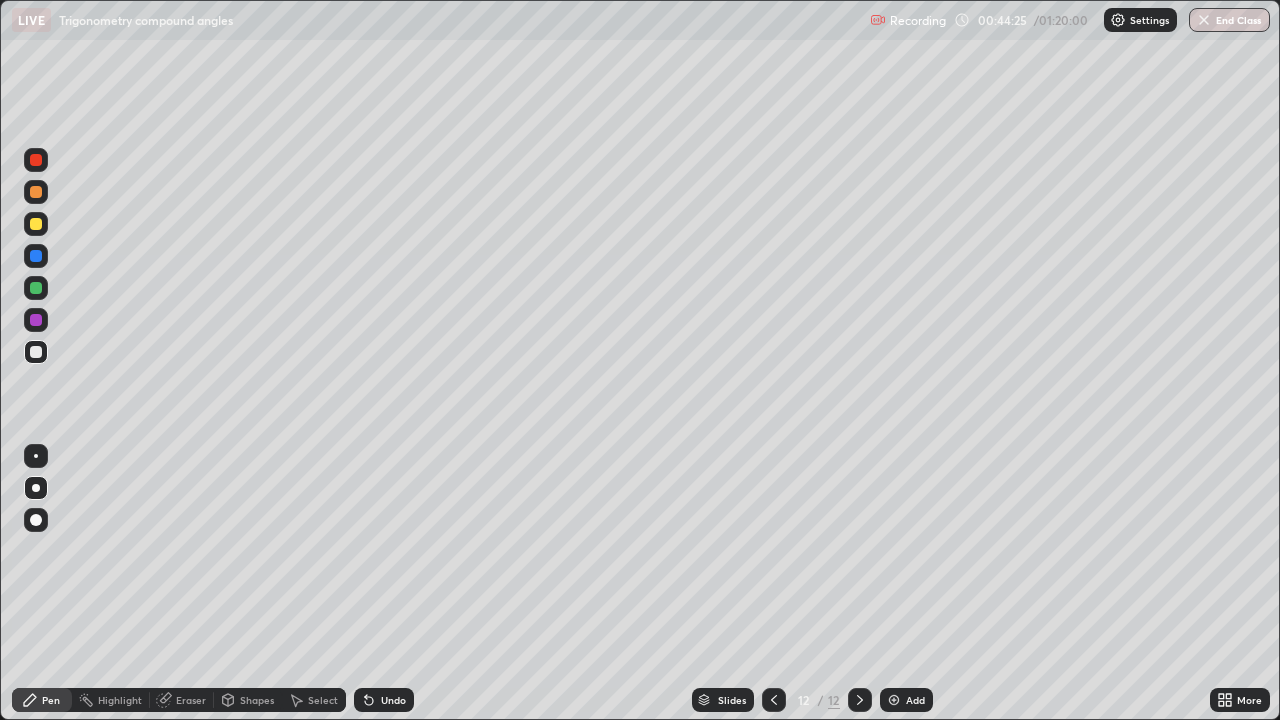 click at bounding box center (894, 700) 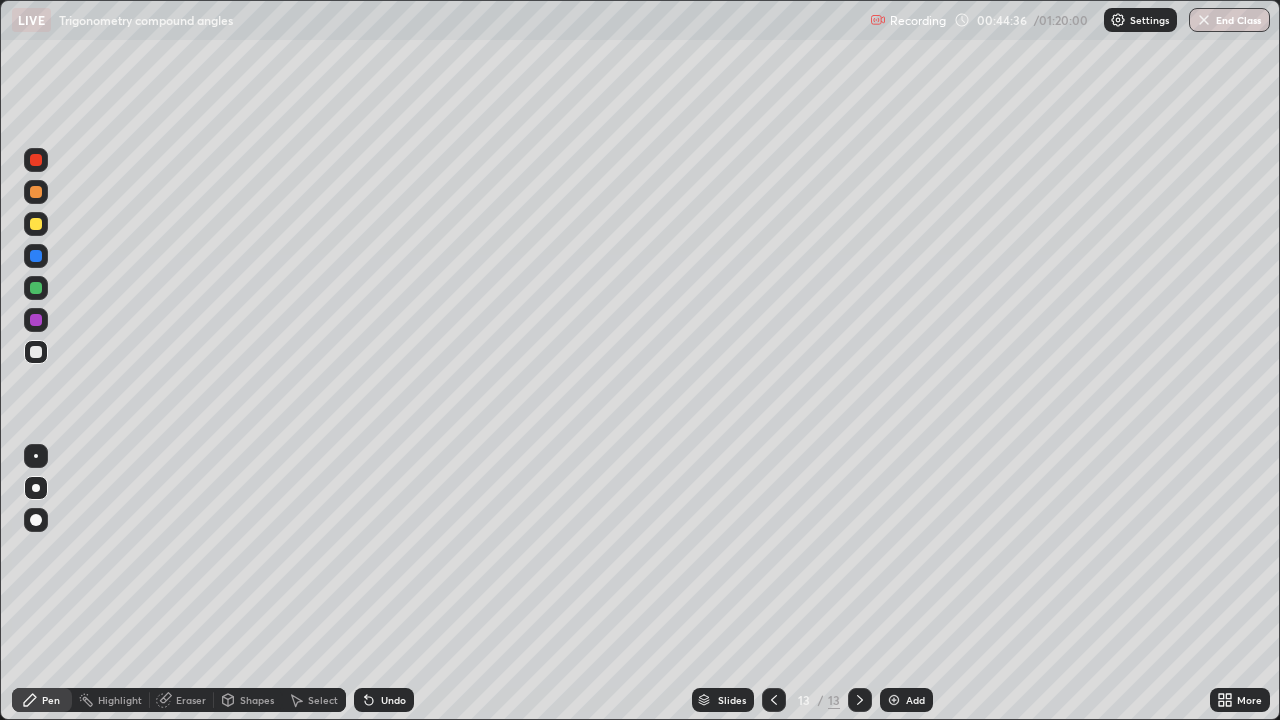 click 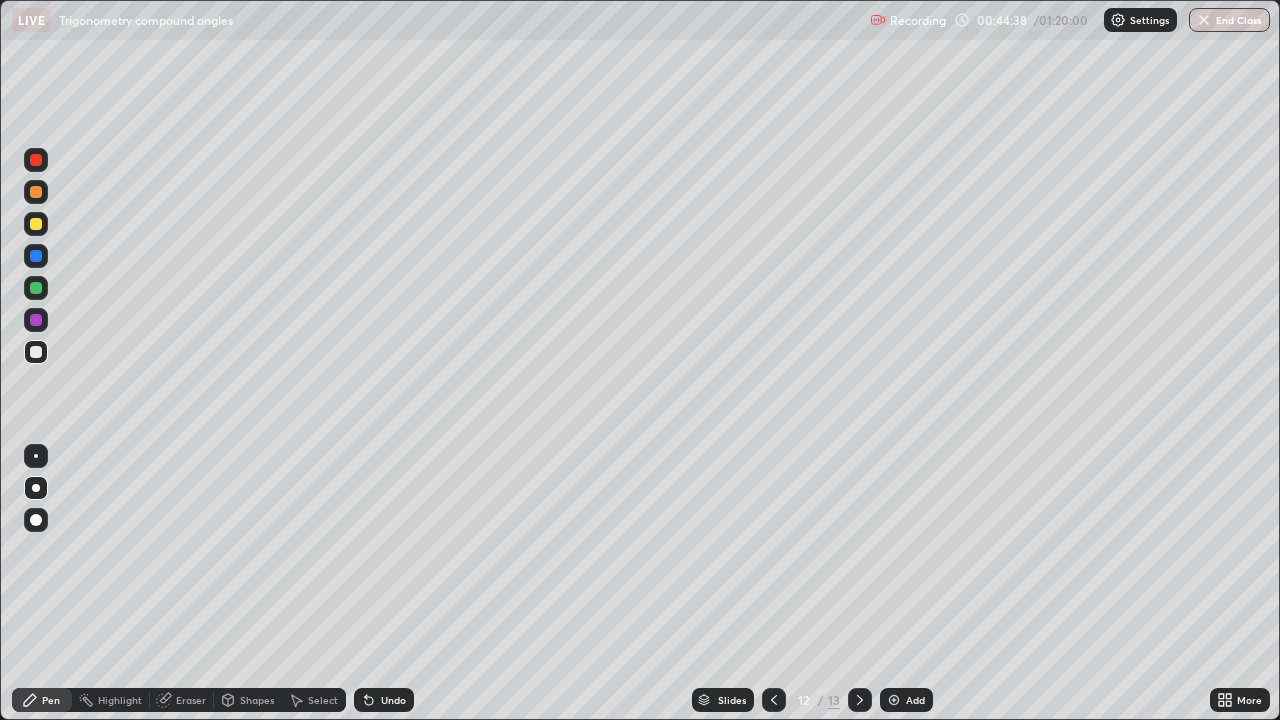 click 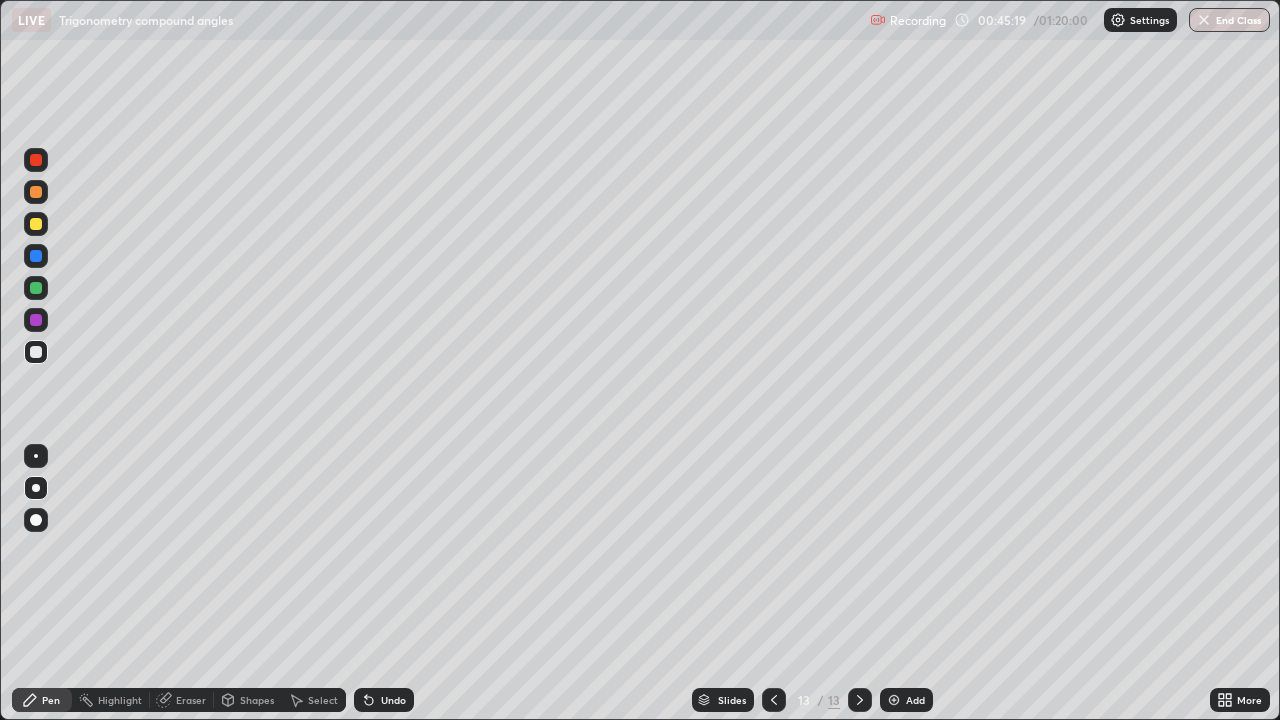 click 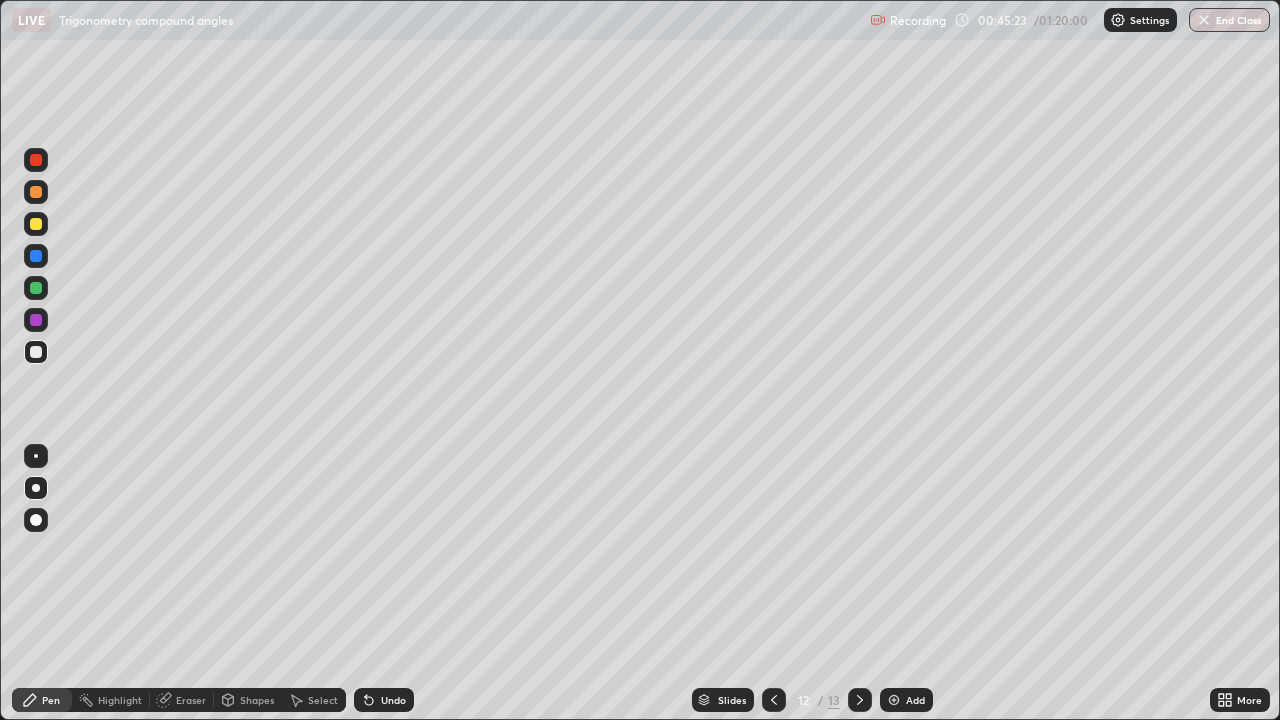 click 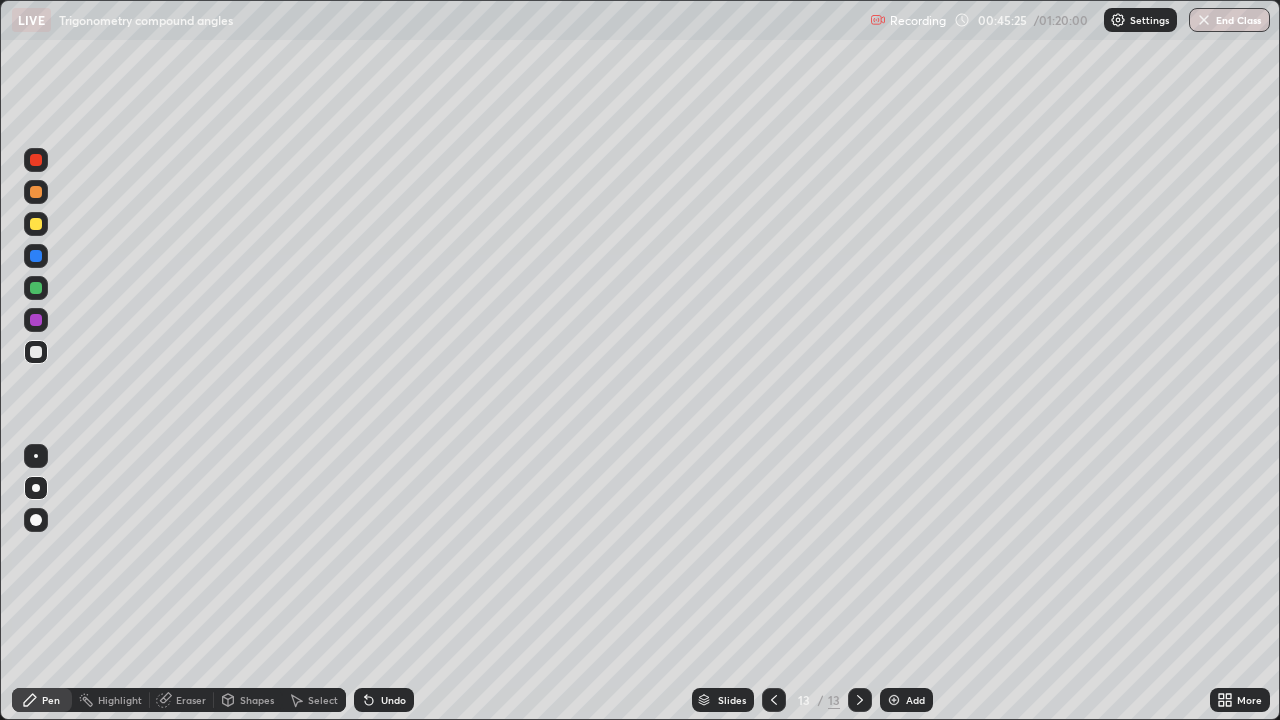 click on "Shapes" at bounding box center (257, 700) 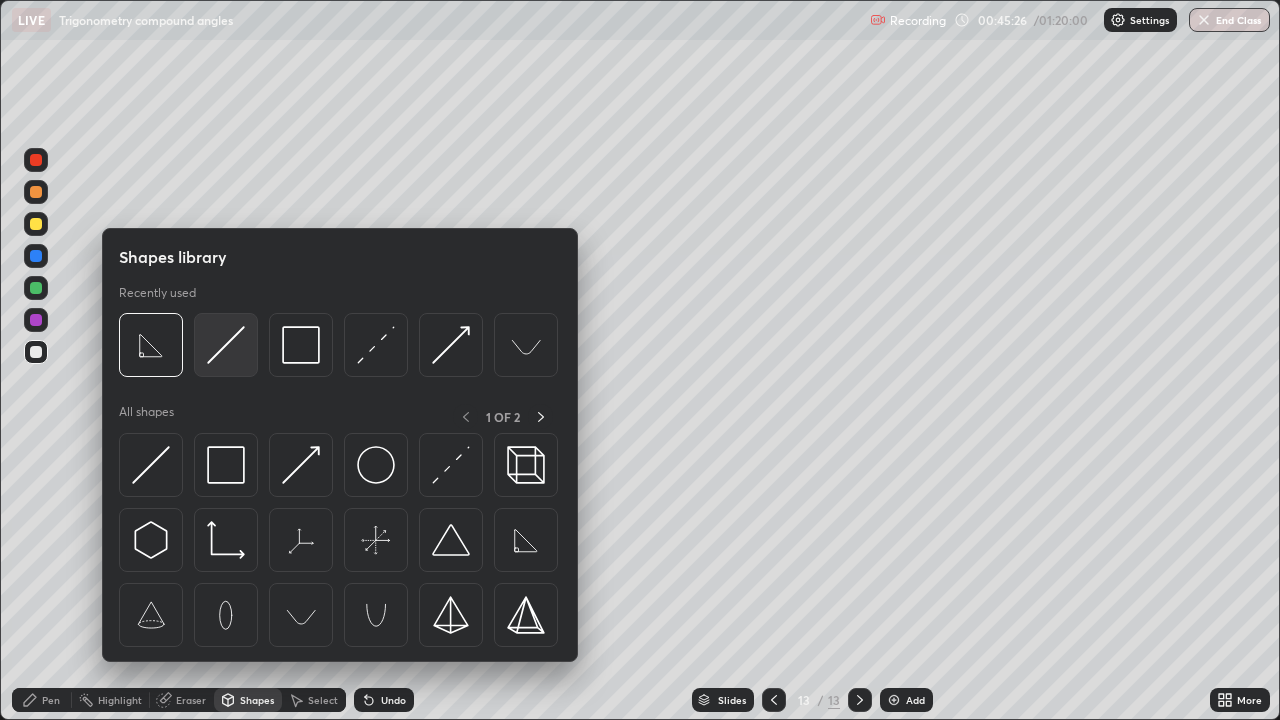click at bounding box center (226, 345) 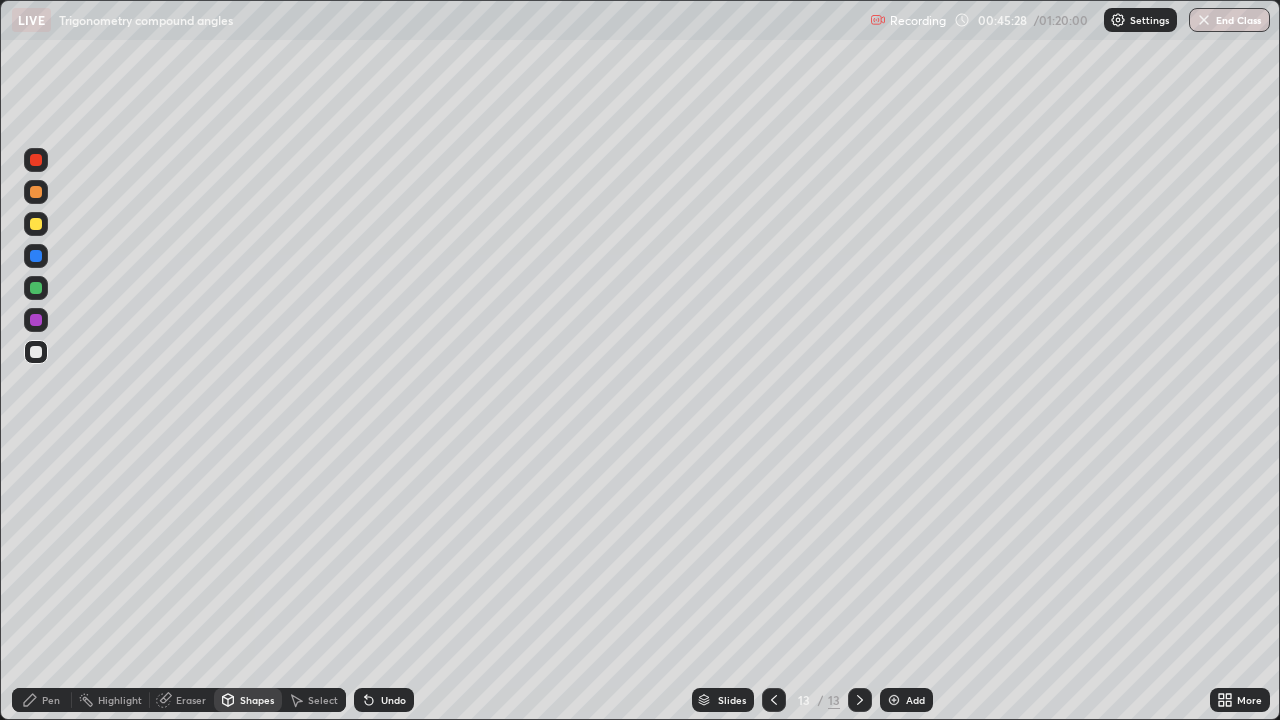 click on "Pen" at bounding box center [51, 700] 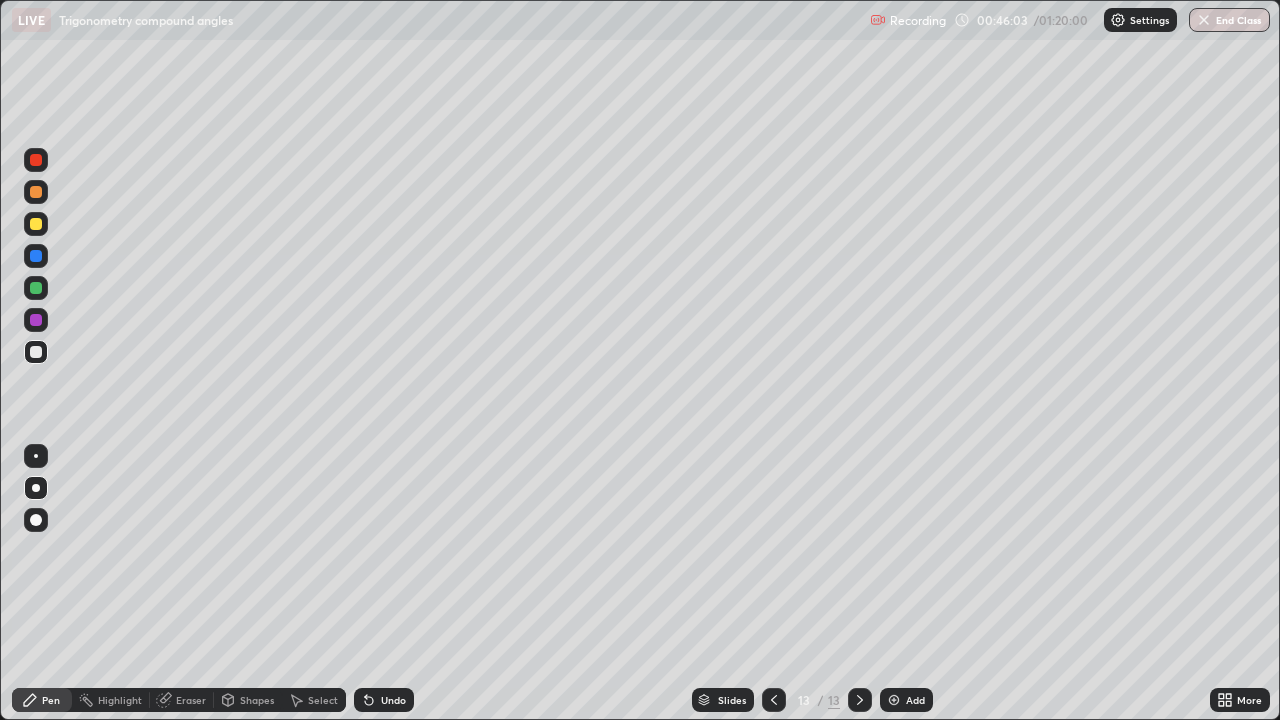 click on "Slides 13 / 13 Add" at bounding box center (812, 700) 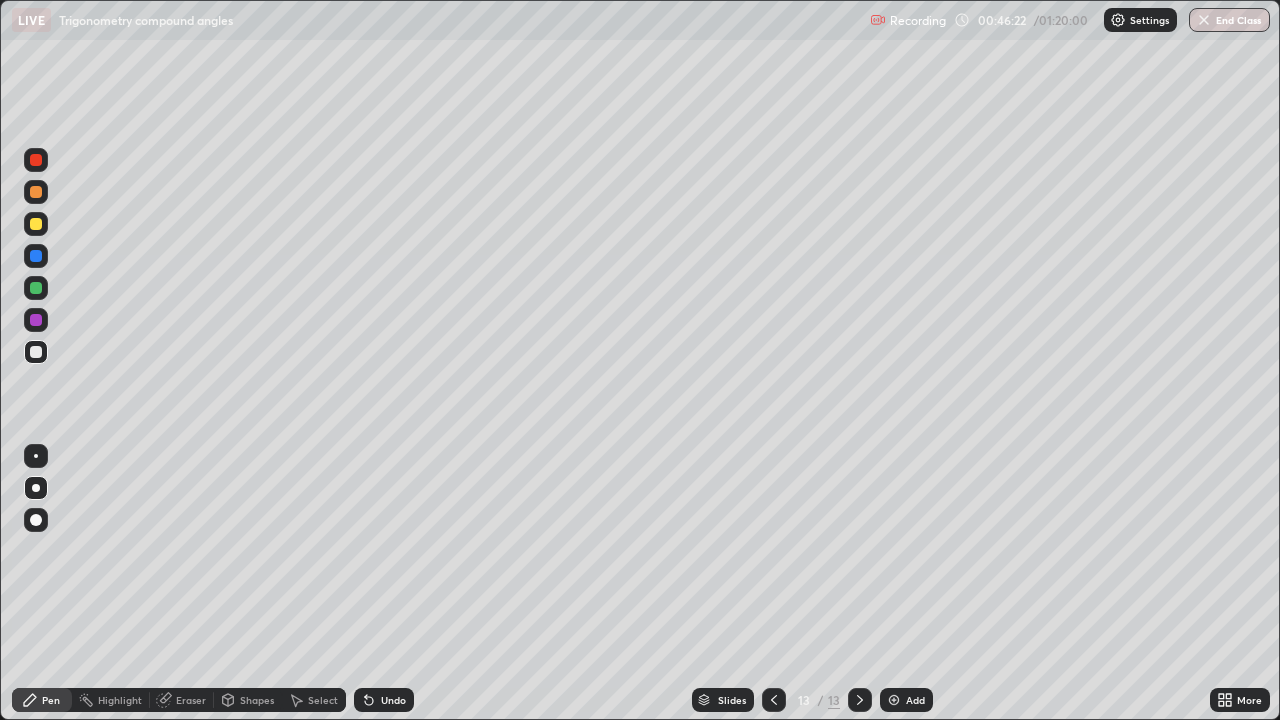 click on "Shapes" at bounding box center [257, 700] 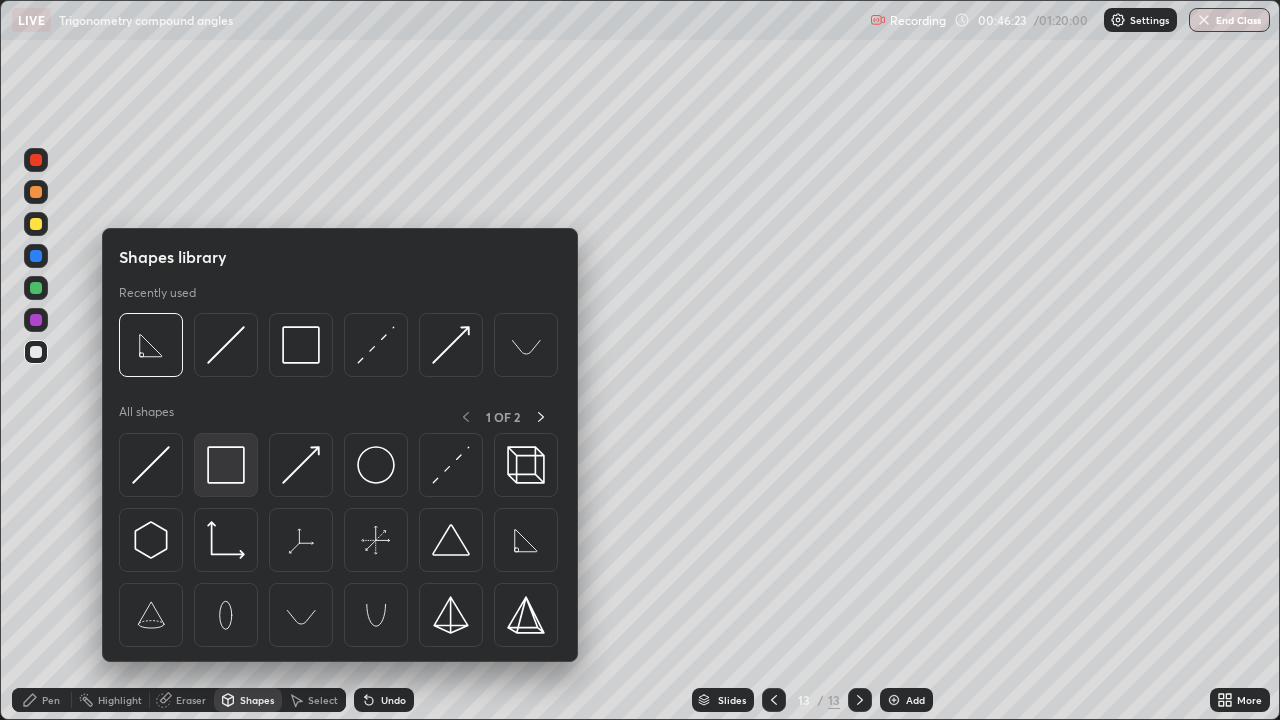 click at bounding box center (226, 465) 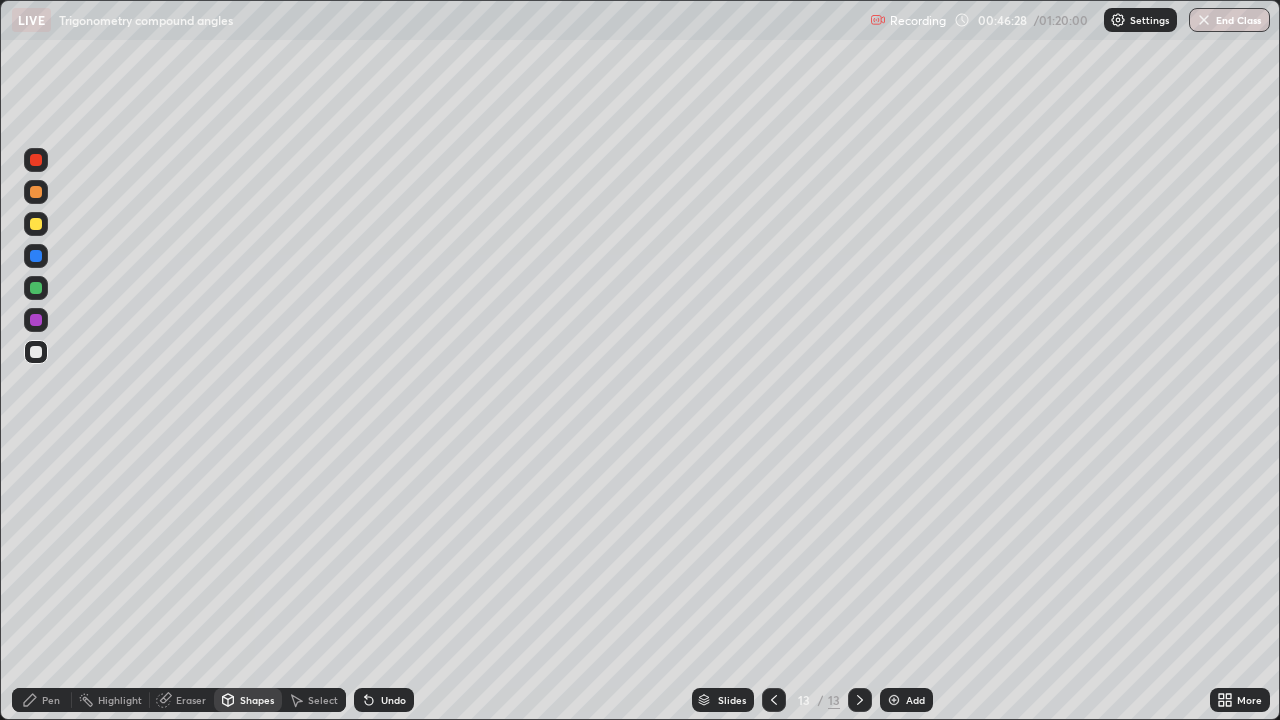 click on "Pen" at bounding box center (51, 700) 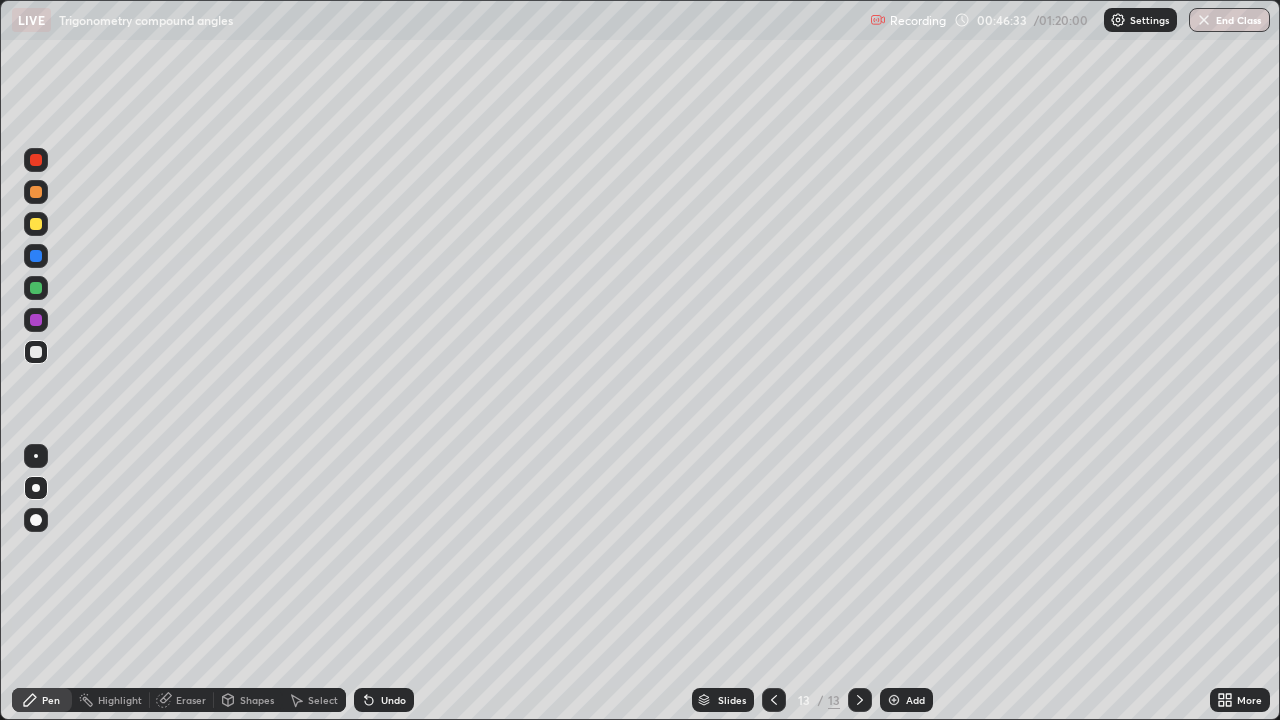 click 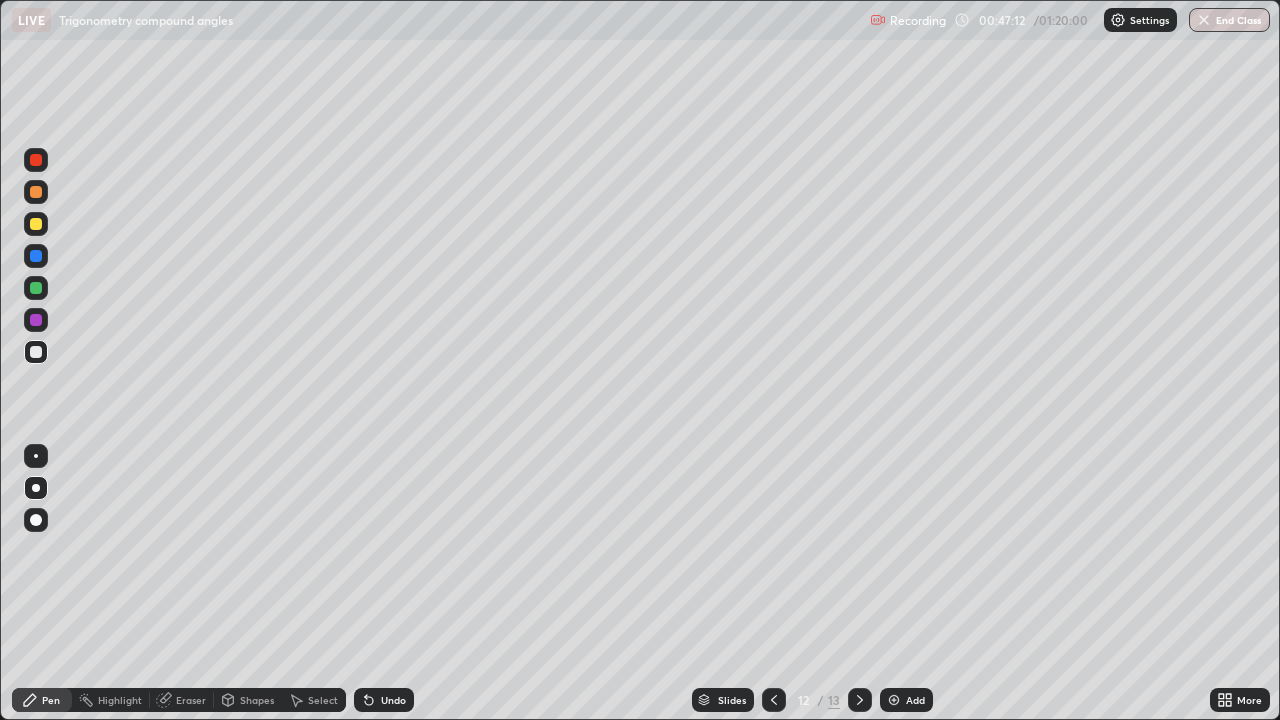 click at bounding box center [860, 700] 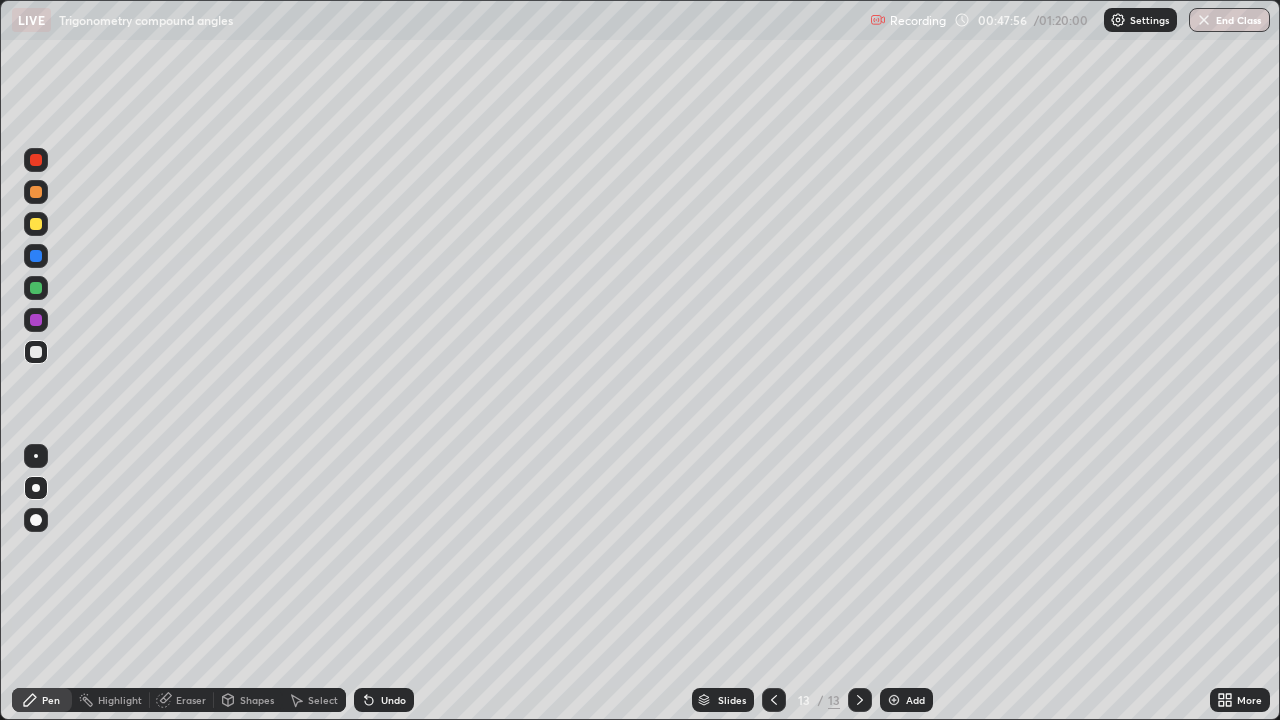 click at bounding box center [894, 700] 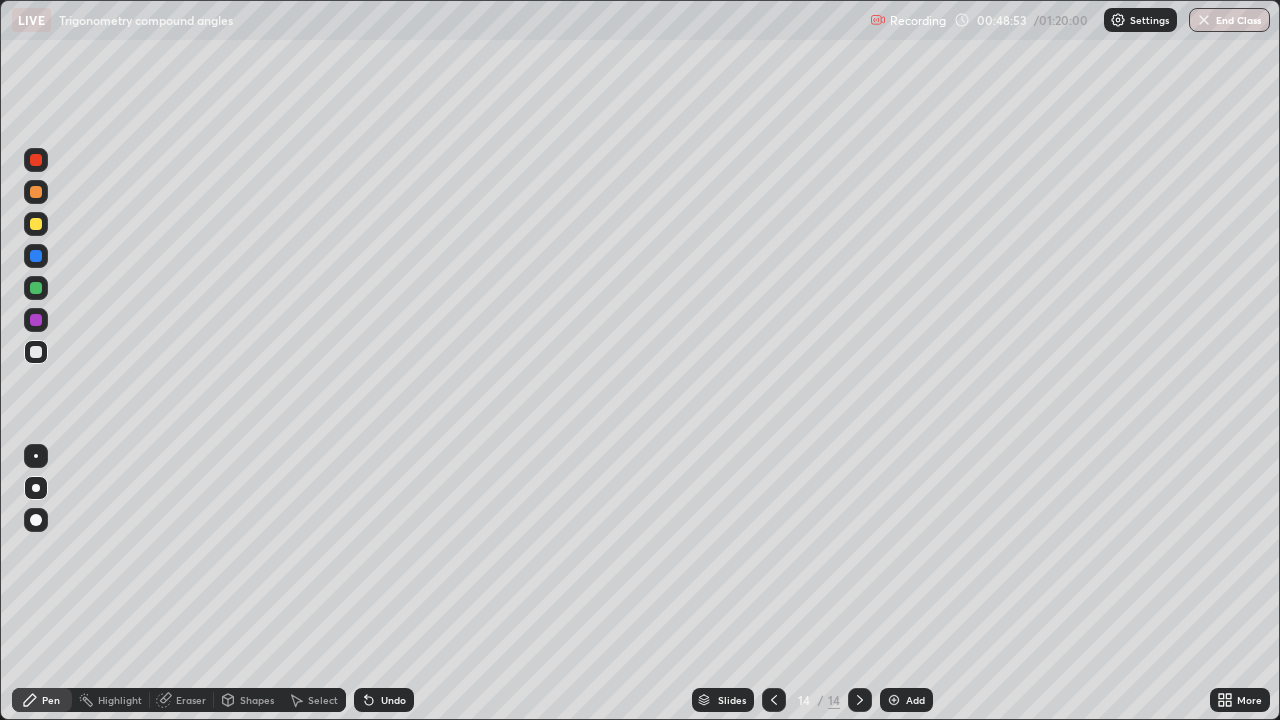 click on "Eraser" at bounding box center [191, 700] 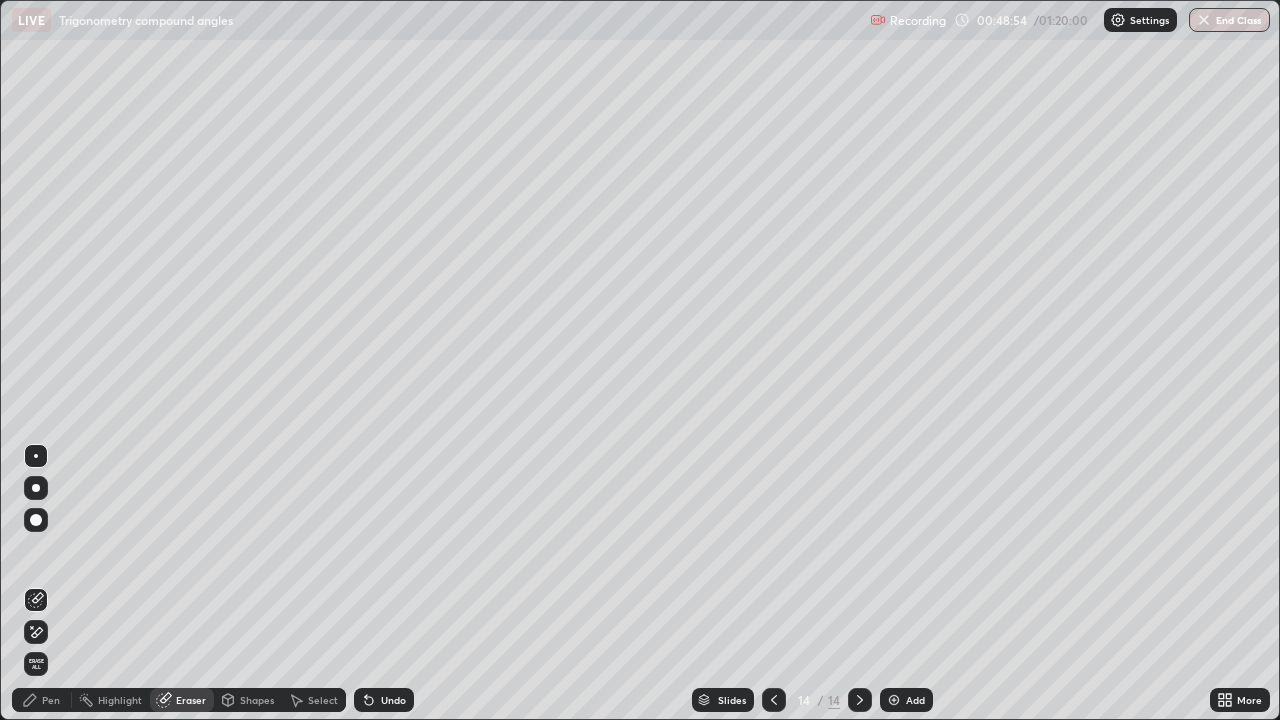 click on "Pen" at bounding box center [42, 700] 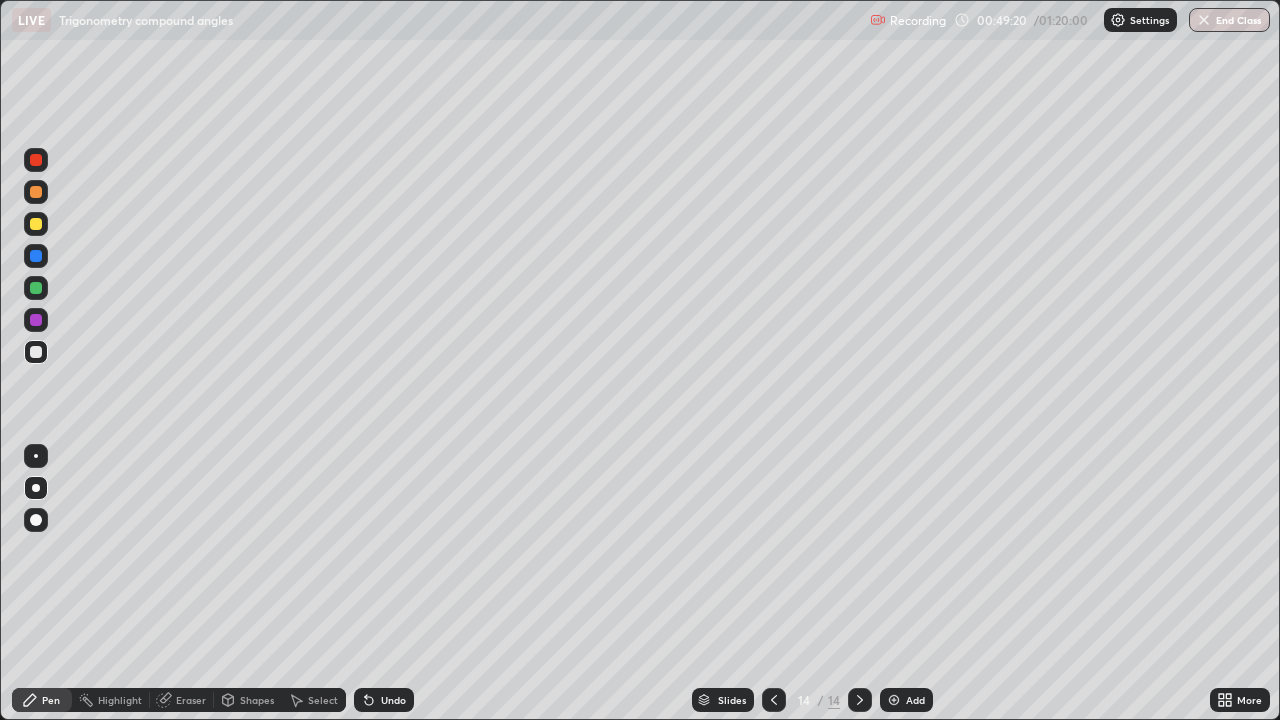 click on "Shapes" at bounding box center (257, 700) 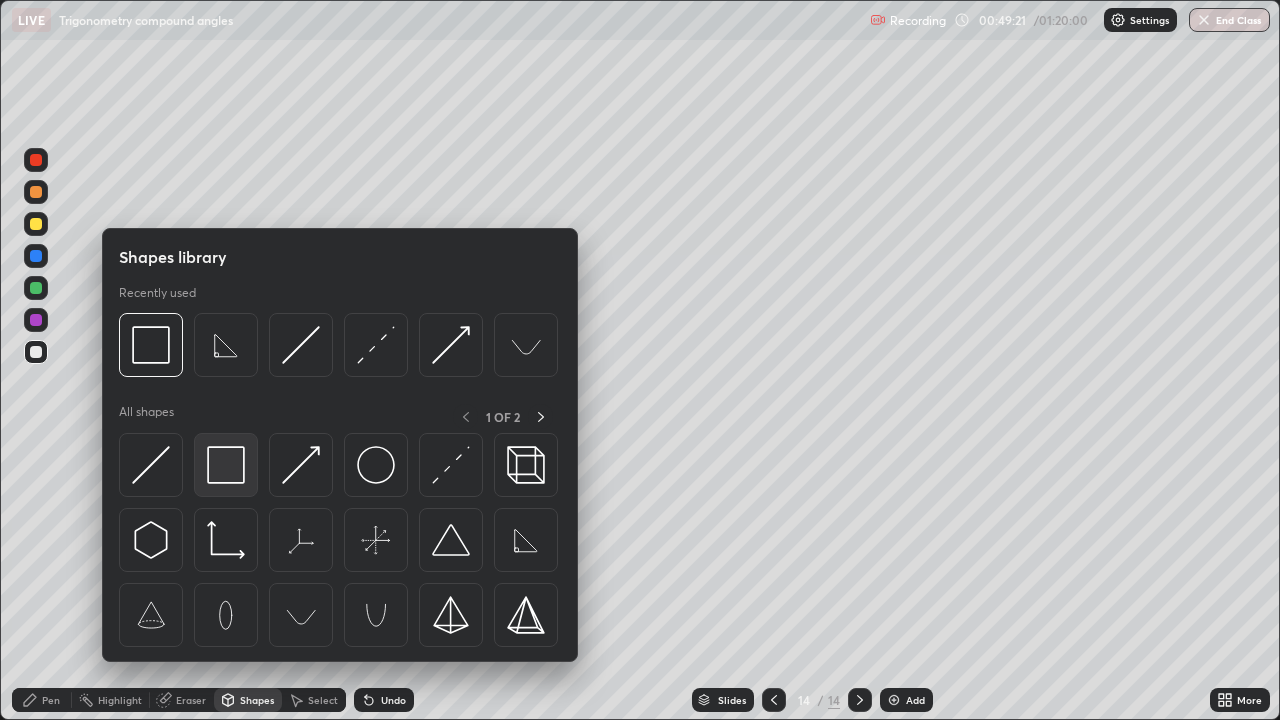 click at bounding box center (226, 465) 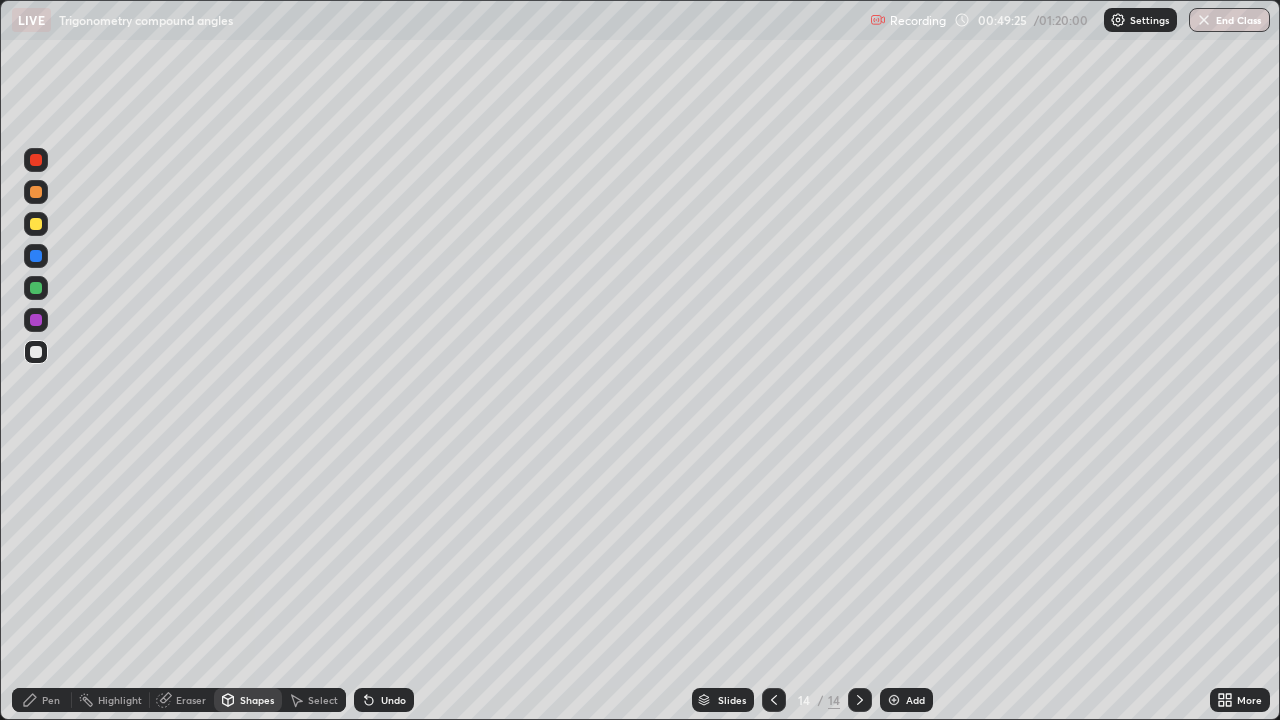 click on "Pen" at bounding box center [51, 700] 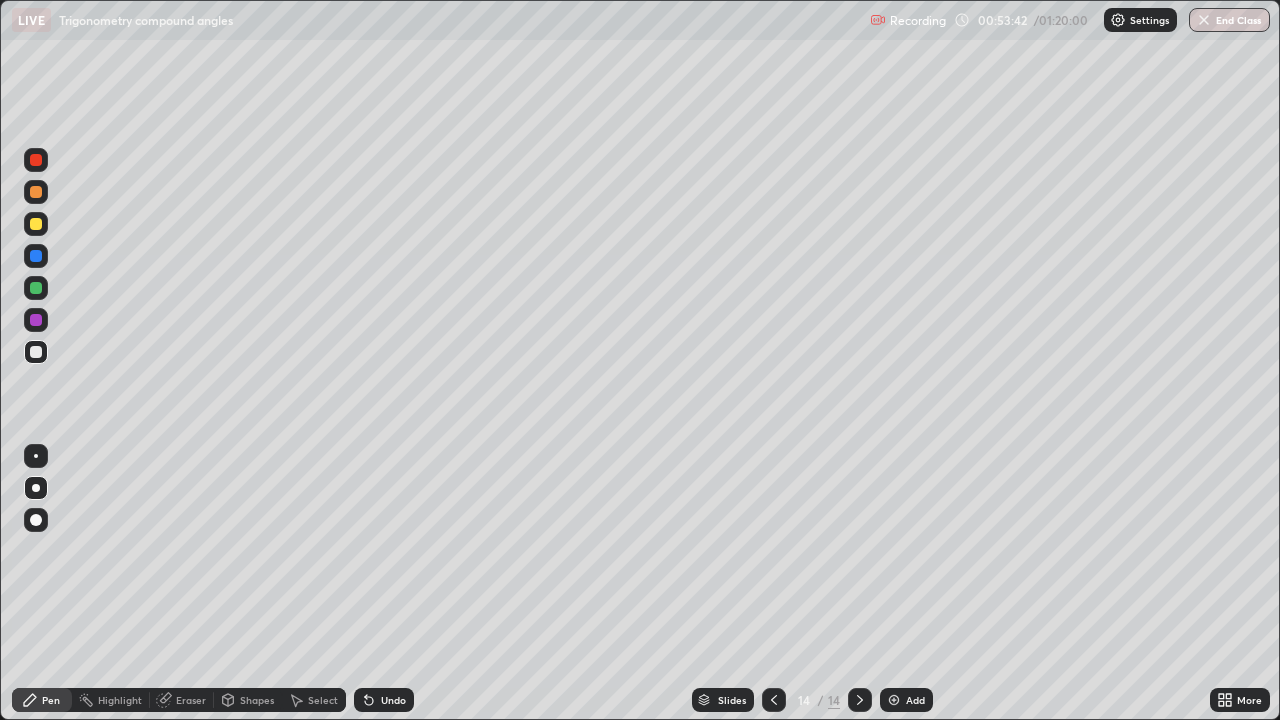 click at bounding box center (894, 700) 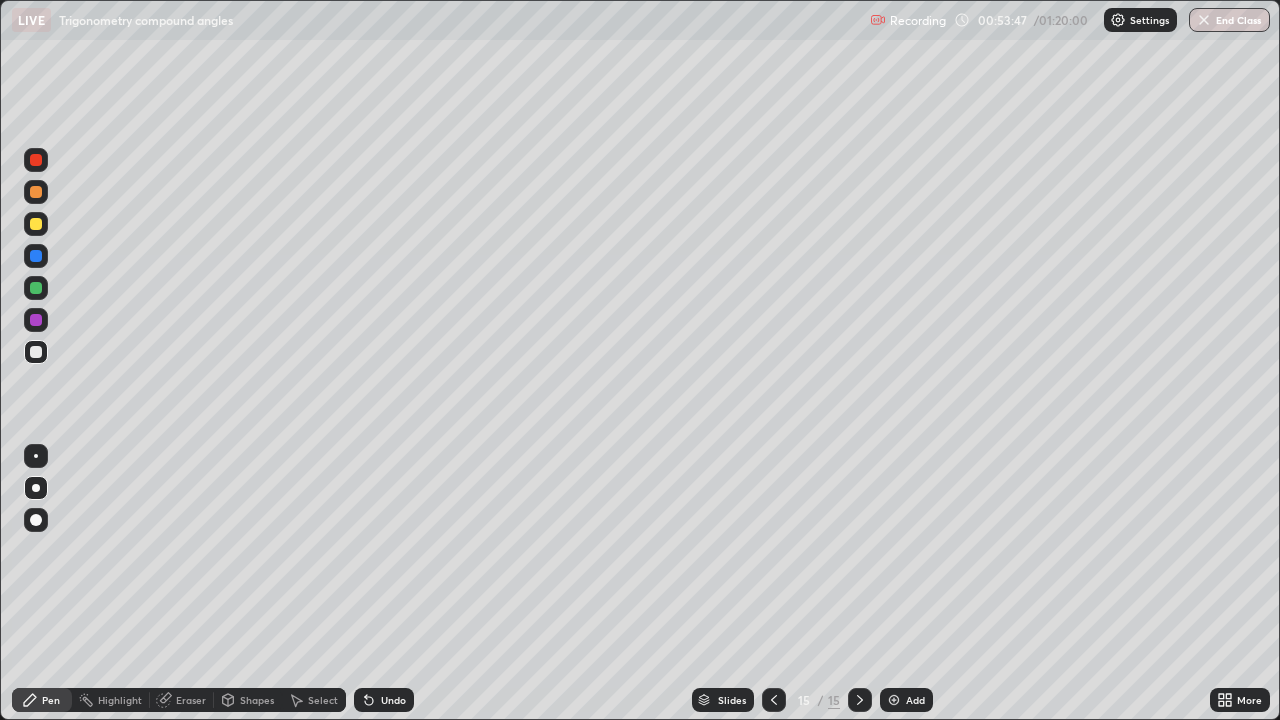 click 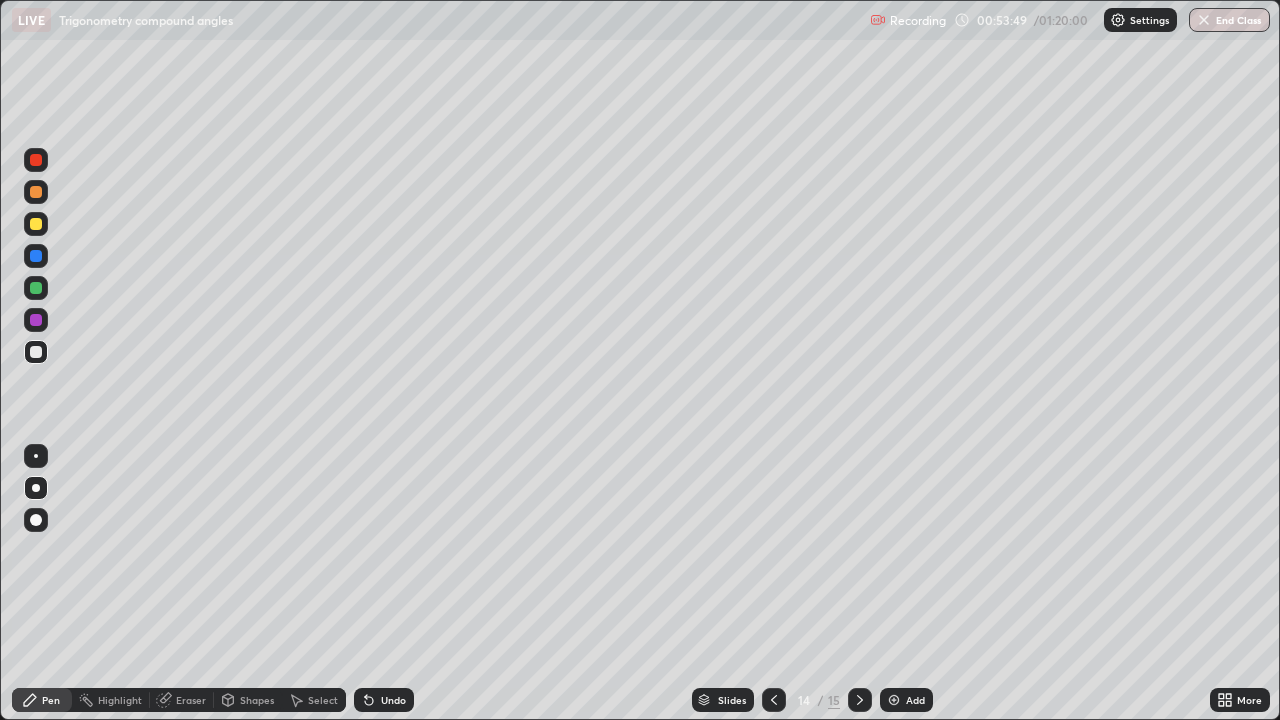 click 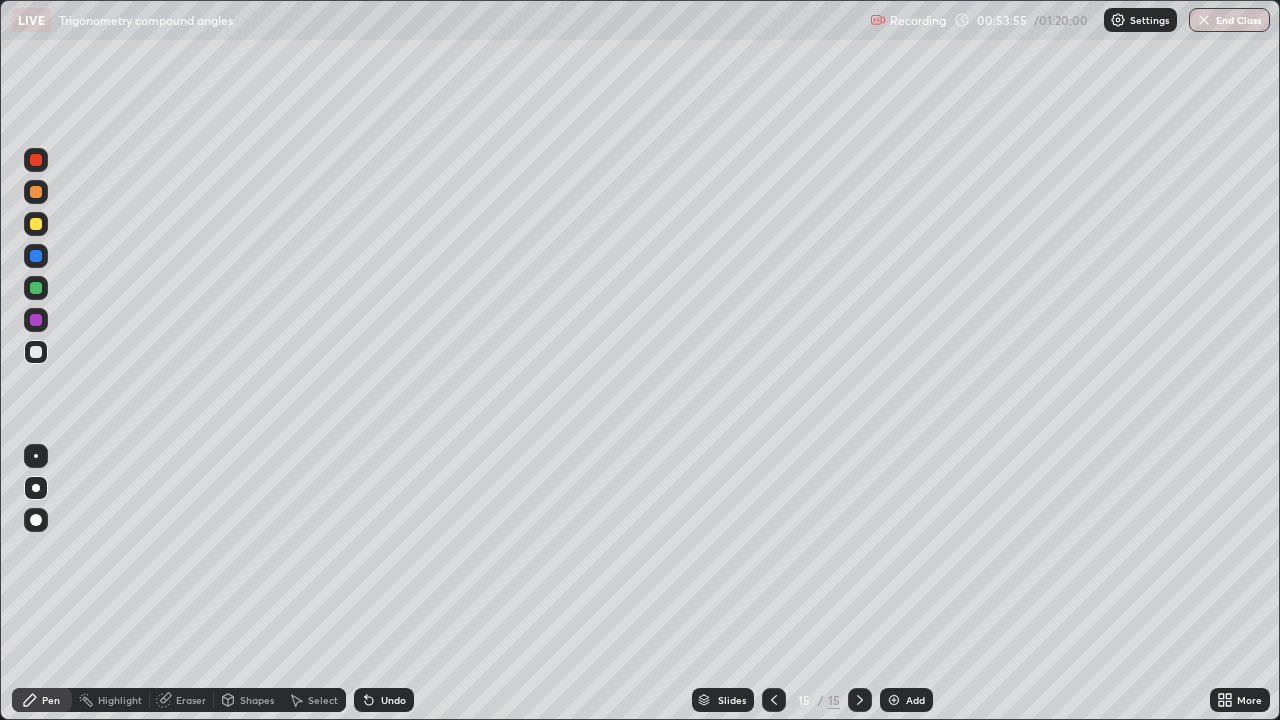 click 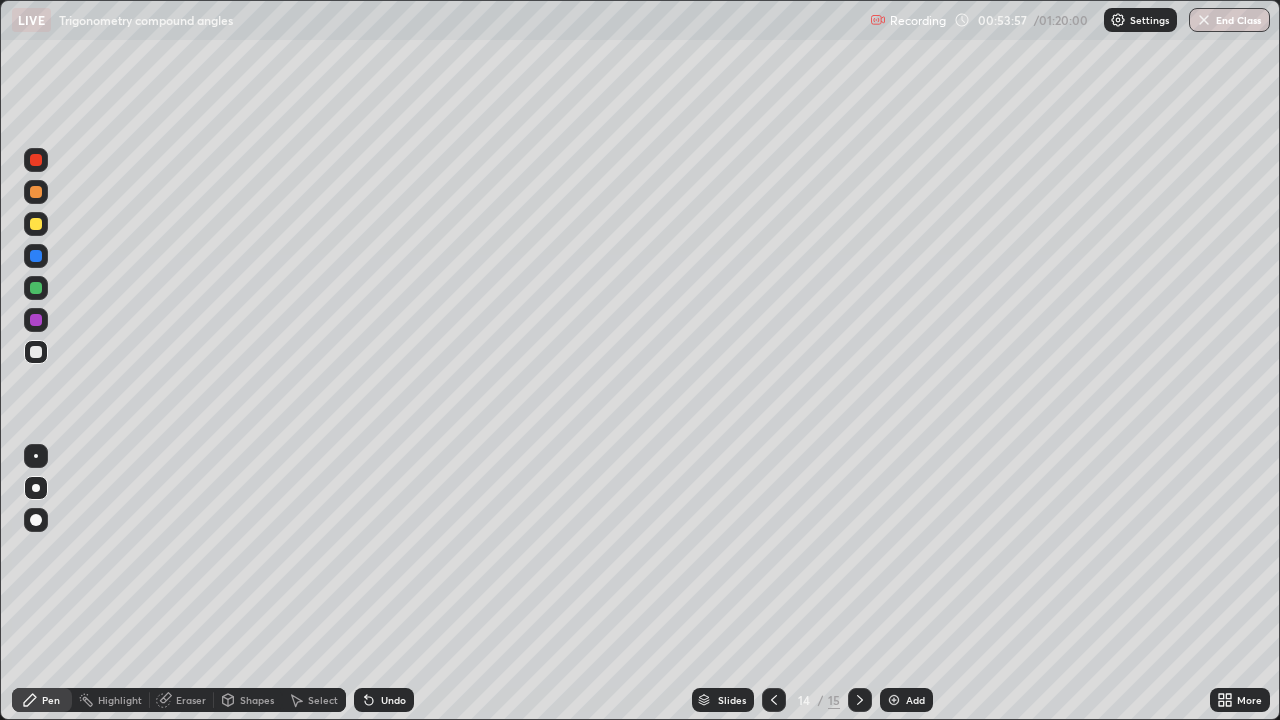 click 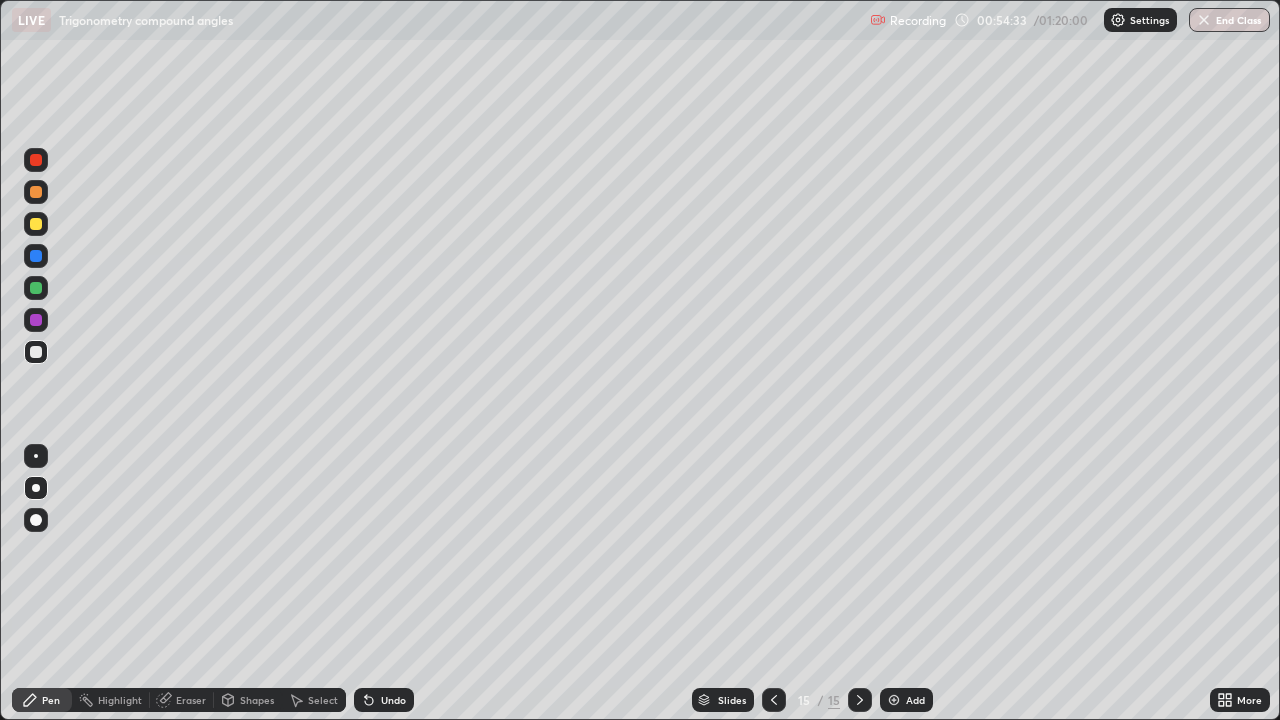 click on "Shapes" at bounding box center [257, 700] 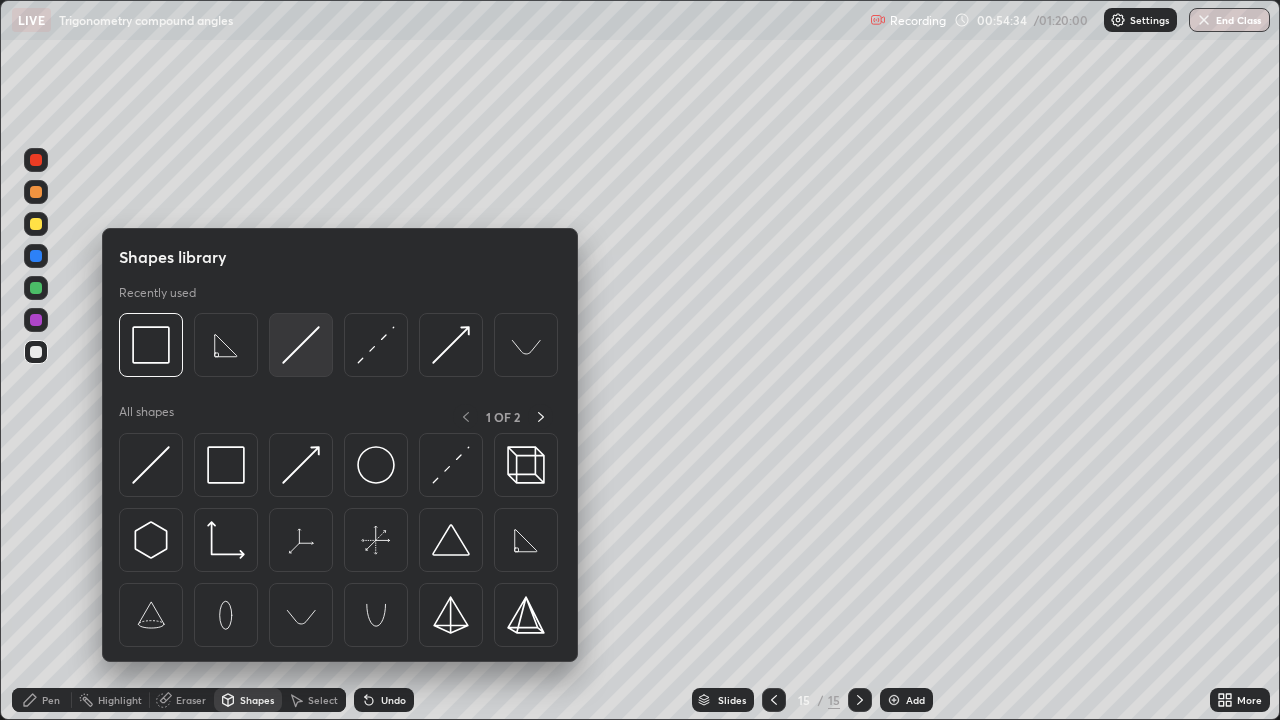 click at bounding box center [301, 345] 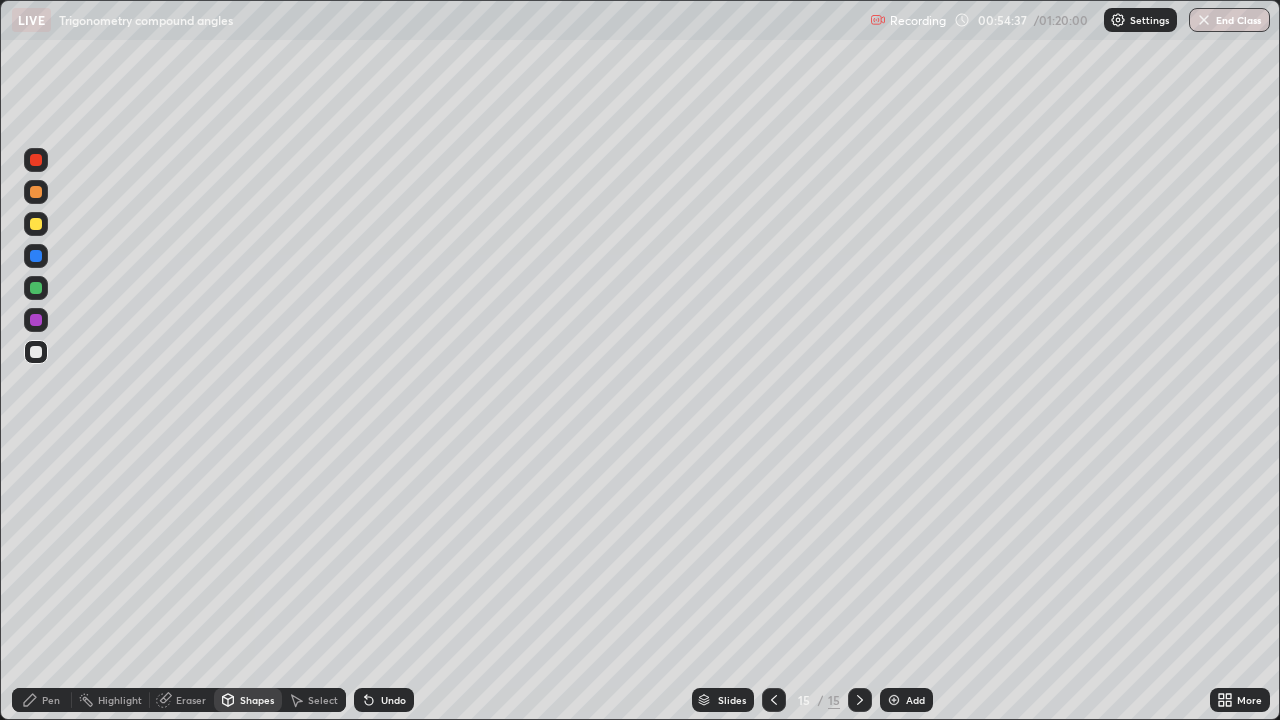 click on "Pen" at bounding box center [51, 700] 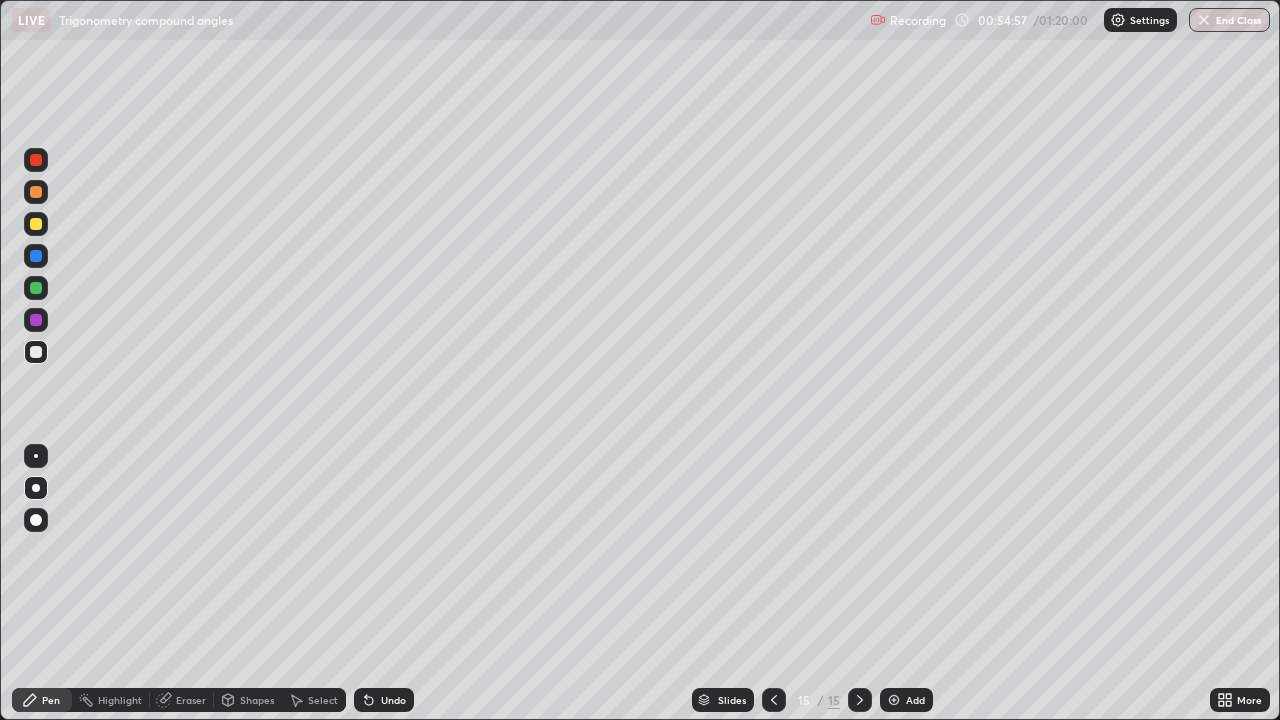 click 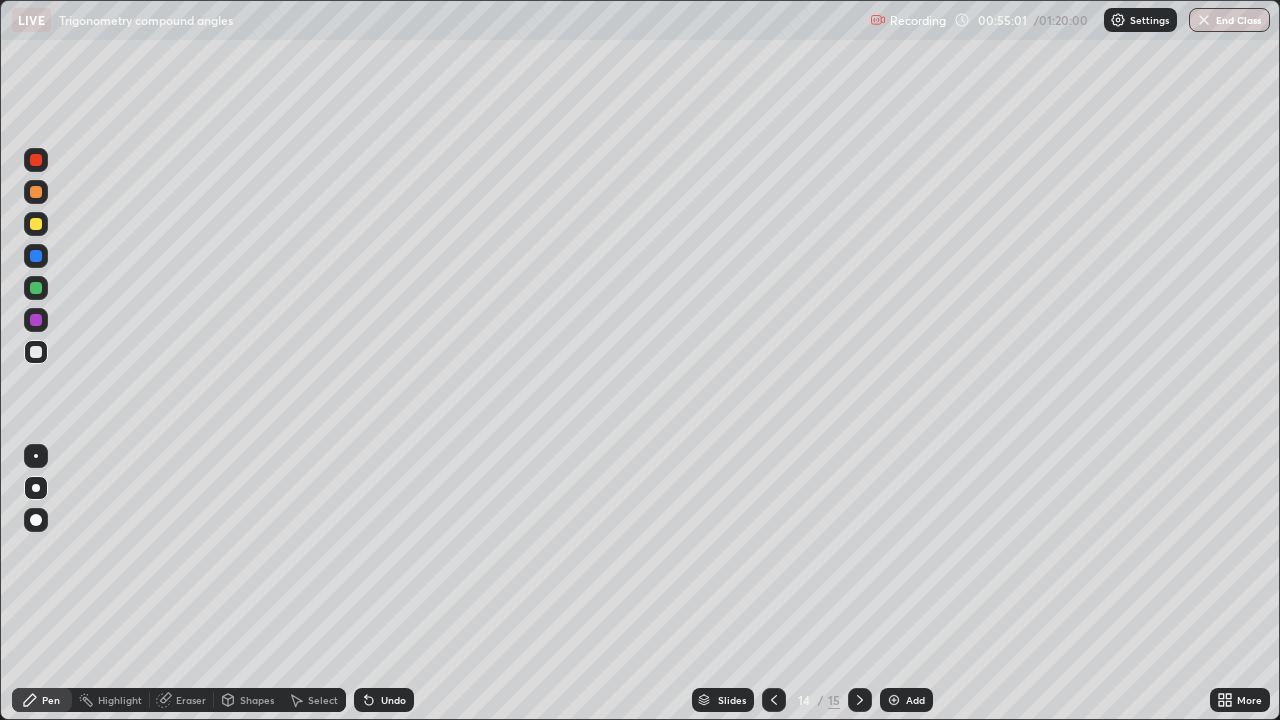 click 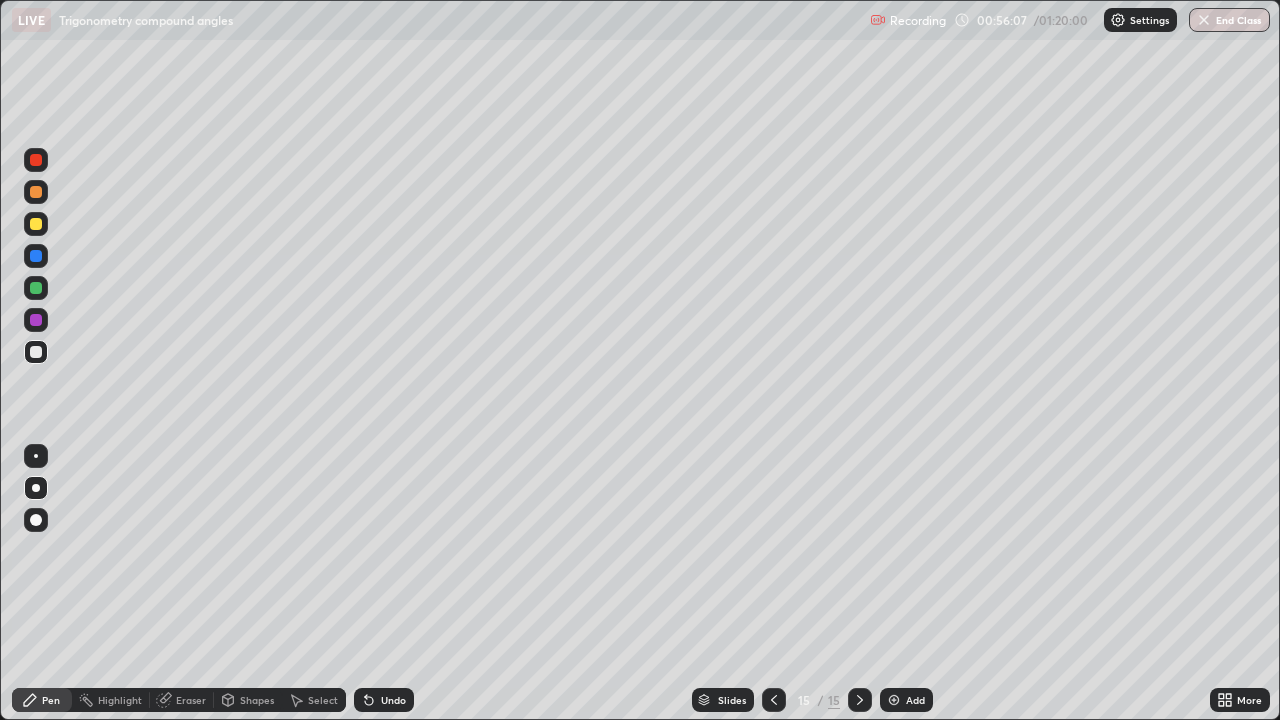 click at bounding box center (774, 700) 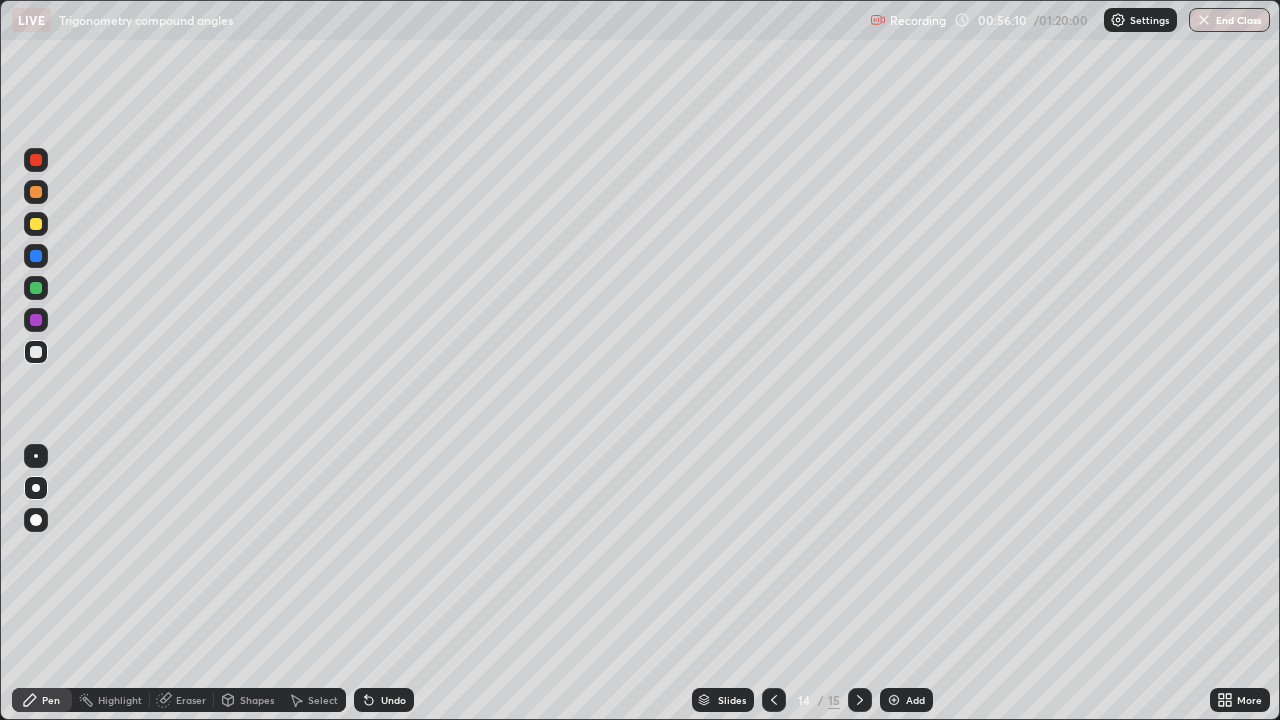 click 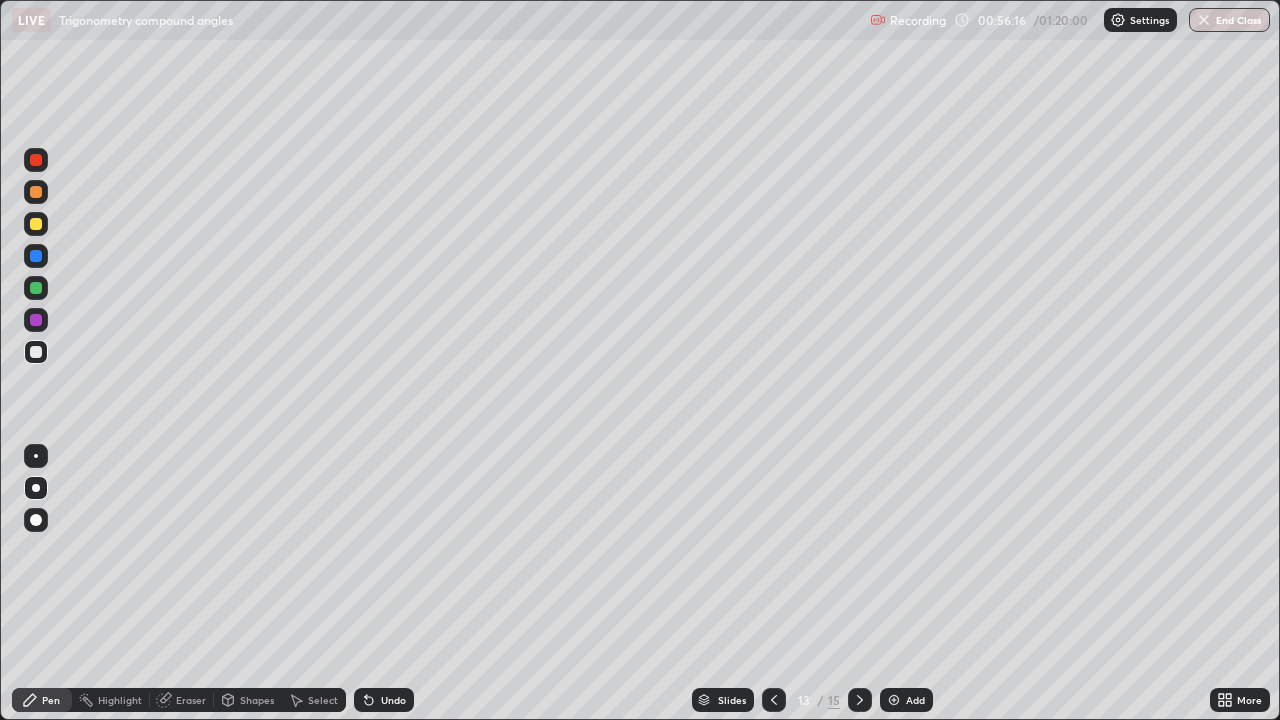 click 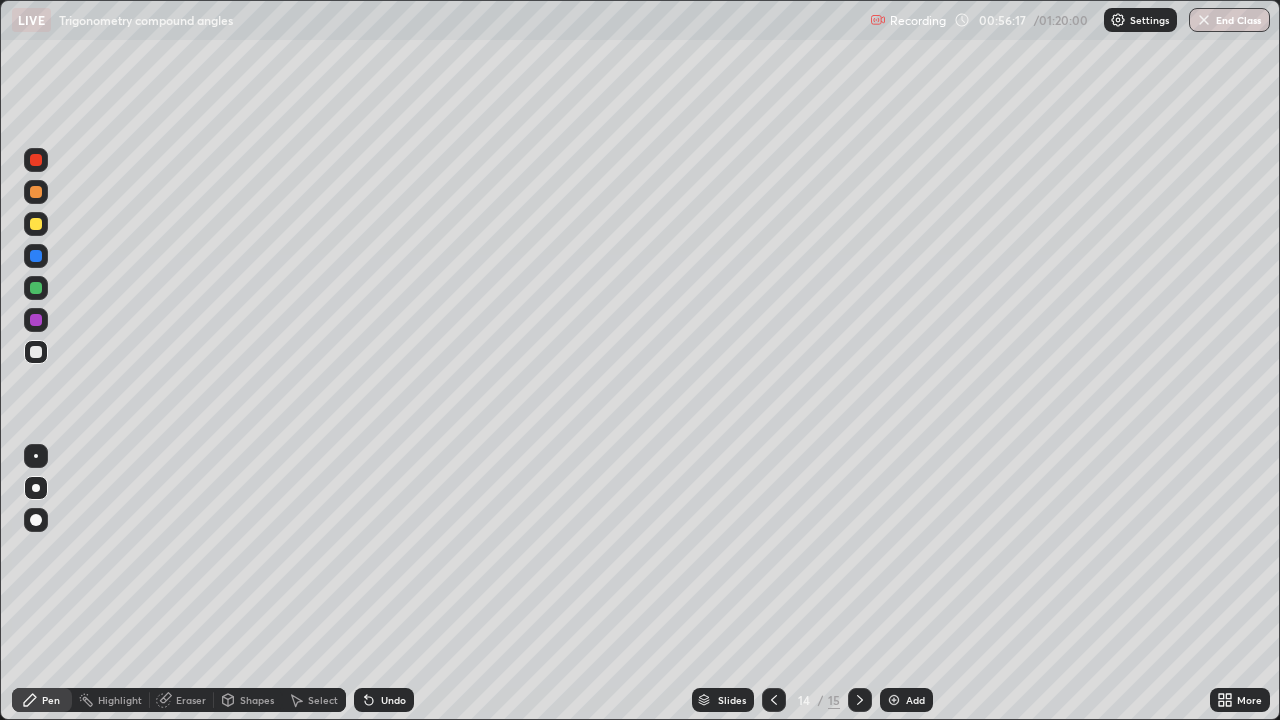 click 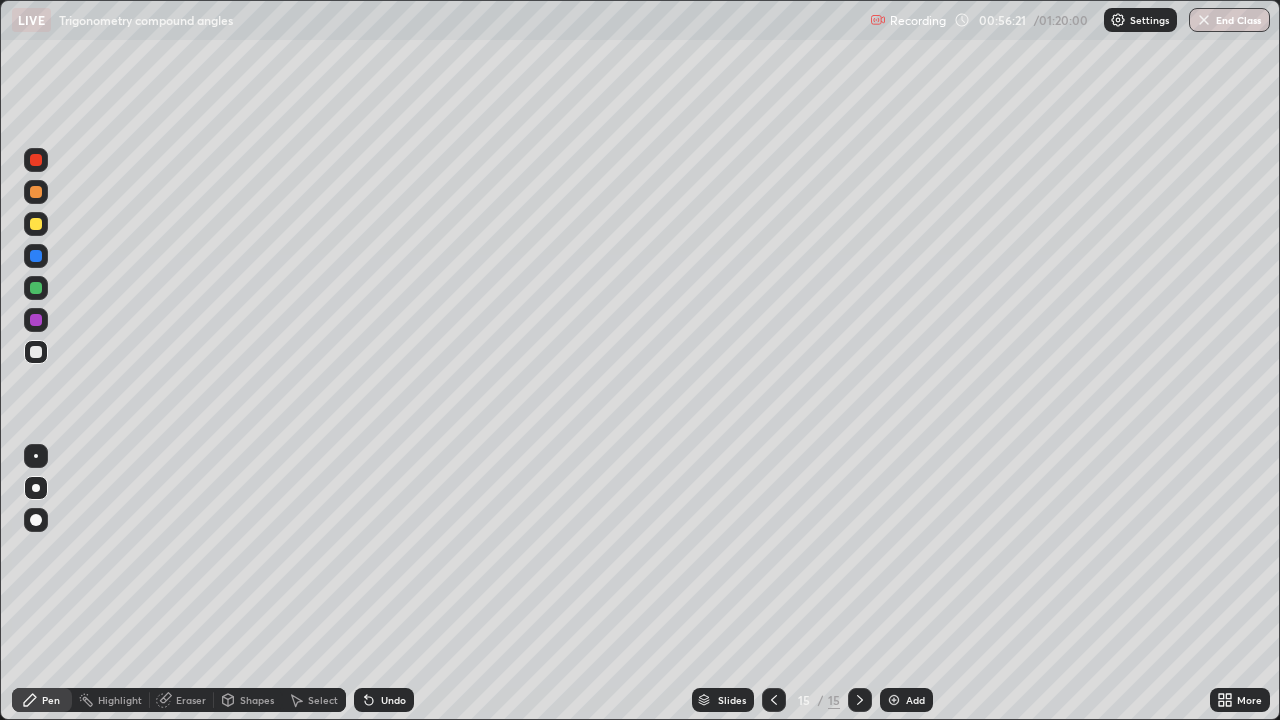 click 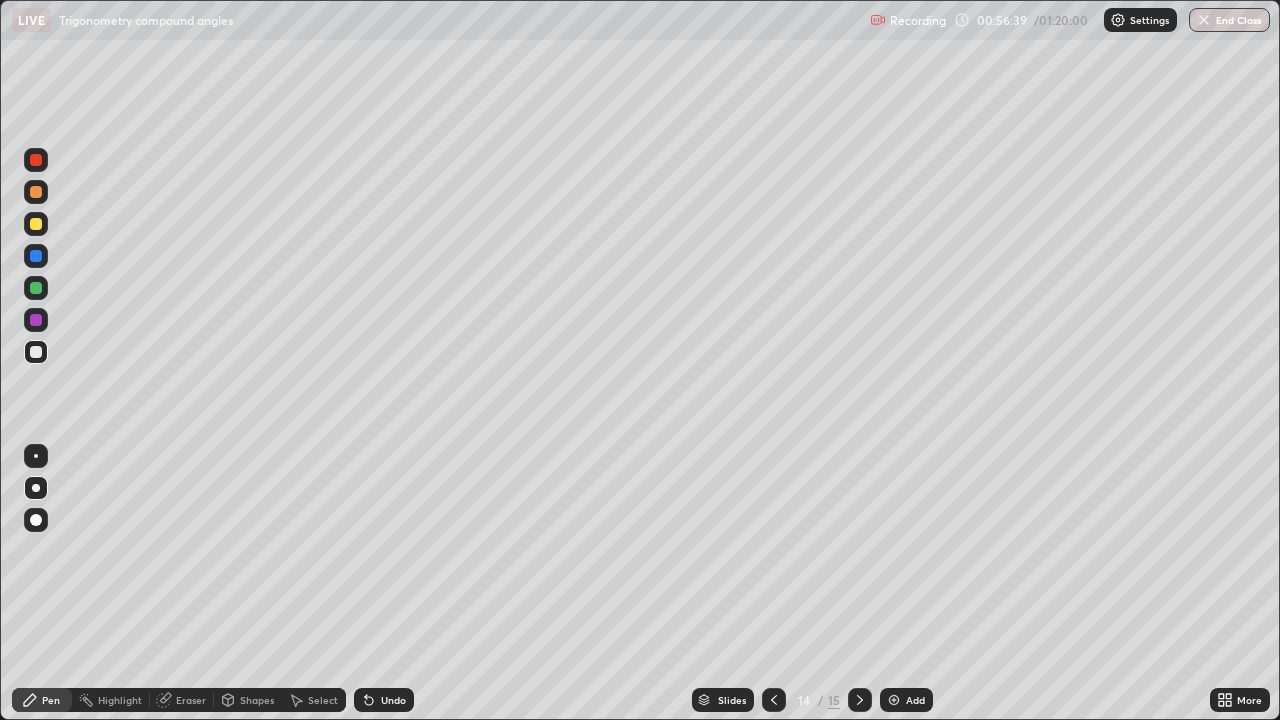 click 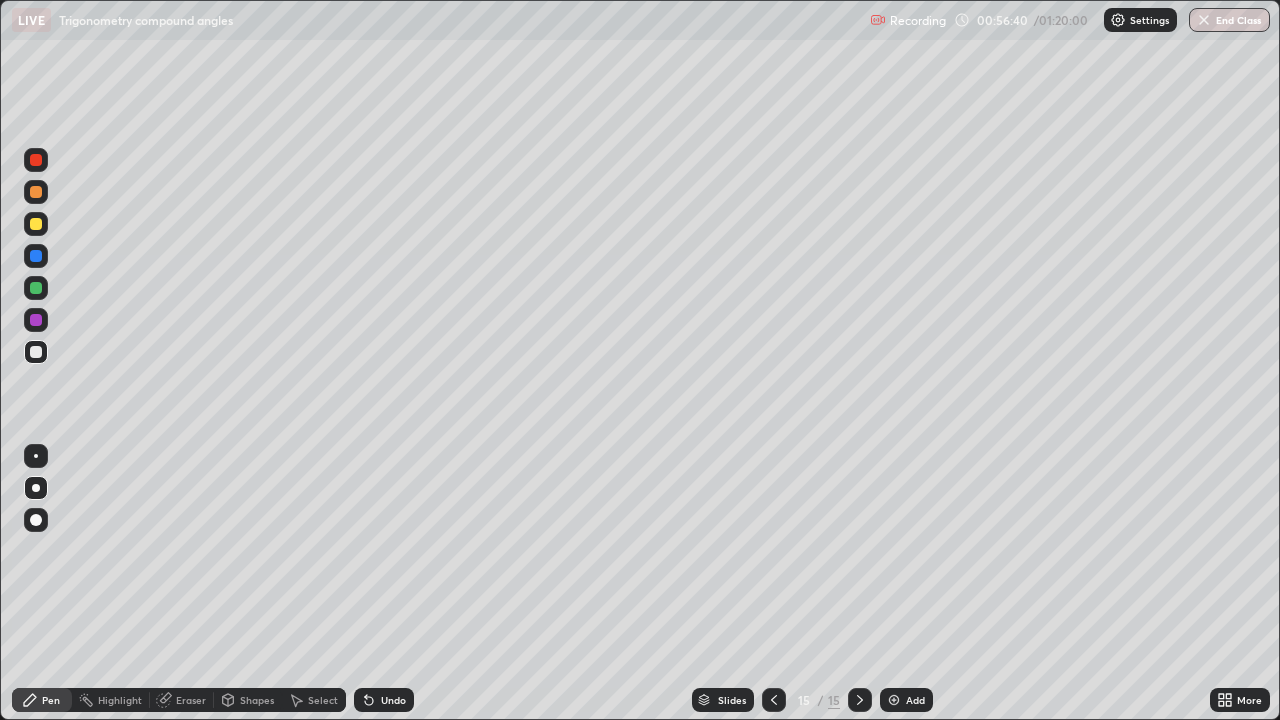 click at bounding box center [894, 700] 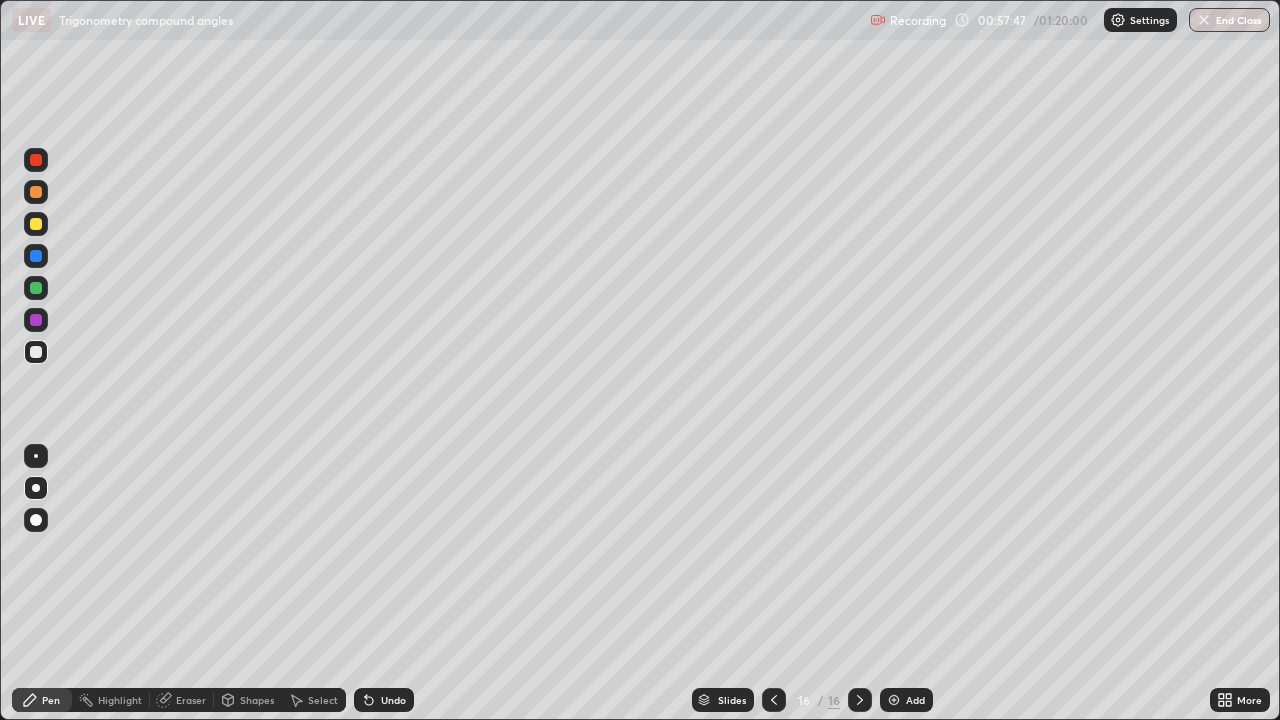click on "Shapes" at bounding box center [257, 700] 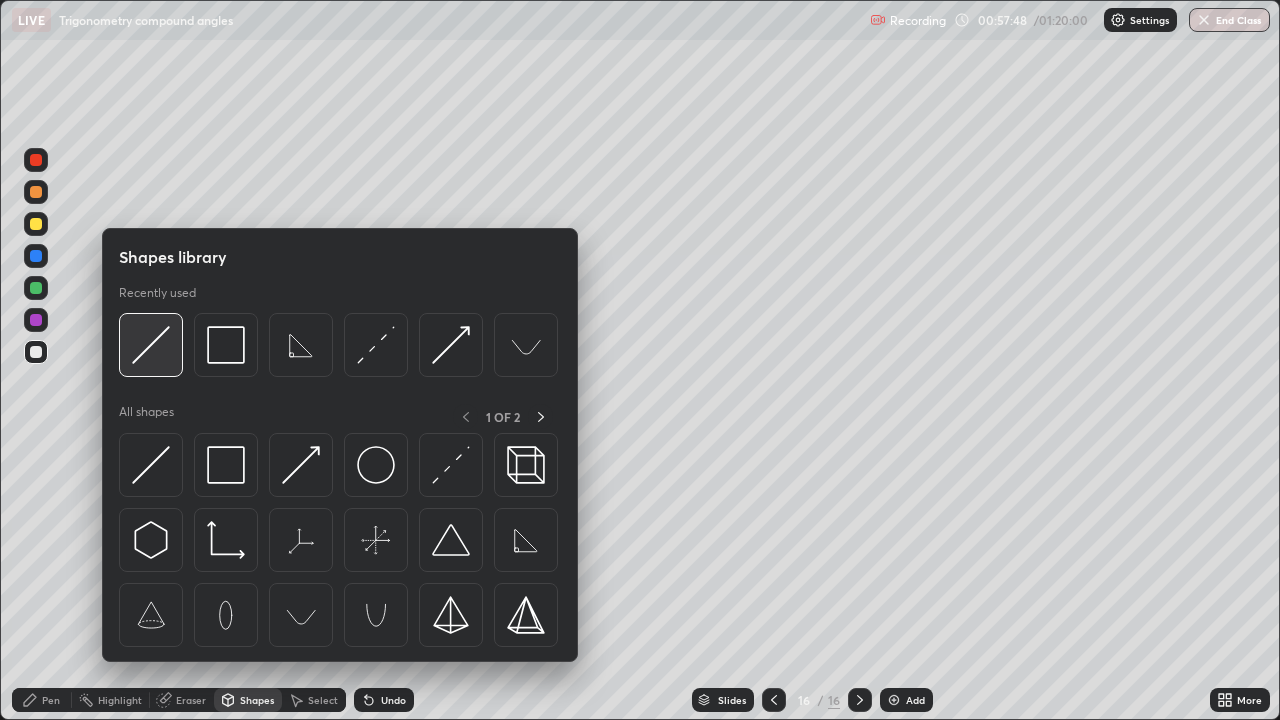 click at bounding box center (151, 345) 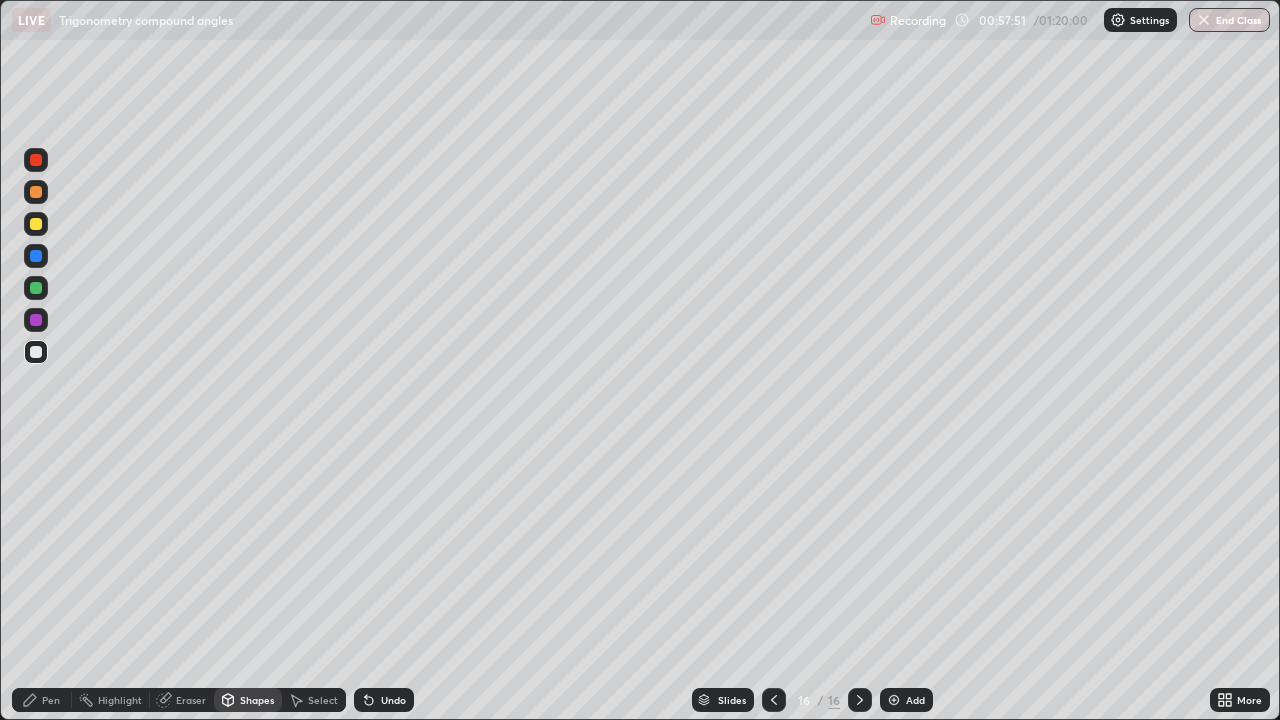 click on "Shapes" at bounding box center (257, 700) 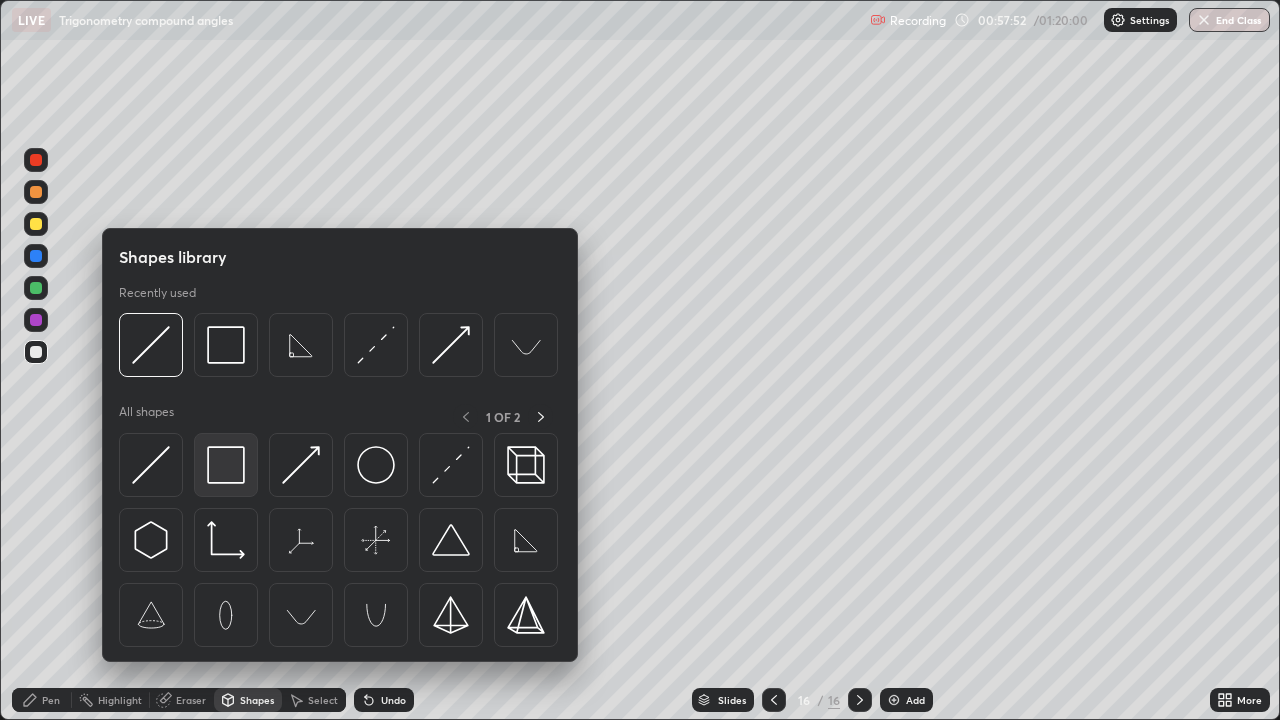 click at bounding box center [226, 465] 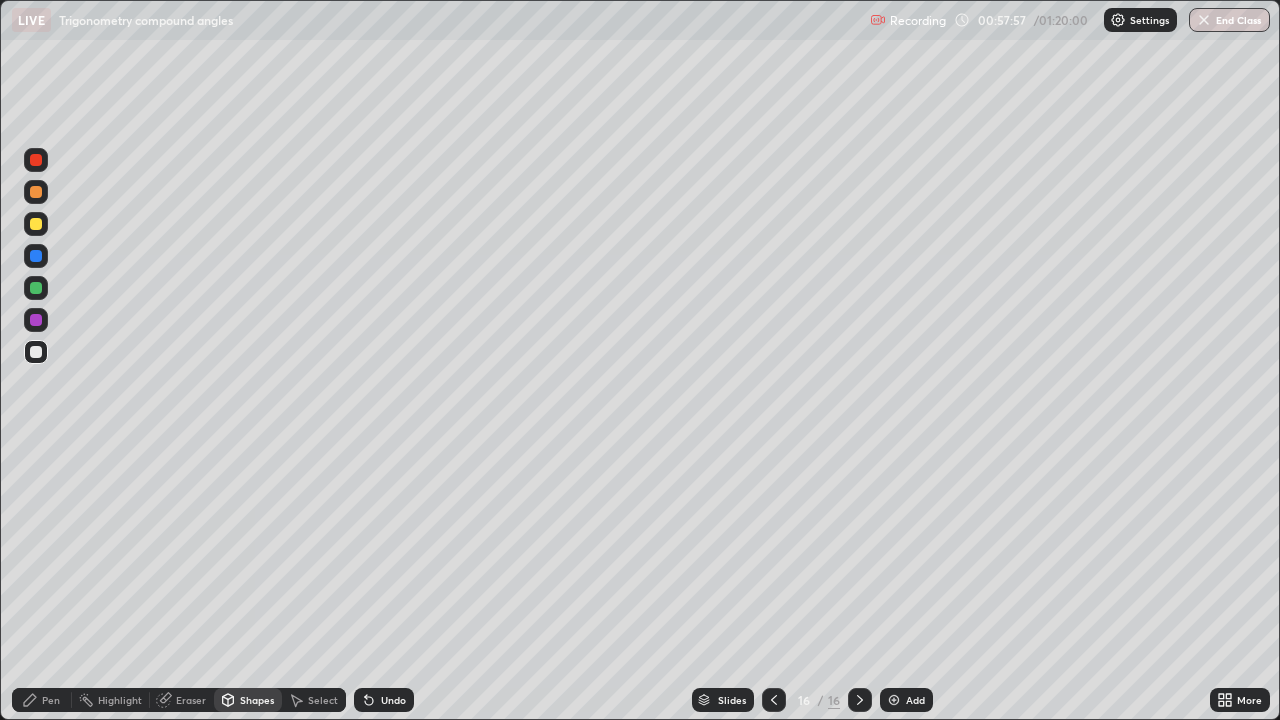 click on "Pen" at bounding box center (42, 700) 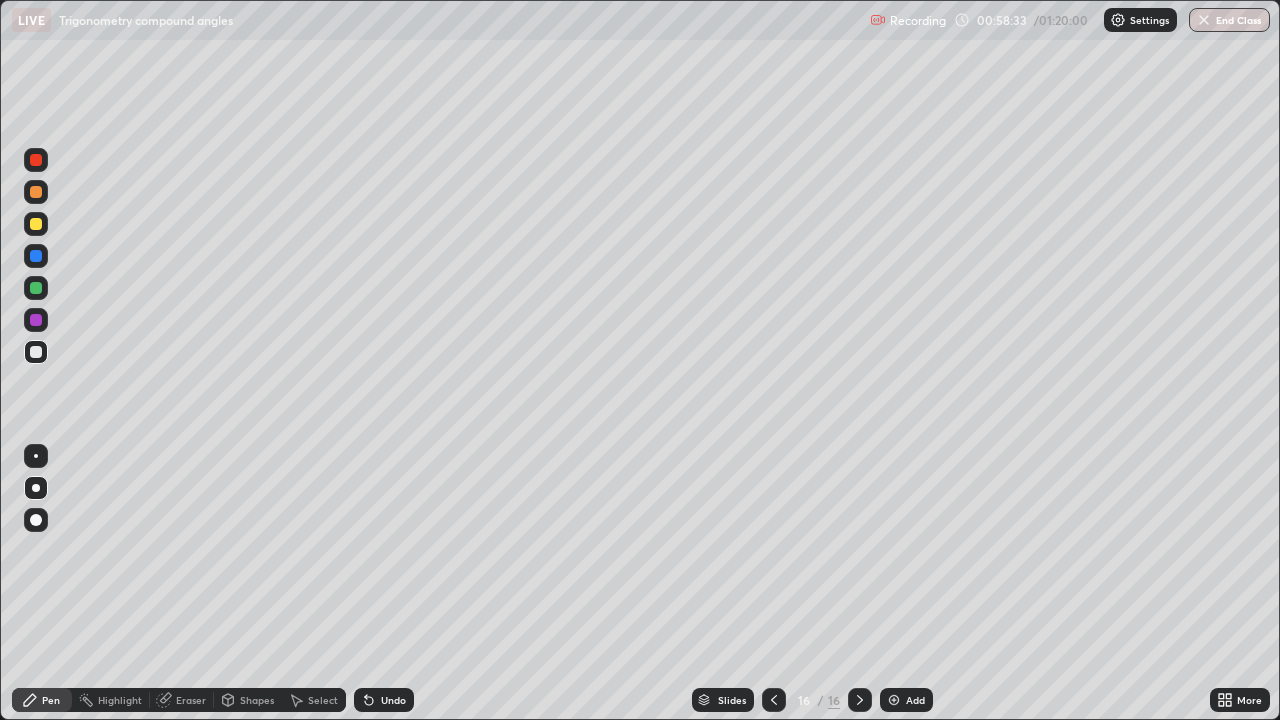 click on "Undo" at bounding box center [384, 700] 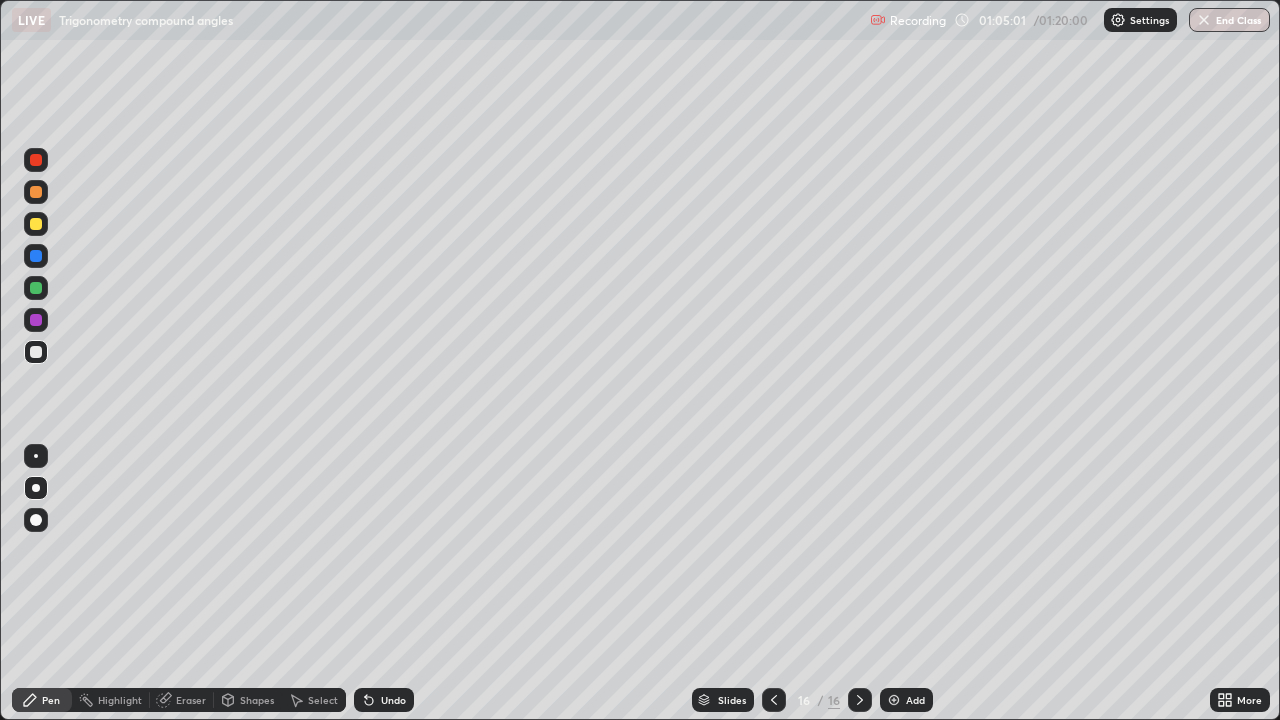 click at bounding box center (894, 700) 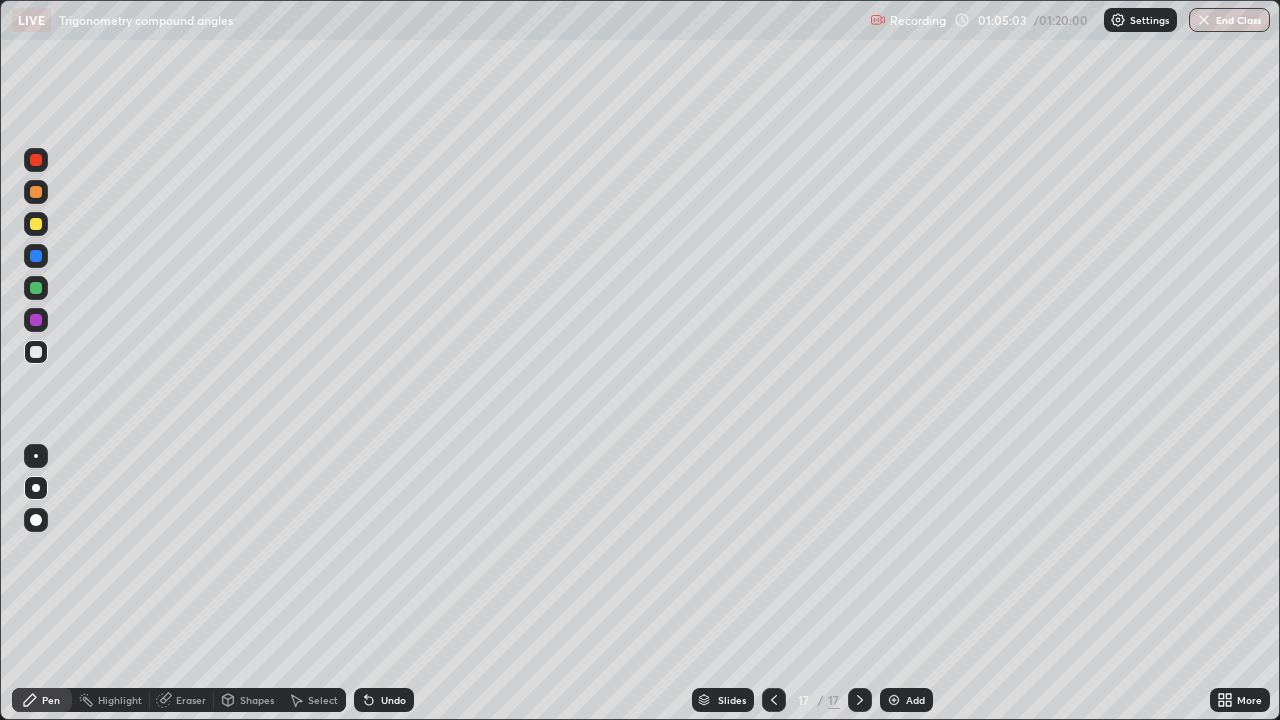 click 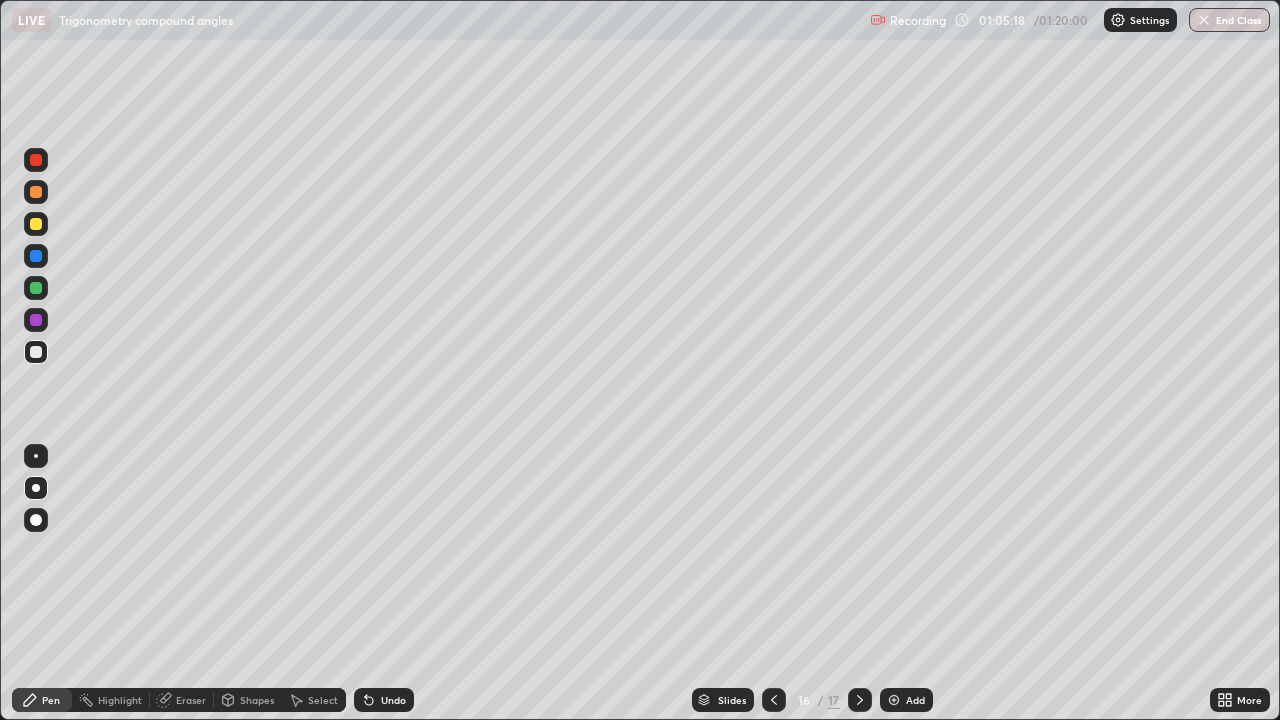 click 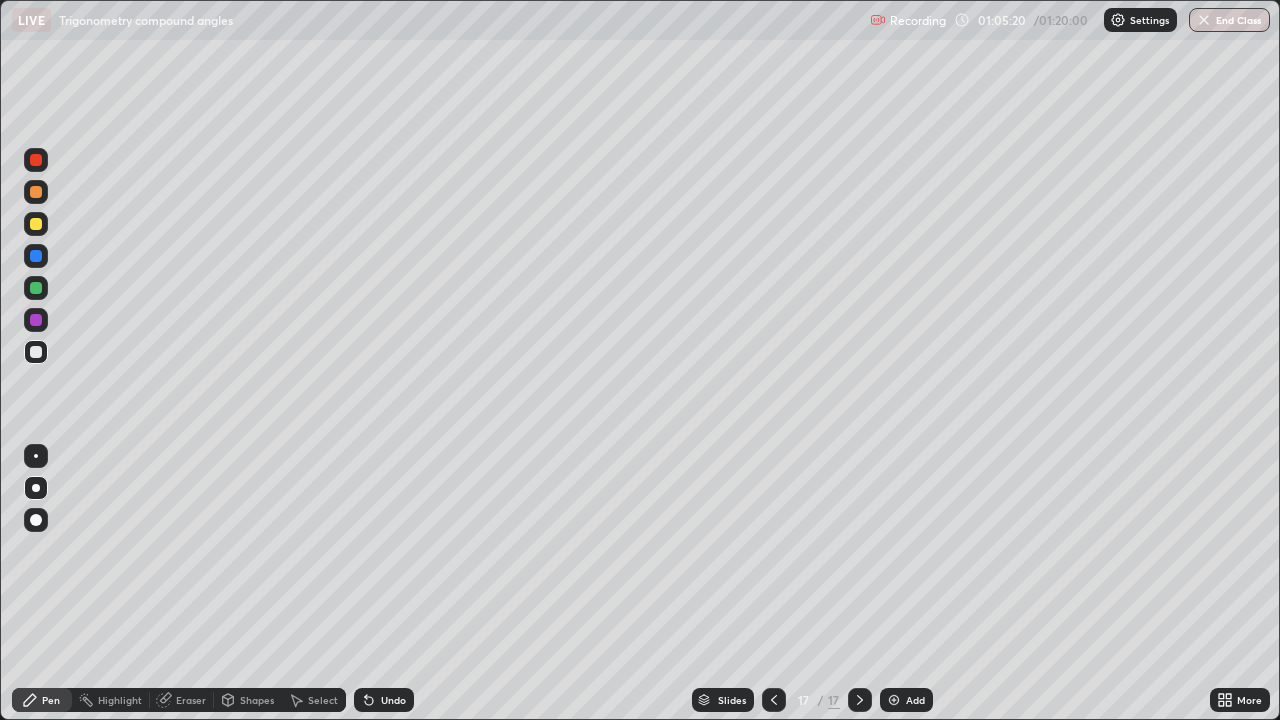 click at bounding box center (36, 520) 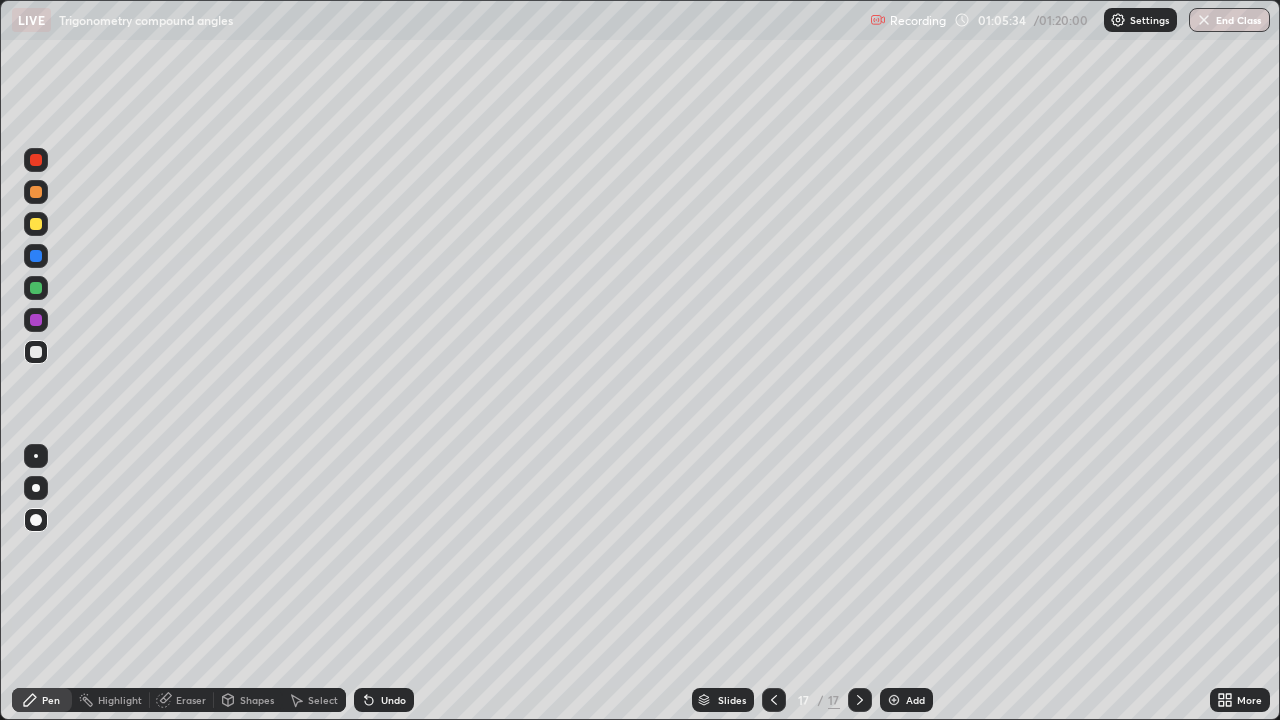 click on "Eraser" at bounding box center [191, 700] 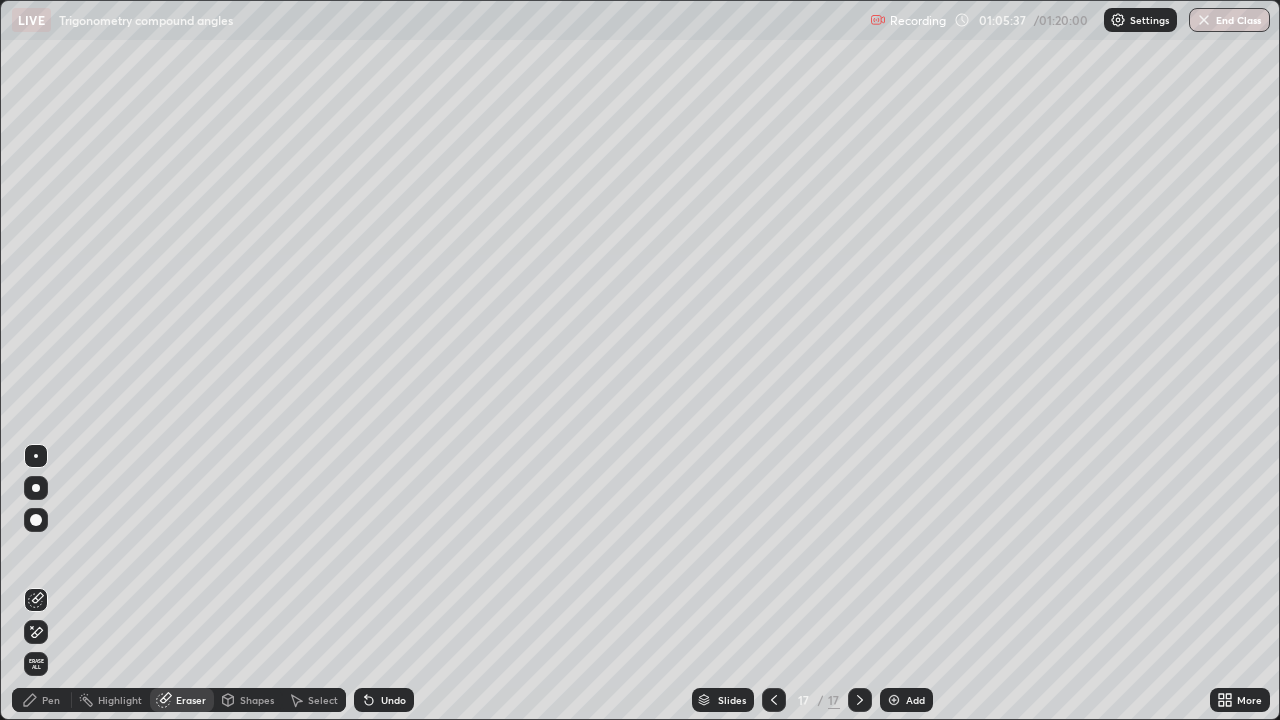 click on "Pen" at bounding box center [42, 700] 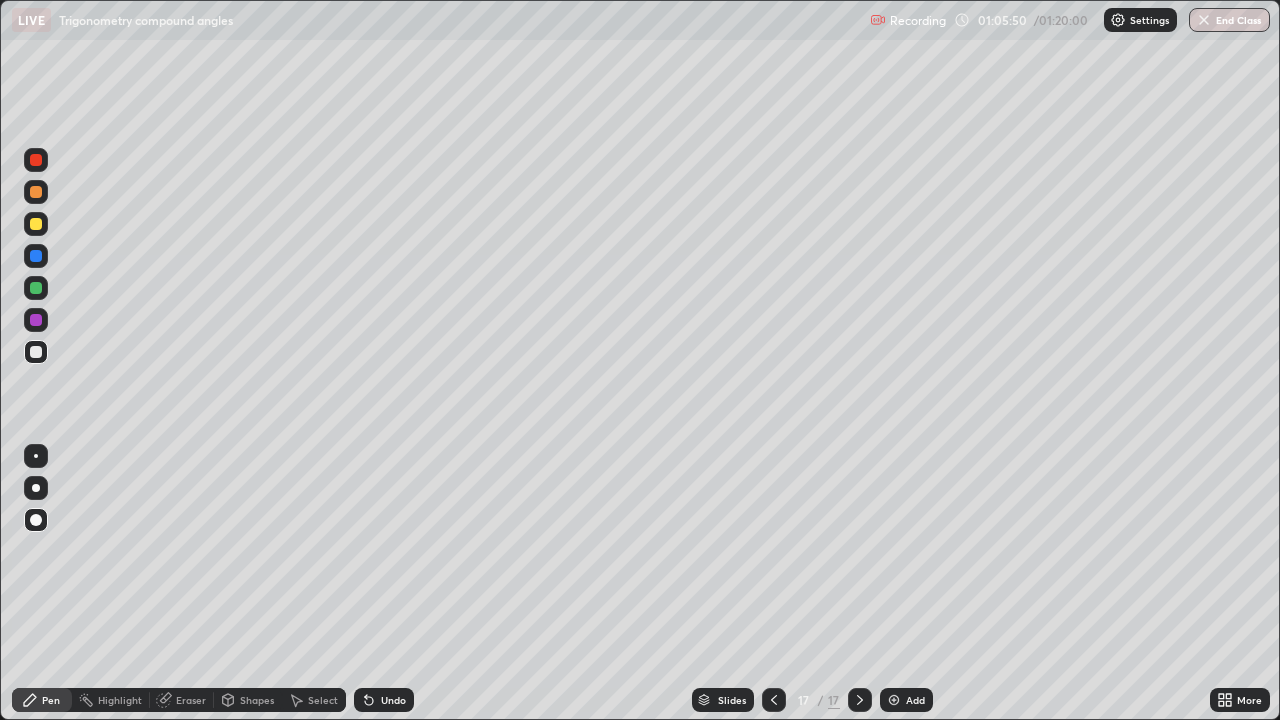 click on "Shapes" at bounding box center [257, 700] 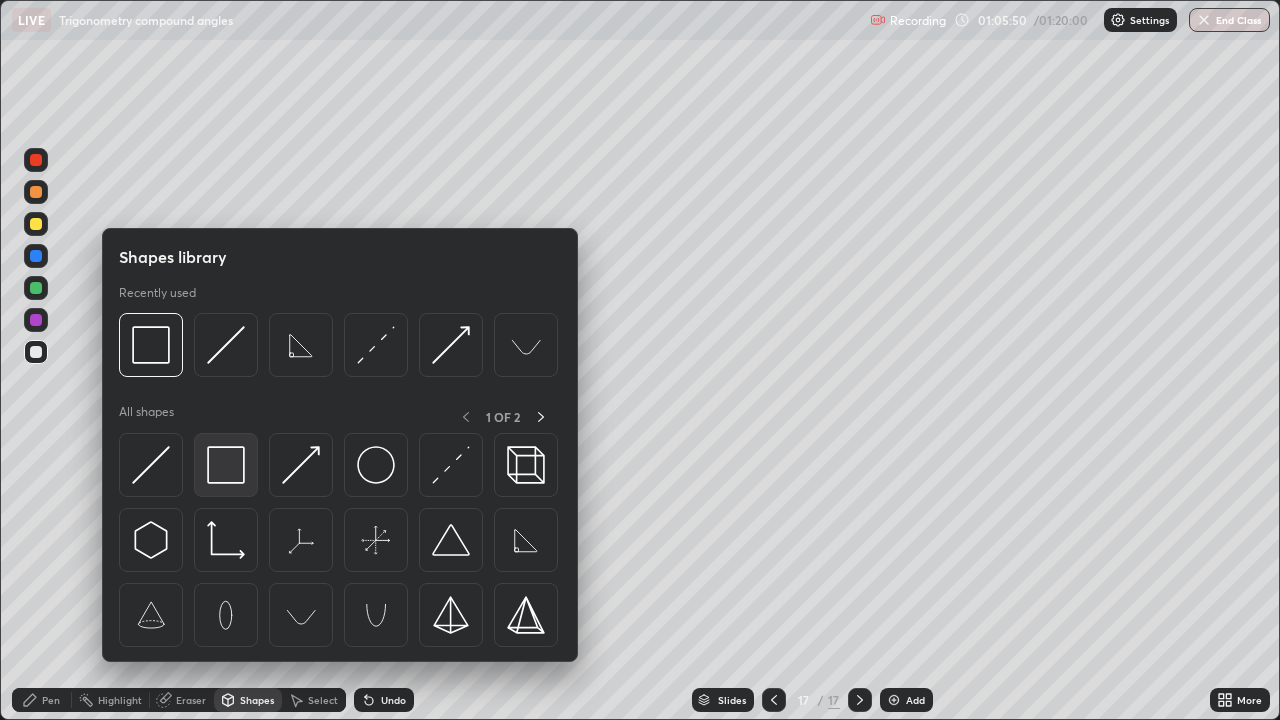 click at bounding box center [226, 465] 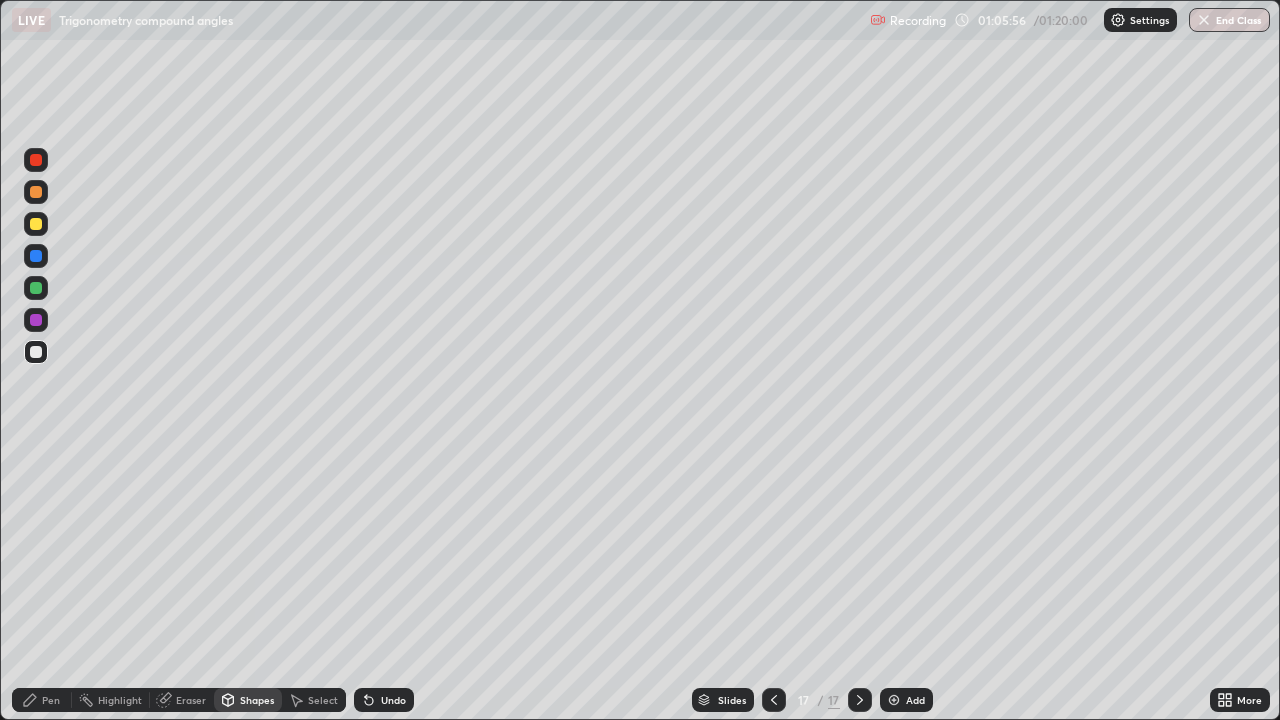 click on "Pen" at bounding box center [42, 700] 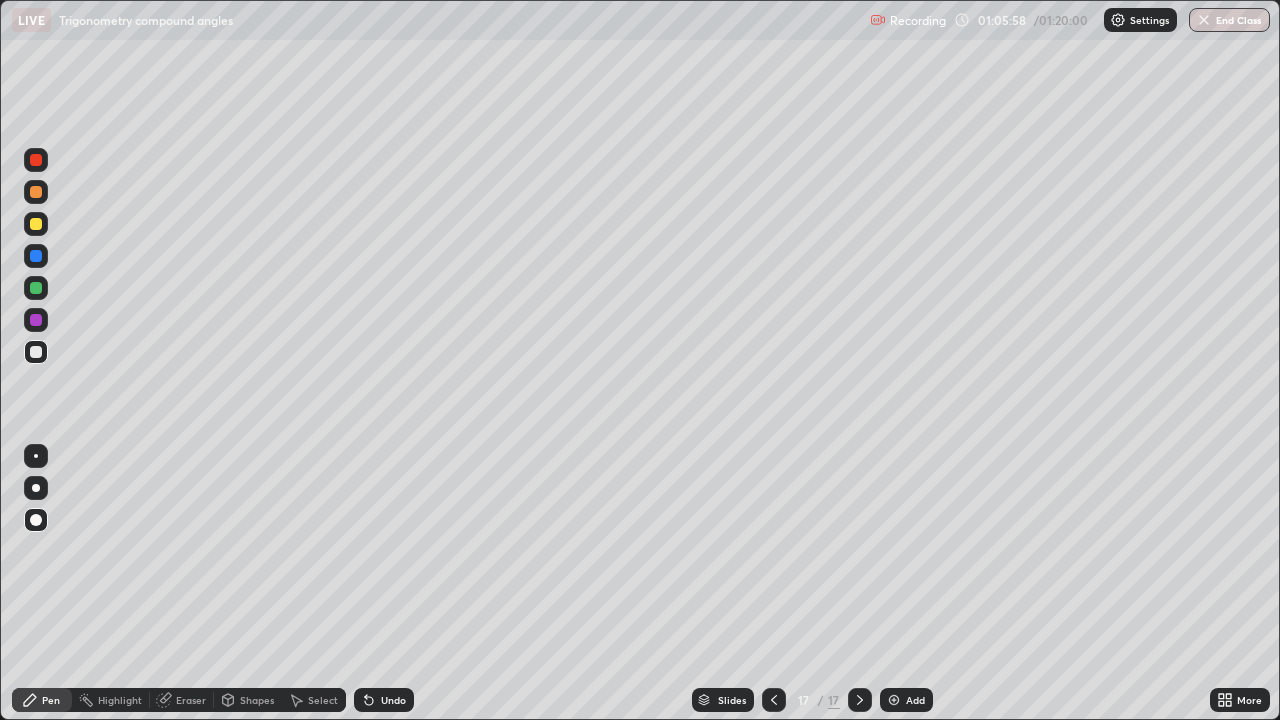 click at bounding box center (36, 488) 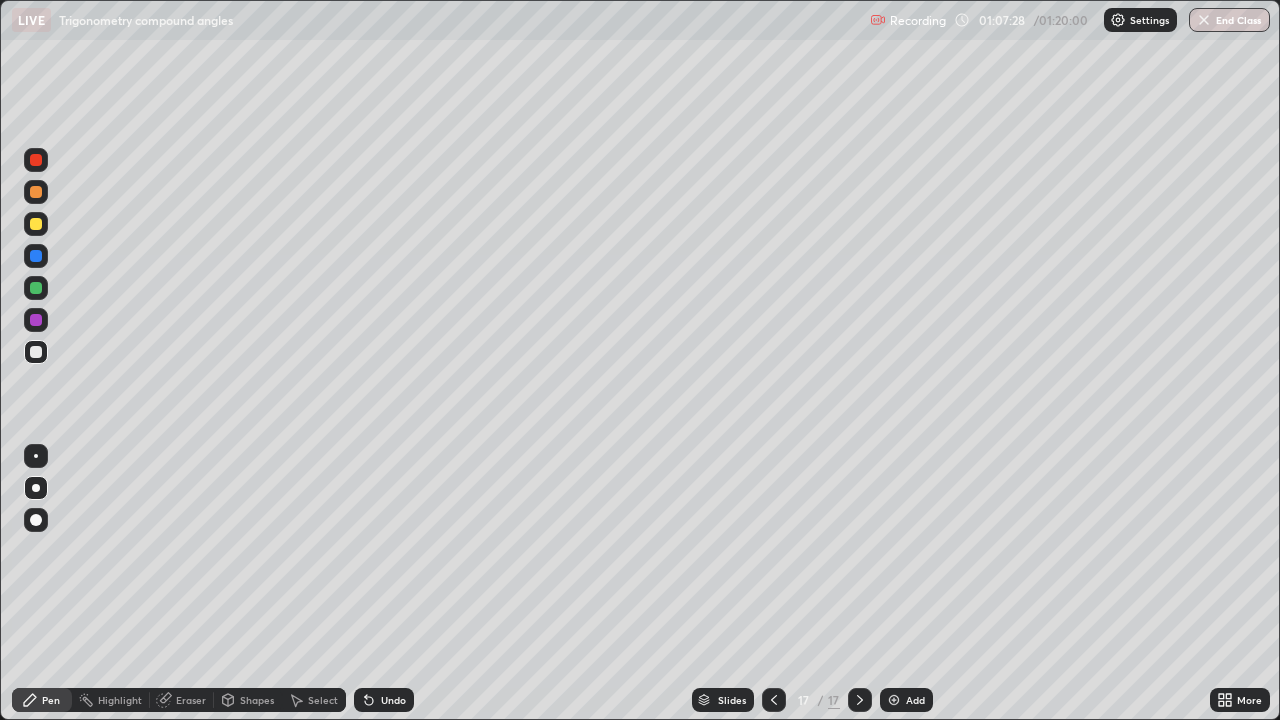 click on "Eraser" at bounding box center (191, 700) 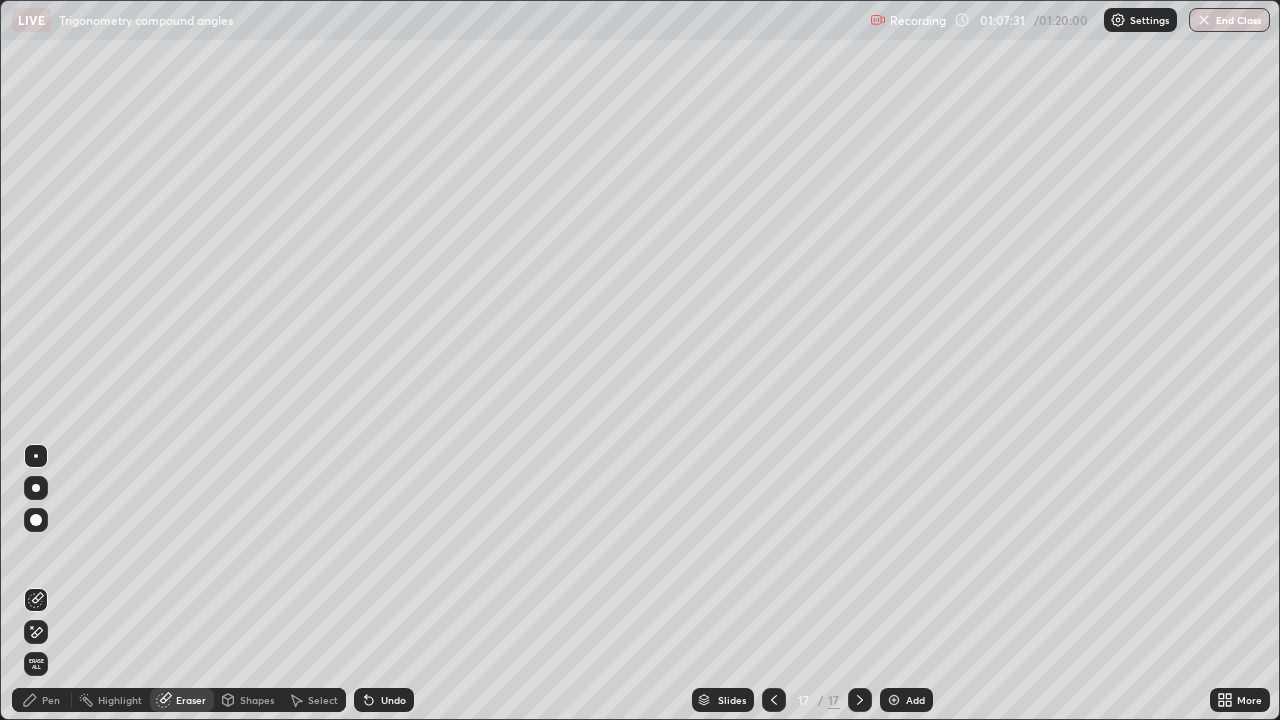 click on "Pen" at bounding box center (42, 700) 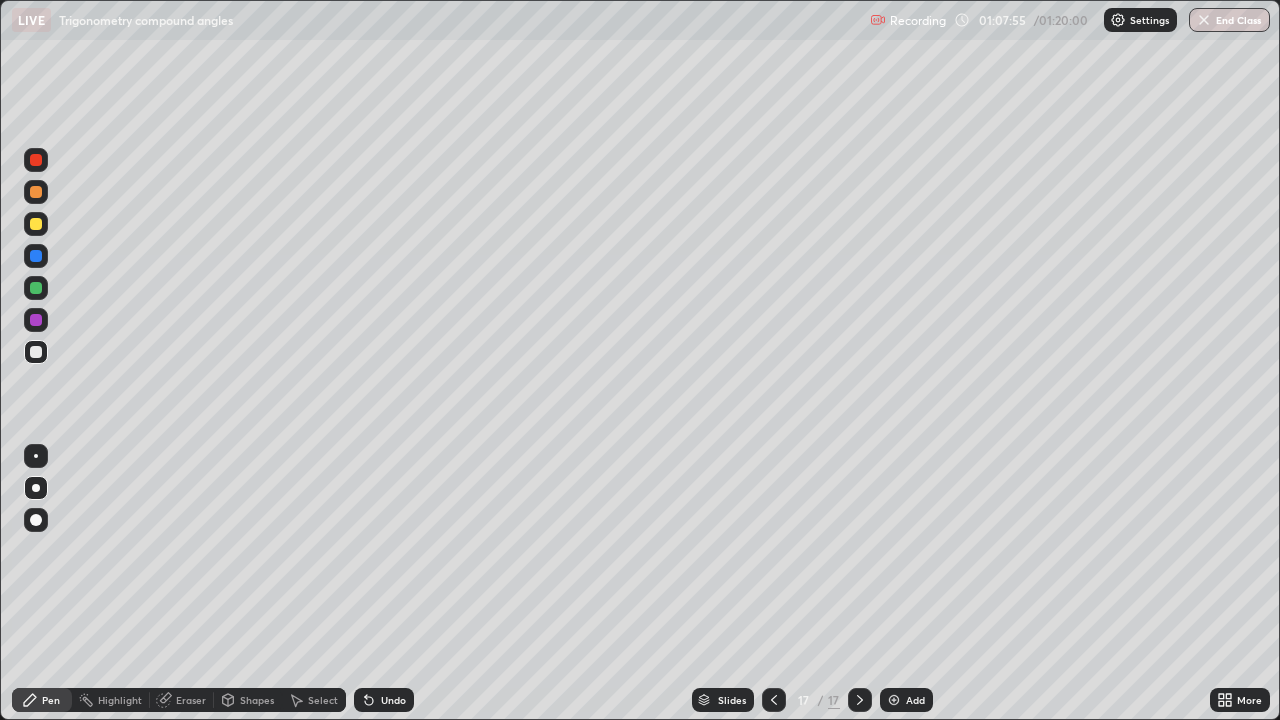 click on "Eraser" at bounding box center [191, 700] 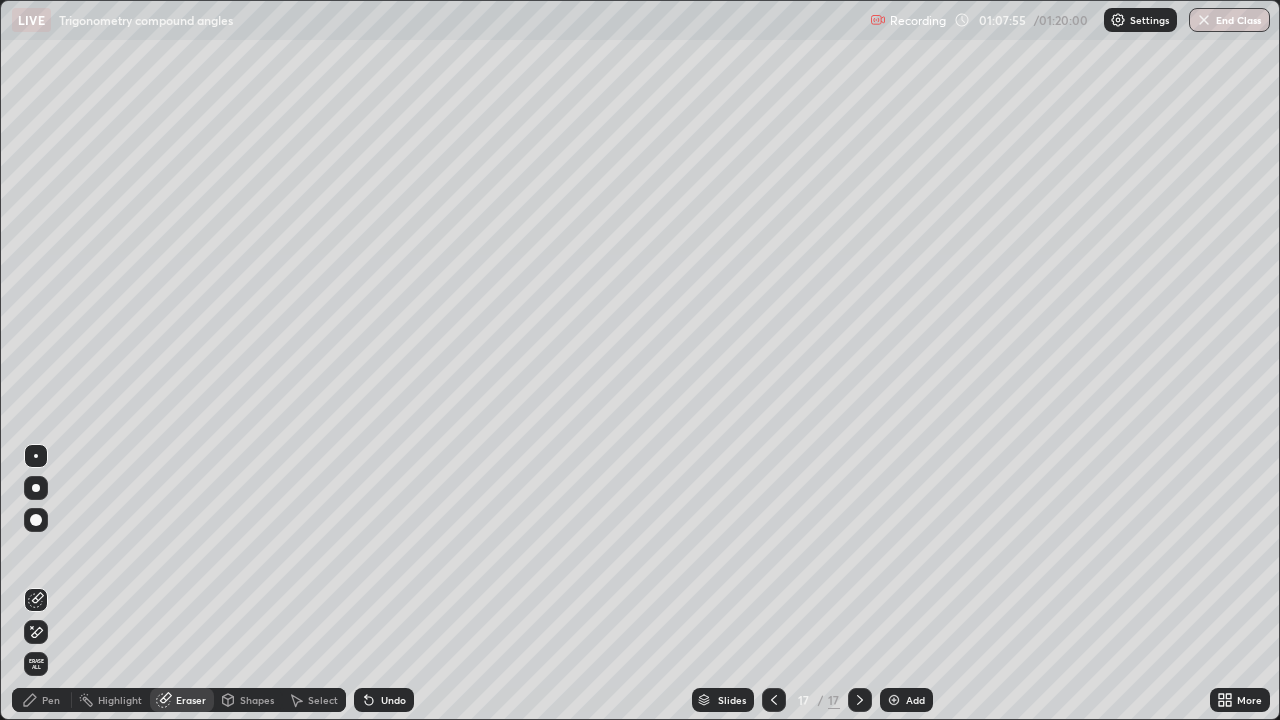 click on "Shapes" at bounding box center [257, 700] 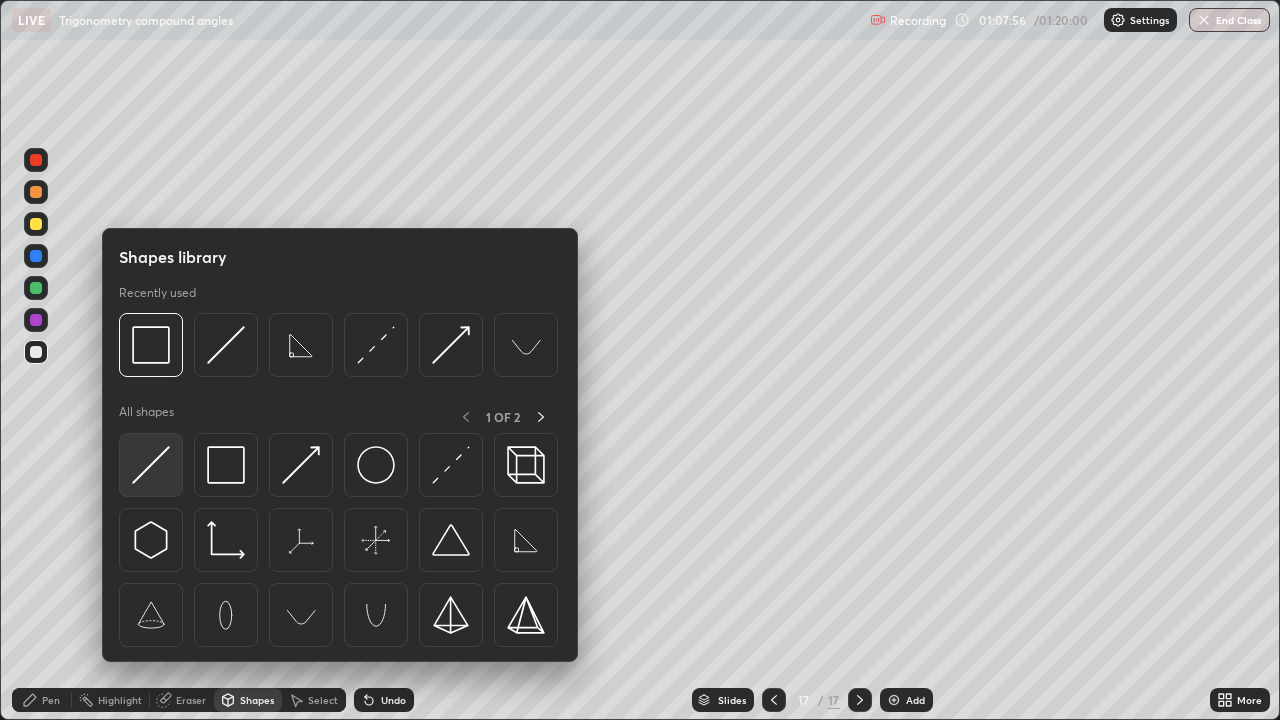 click at bounding box center (151, 465) 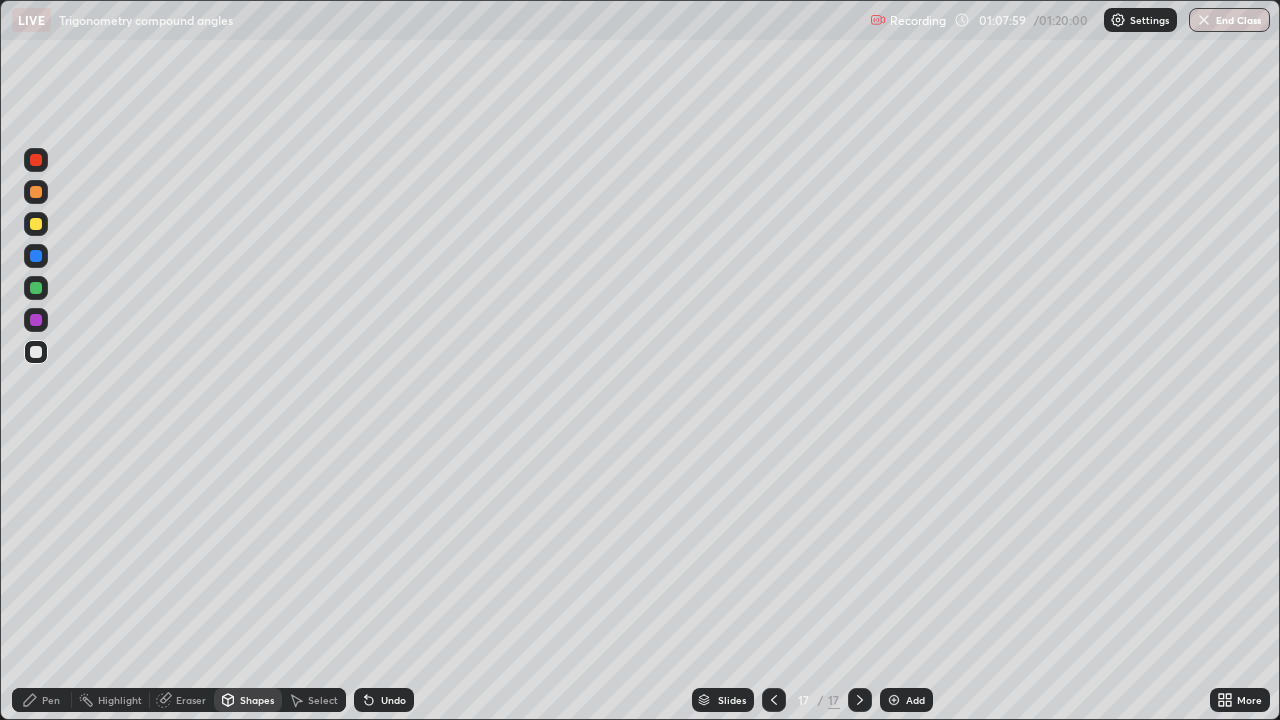 click on "Pen" at bounding box center [51, 700] 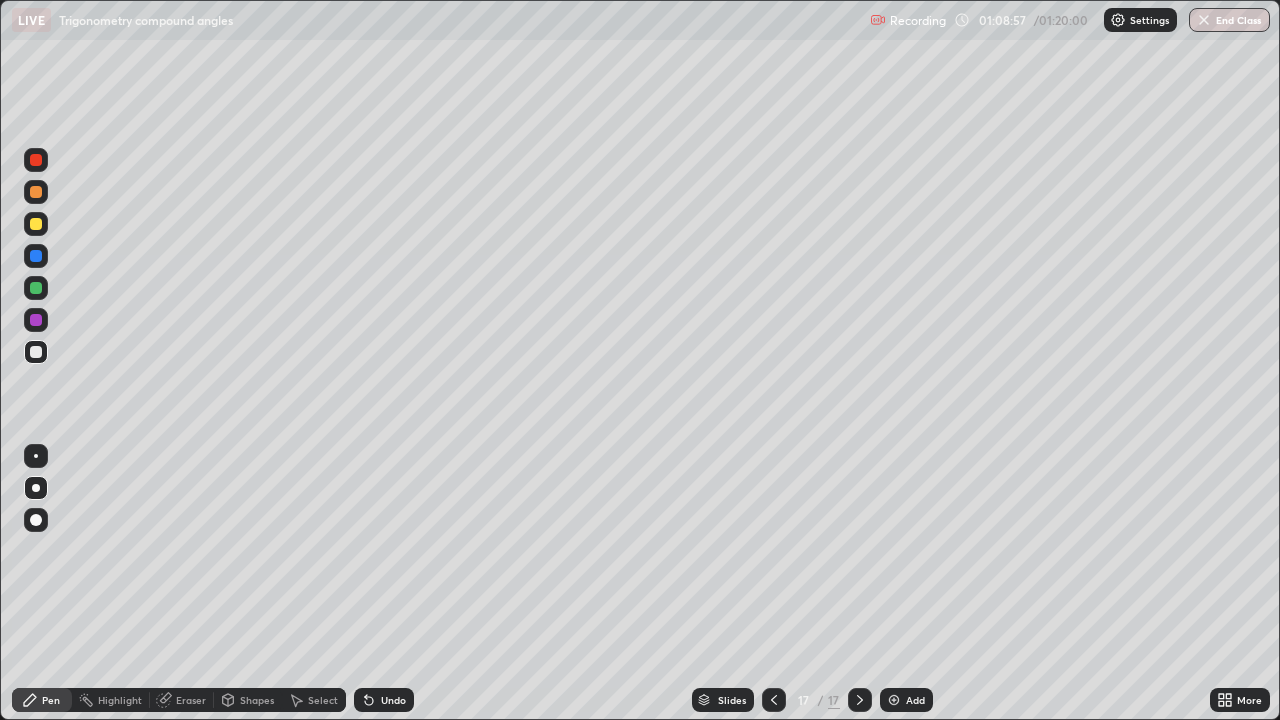 click on "Eraser" at bounding box center [191, 700] 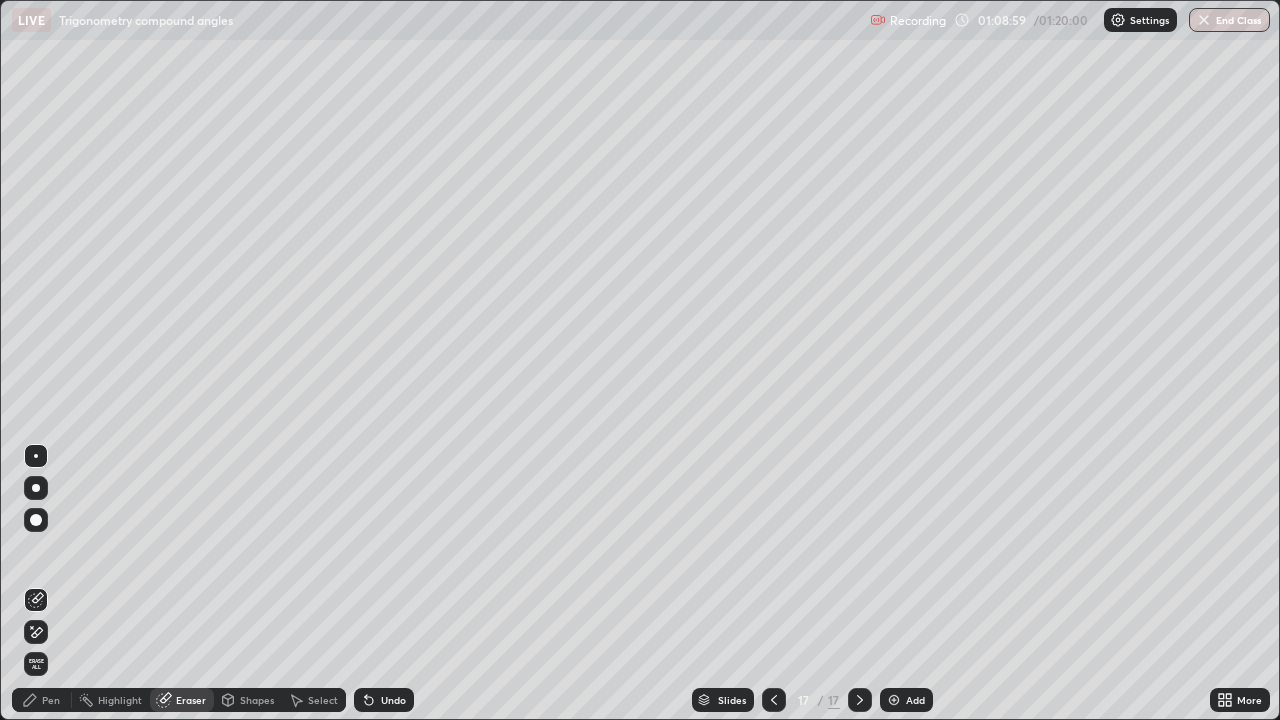 click on "Pen" at bounding box center (51, 700) 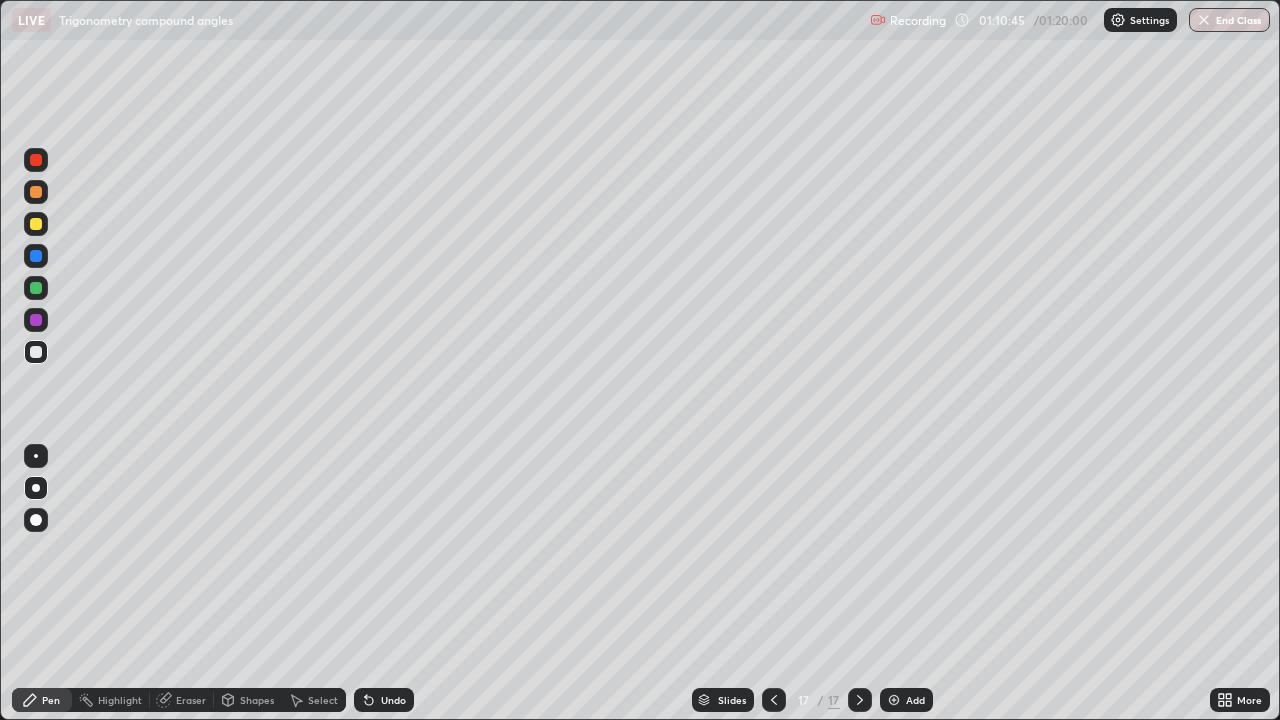 click at bounding box center [894, 700] 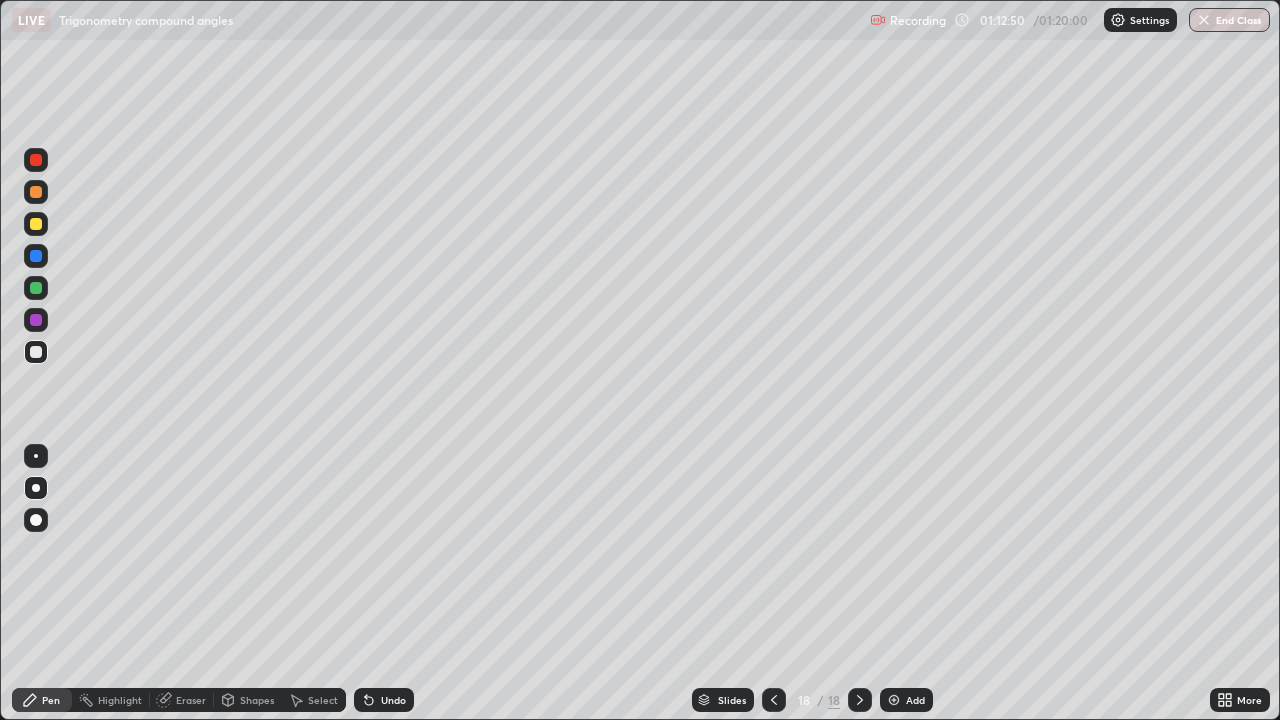 click on "Undo" at bounding box center [384, 700] 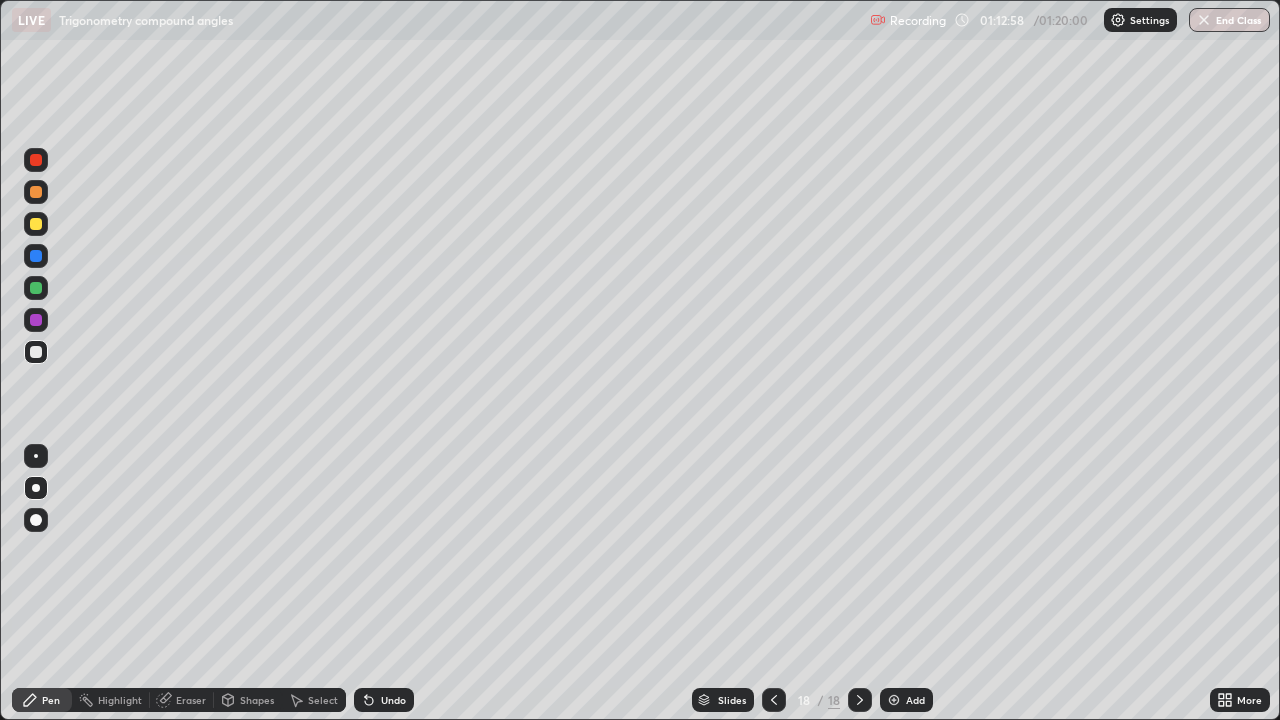 click on "Shapes" at bounding box center (248, 700) 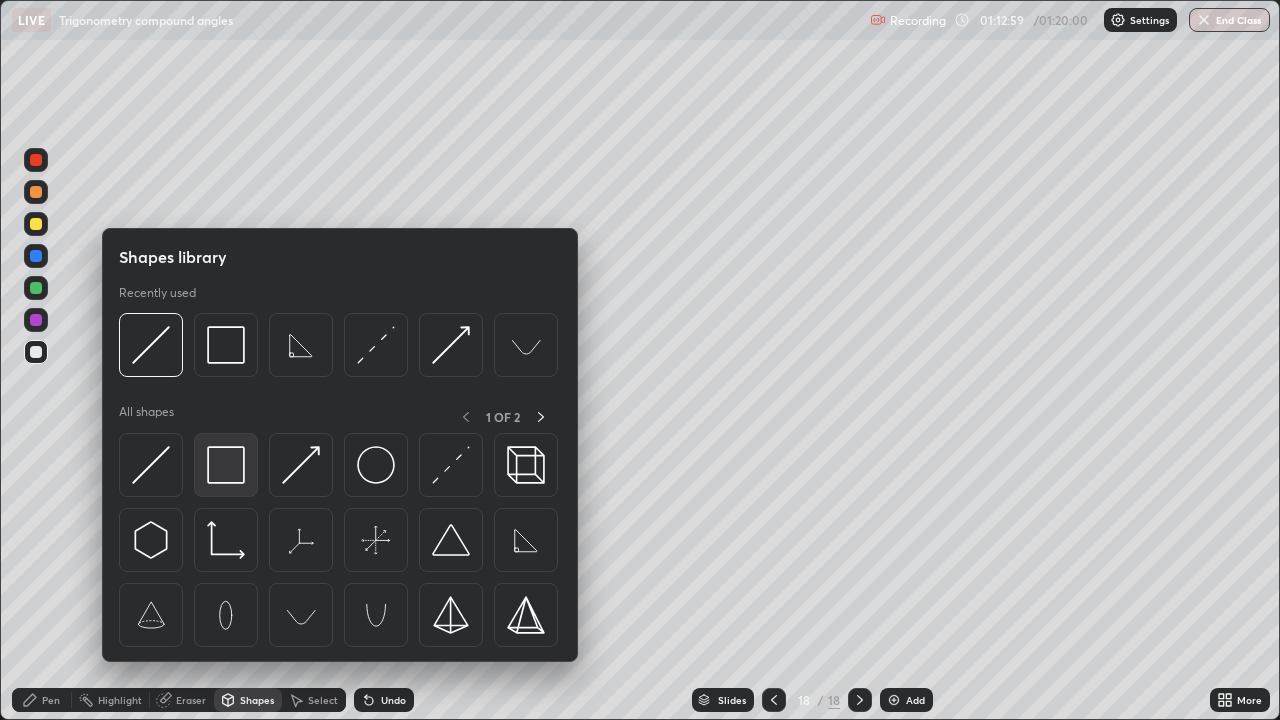 click at bounding box center [226, 465] 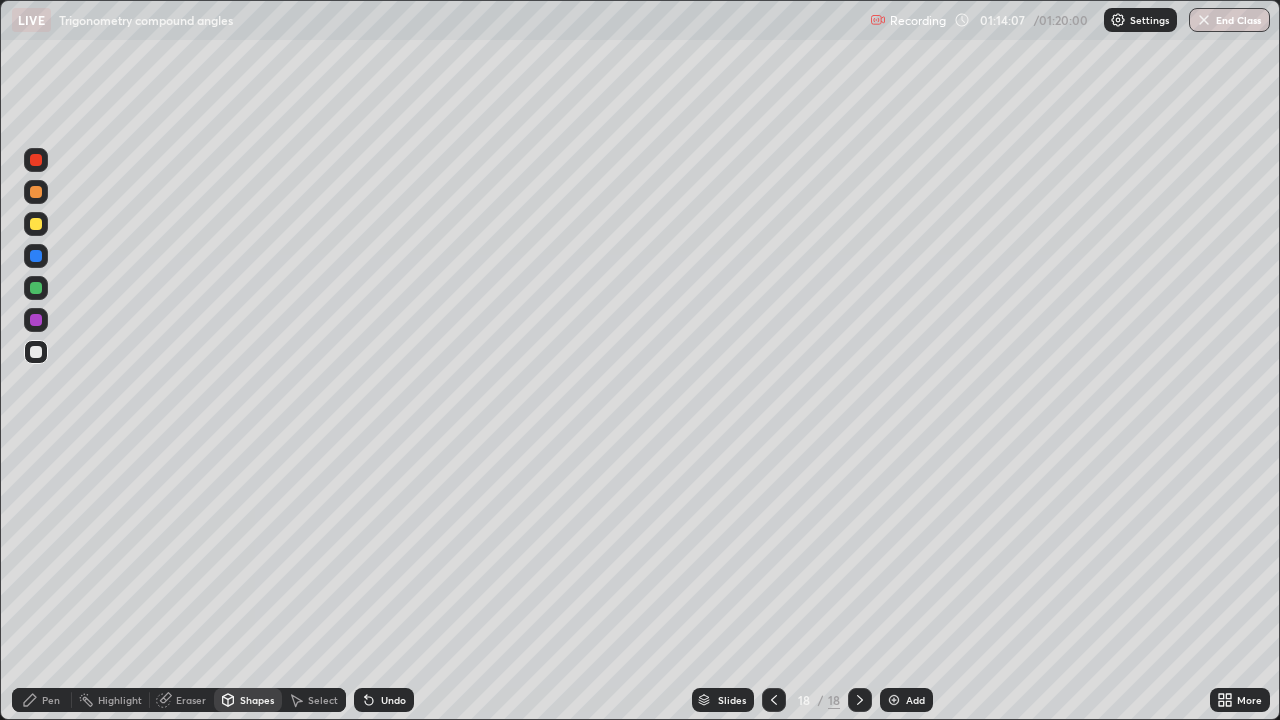 click 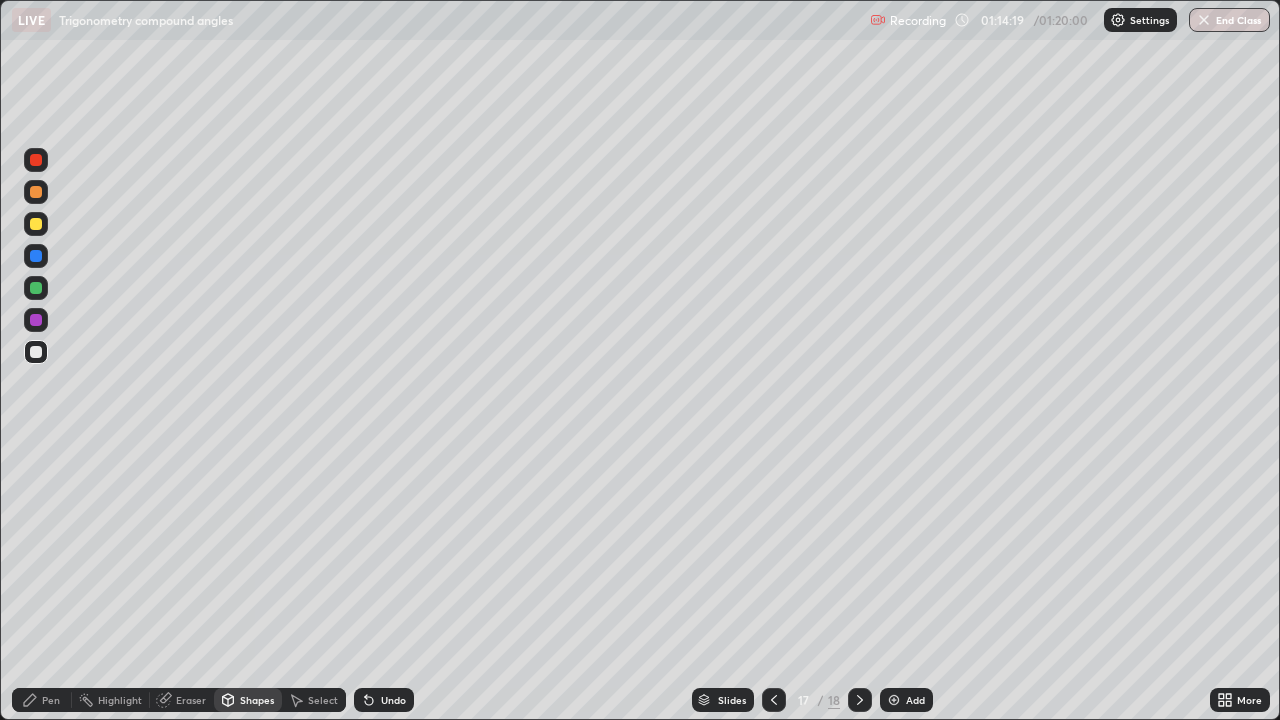 click 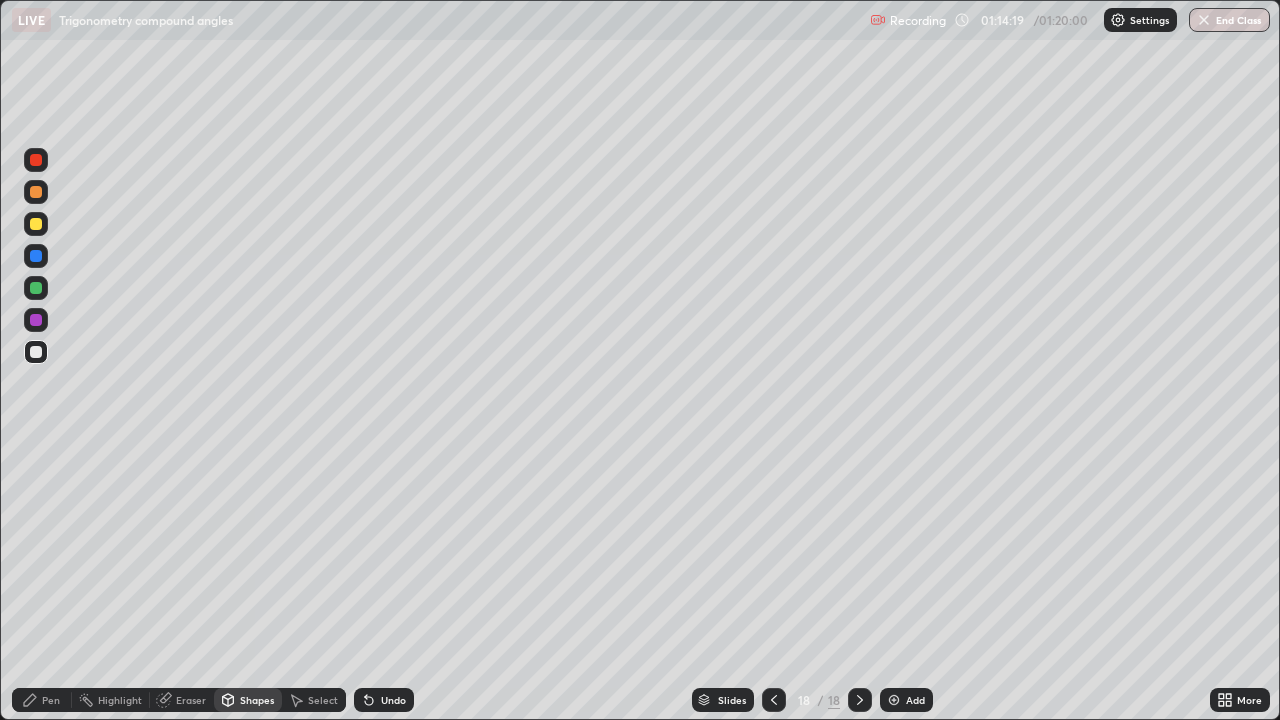 click at bounding box center (894, 700) 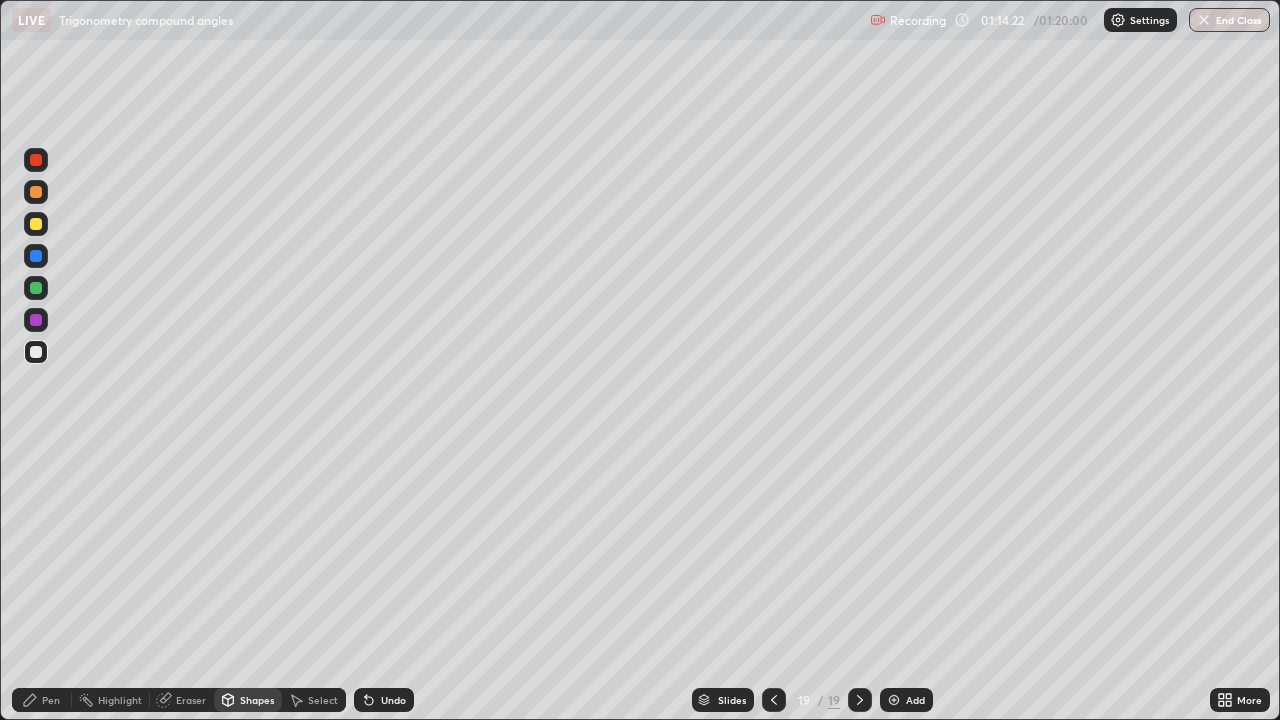 click 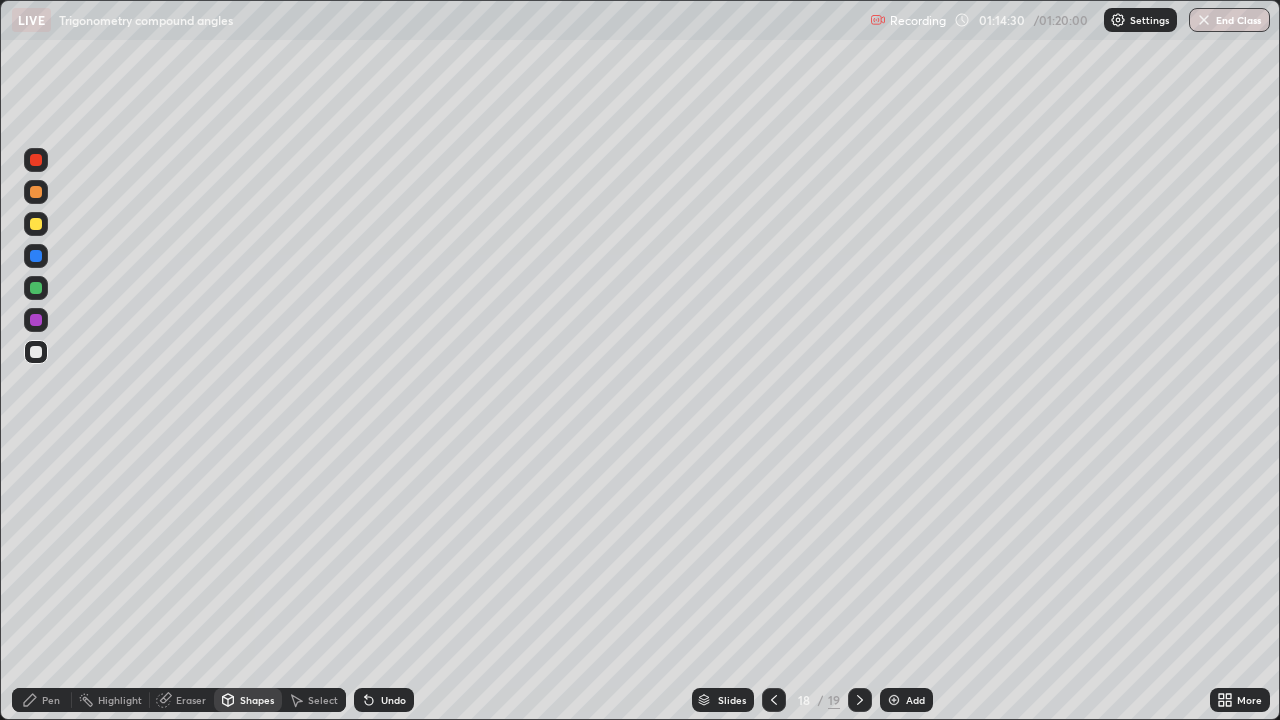 click 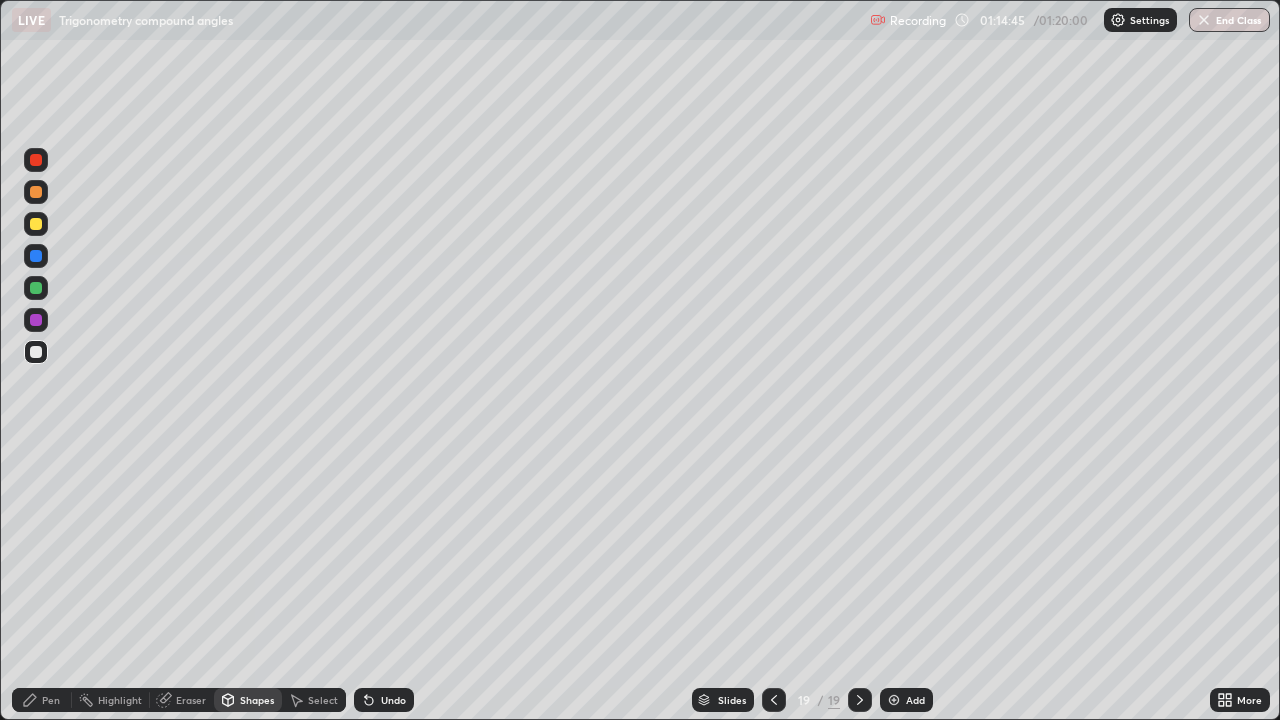 click on "Undo" at bounding box center (393, 700) 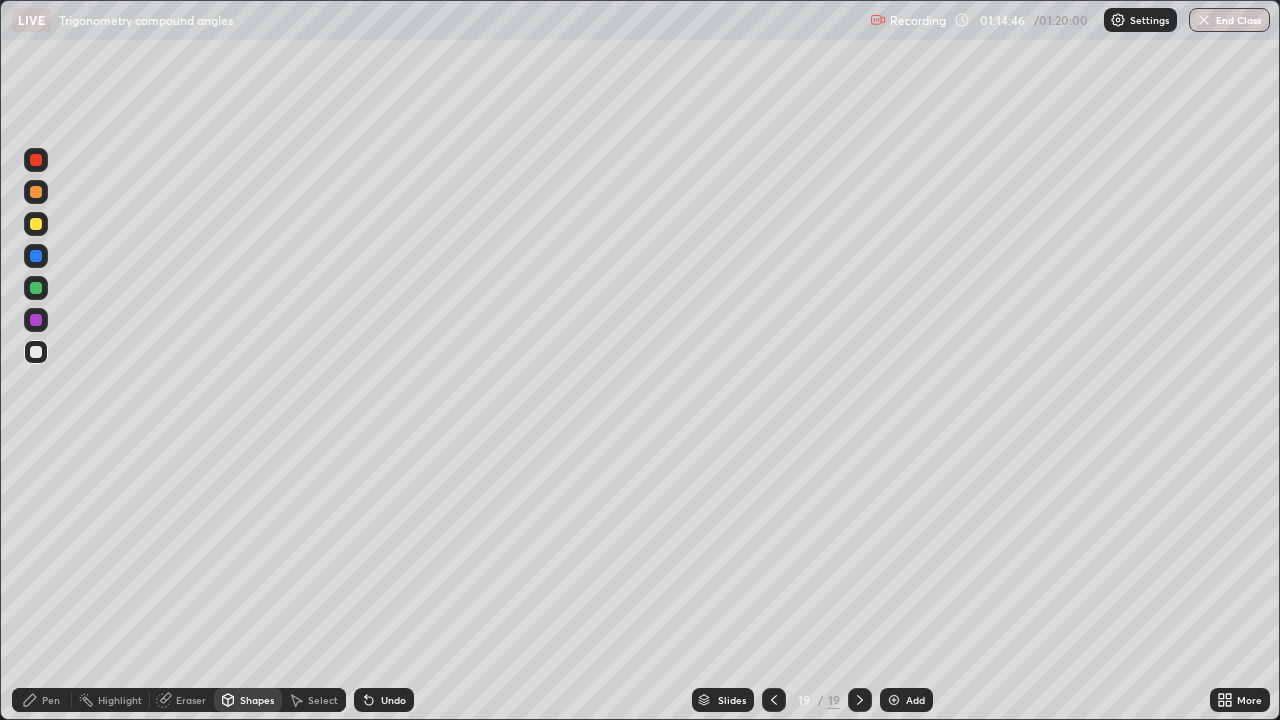 click on "Pen" at bounding box center [42, 700] 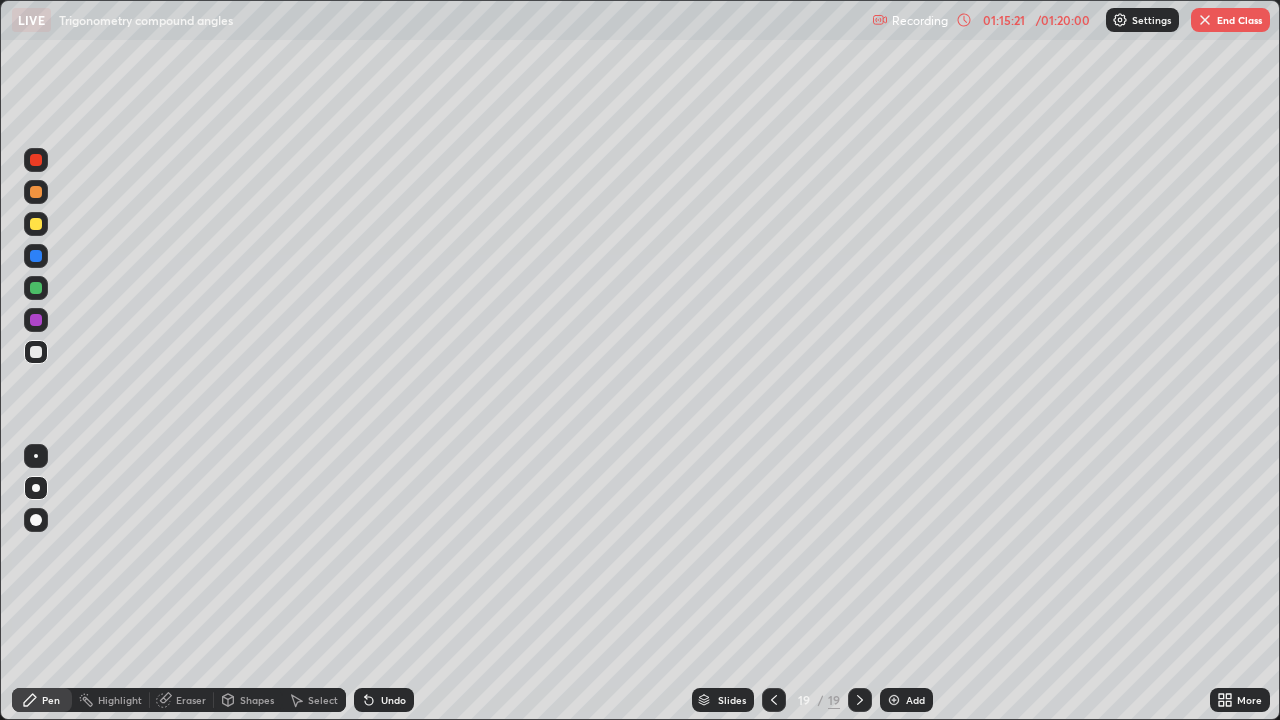 click at bounding box center (894, 700) 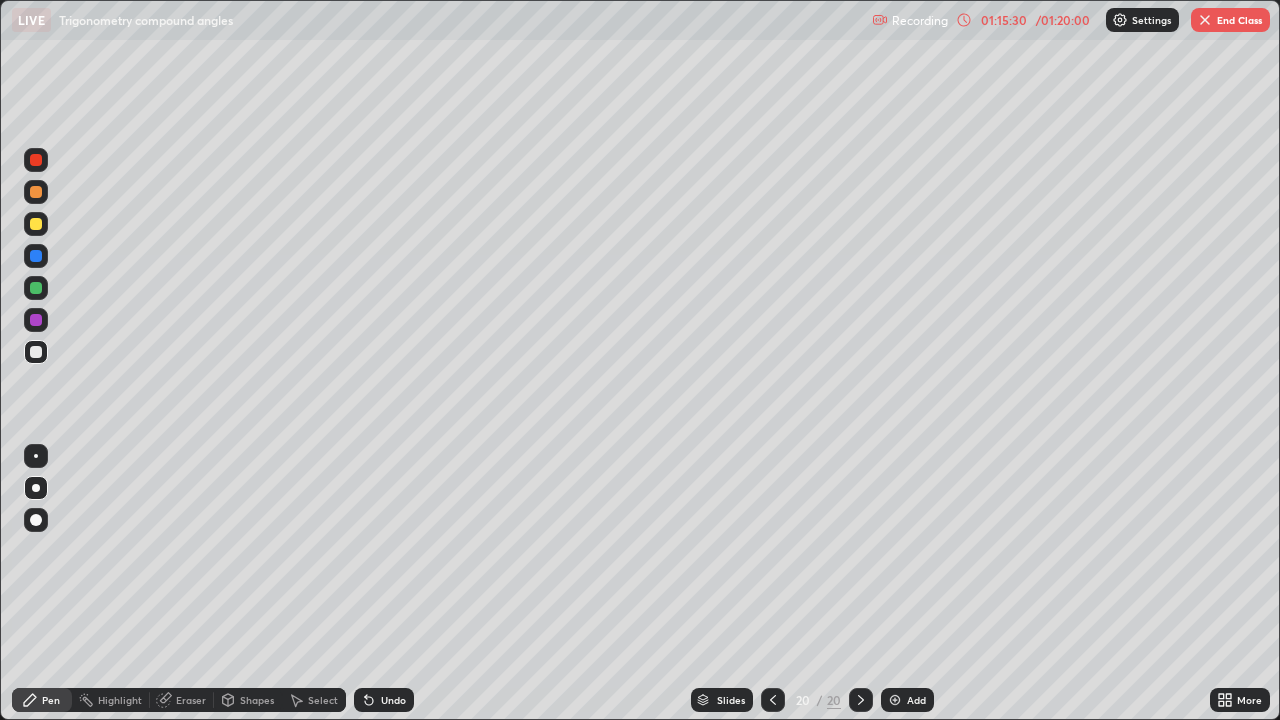 click on "Undo" at bounding box center [384, 700] 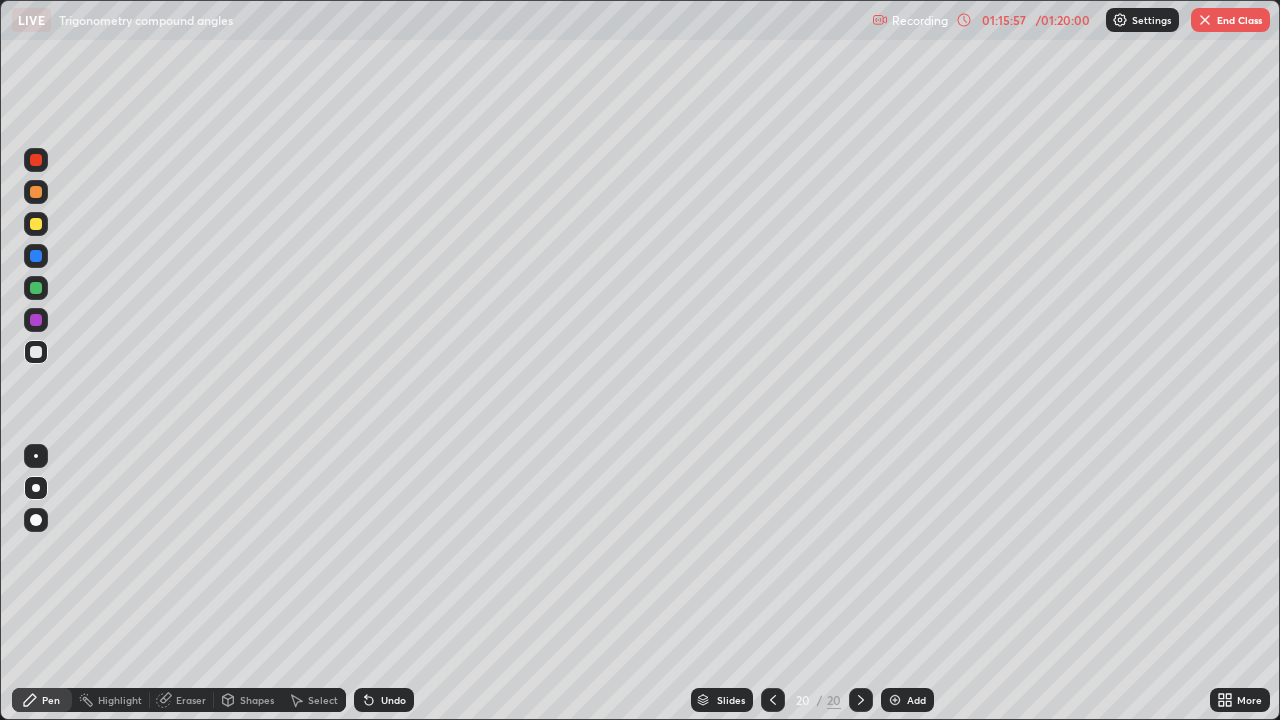 click at bounding box center [895, 700] 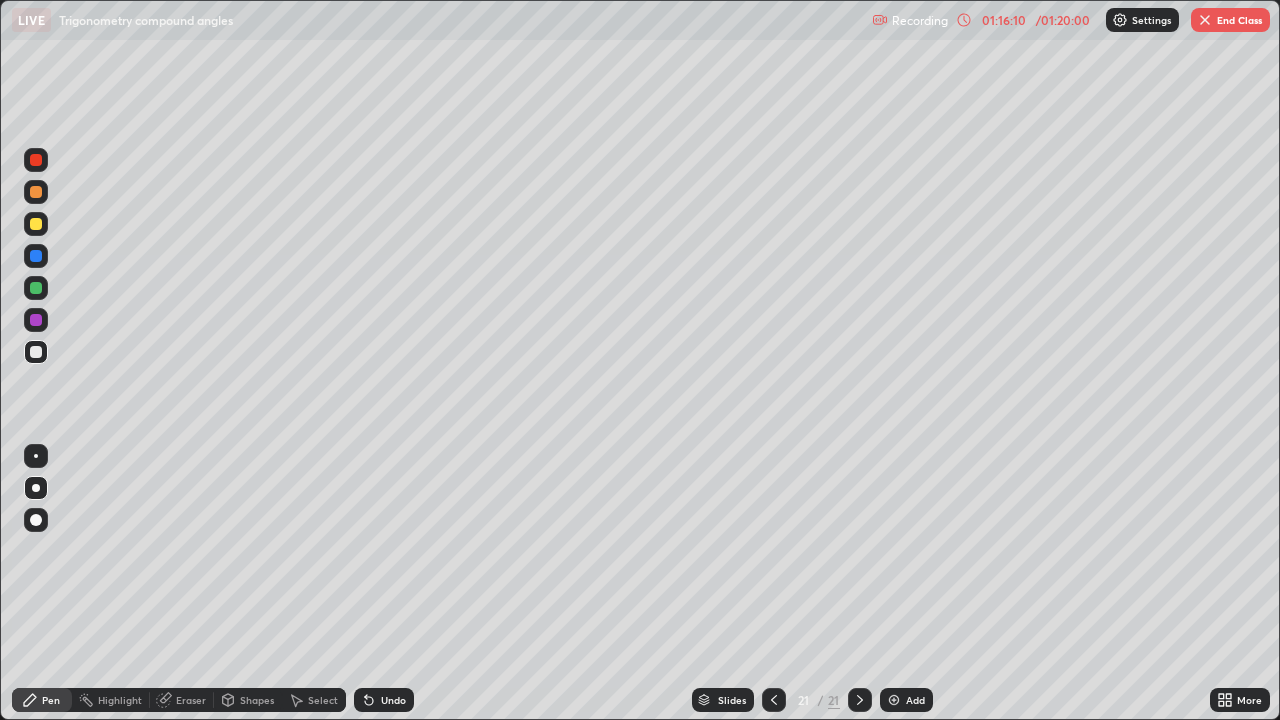 click 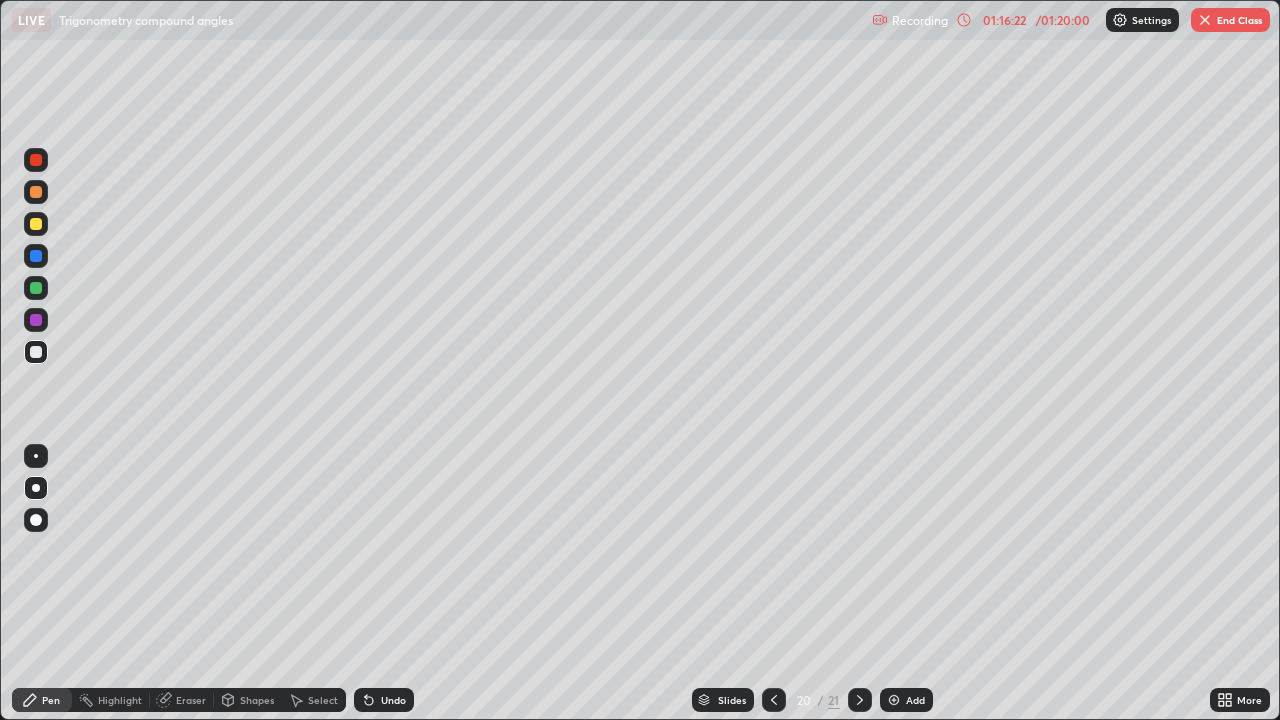 click 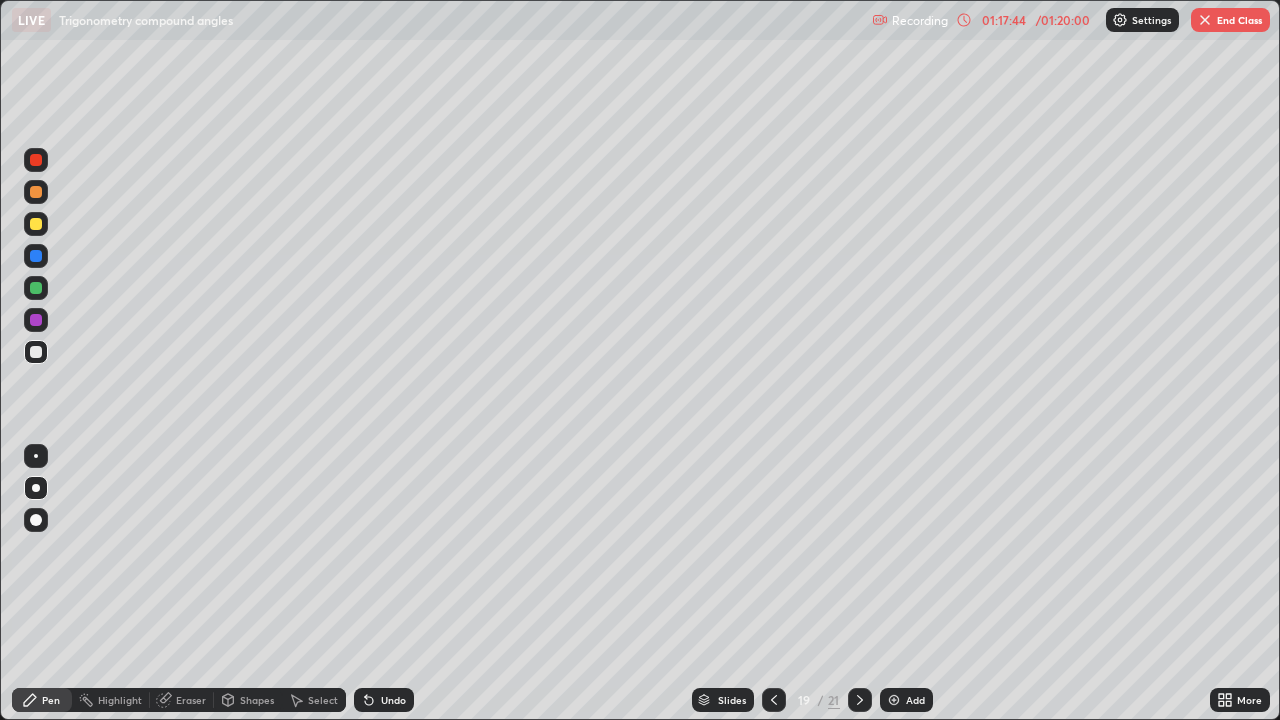 click on "Undo" at bounding box center [393, 700] 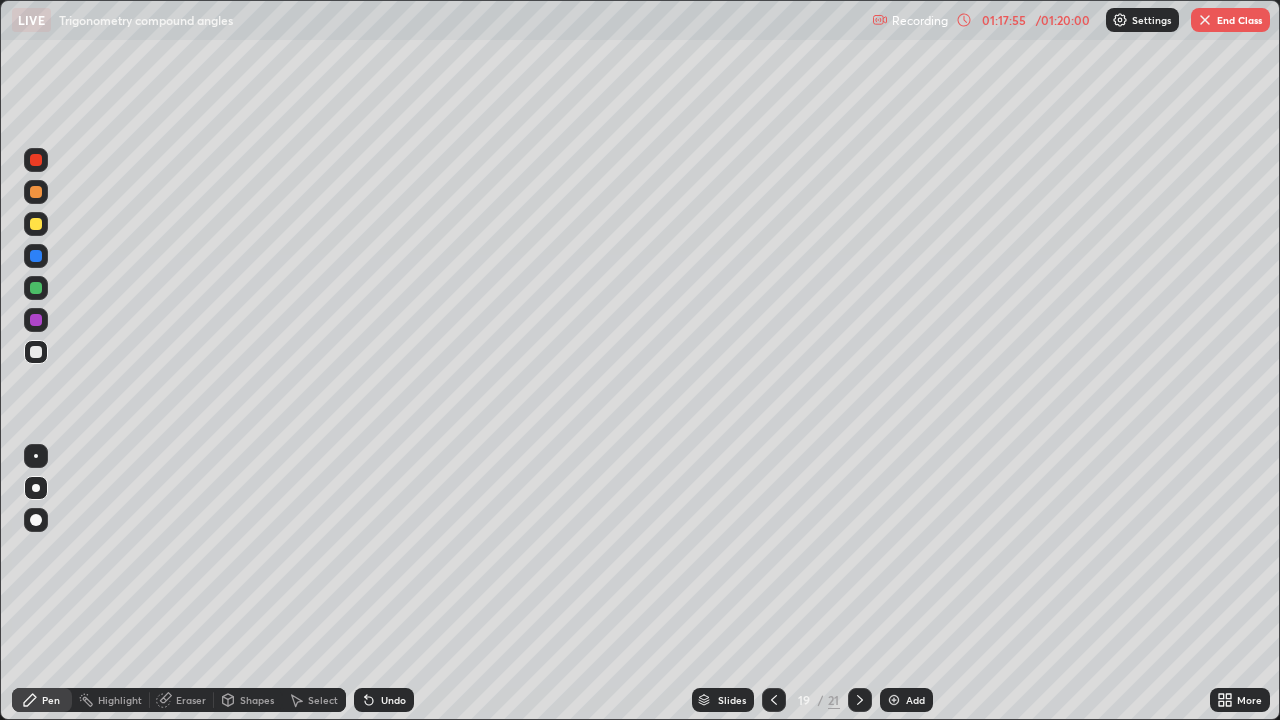click 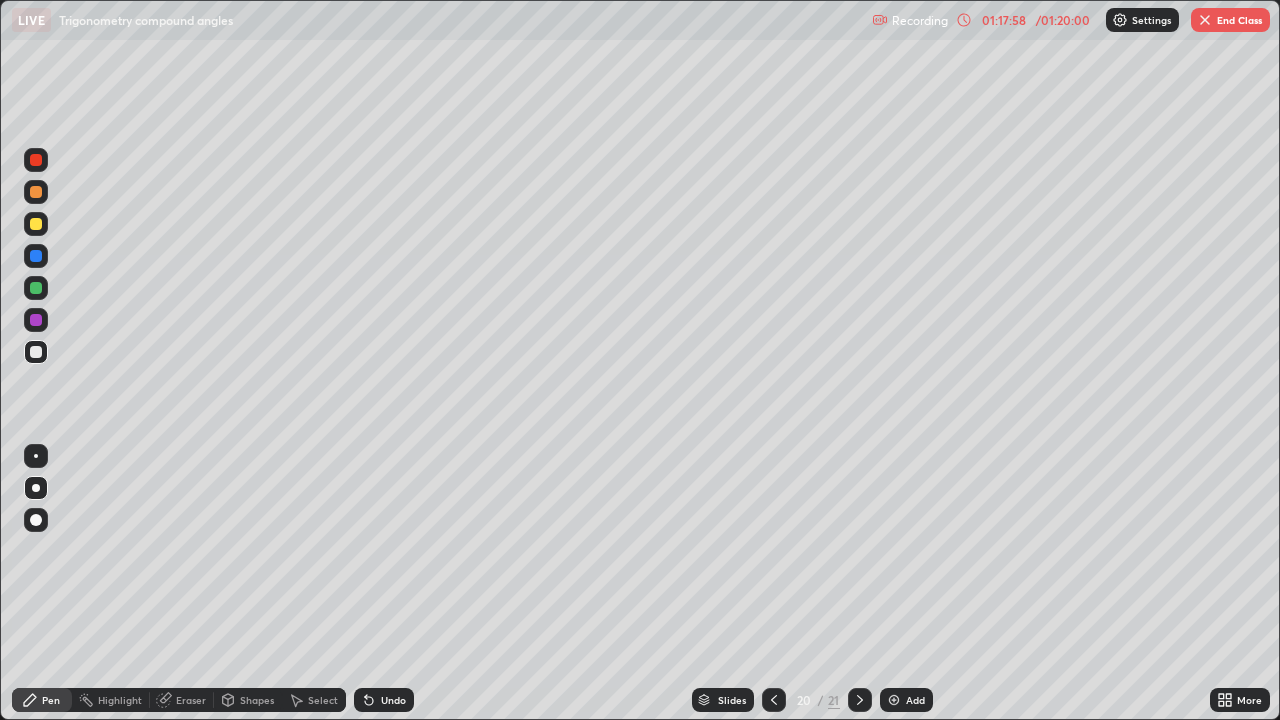 click 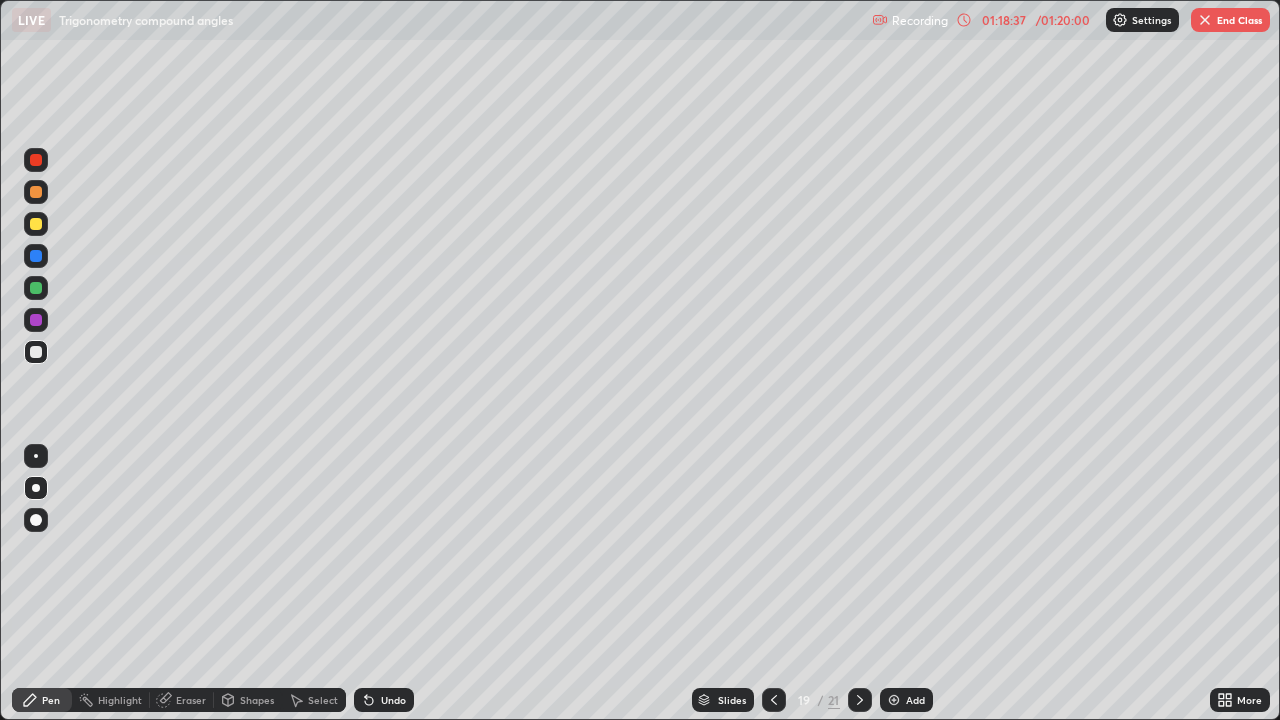 click 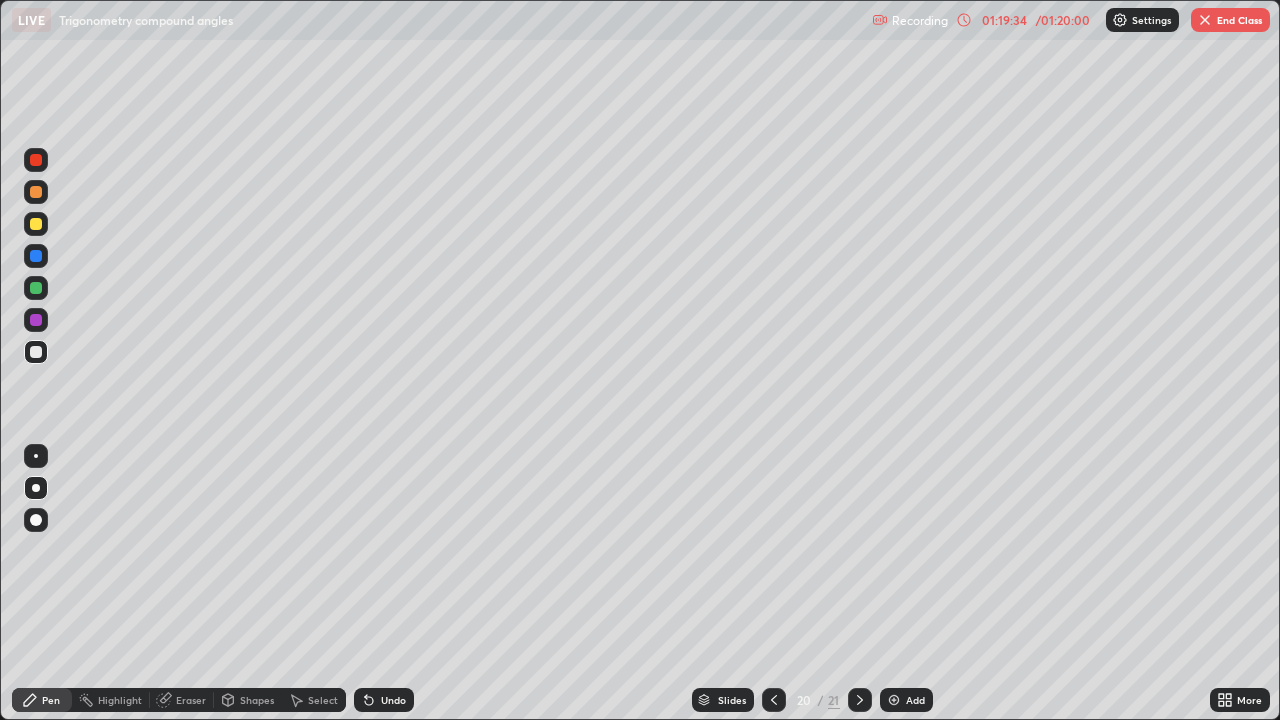 click on "Eraser" at bounding box center [191, 700] 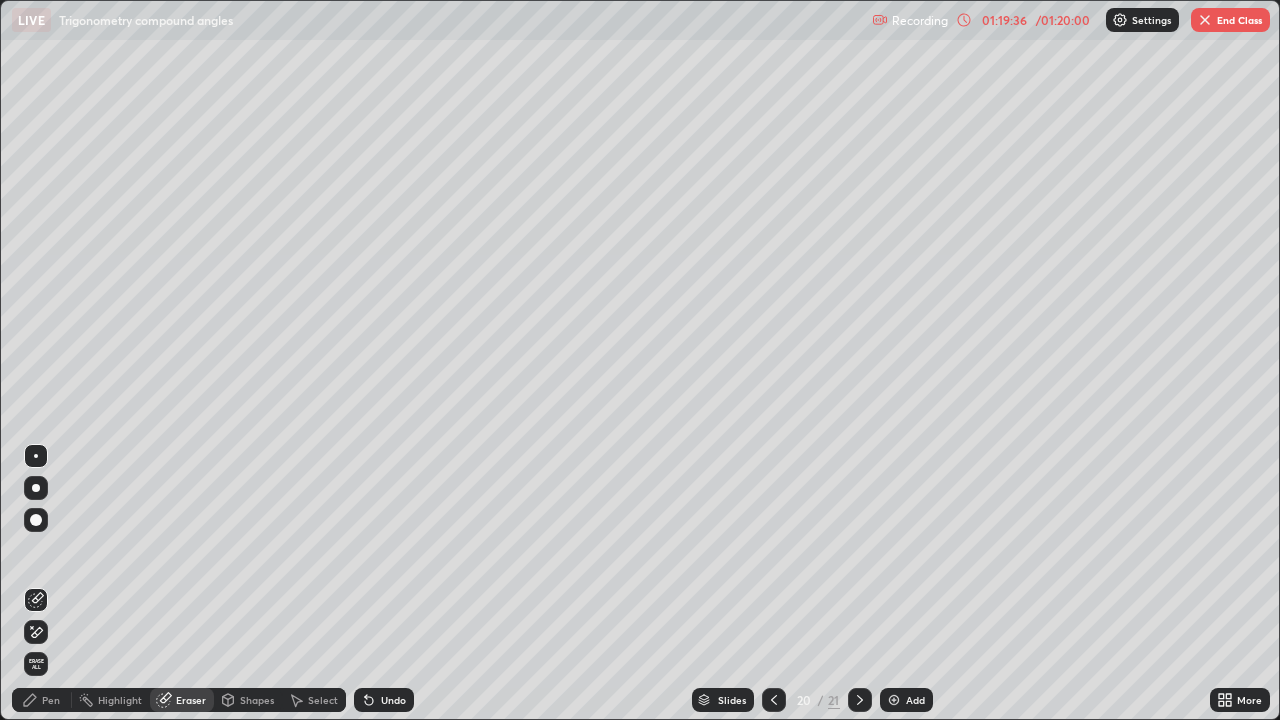 click on "Pen" at bounding box center [51, 700] 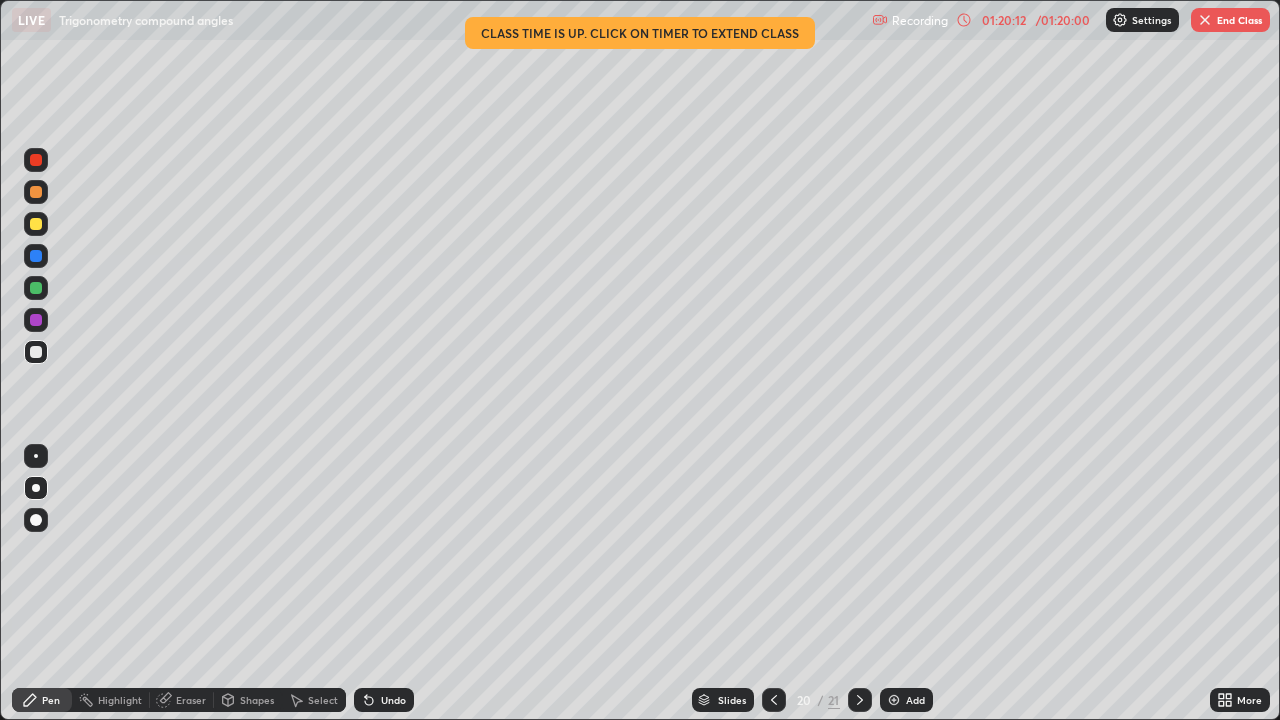 click on "Shapes" at bounding box center (257, 700) 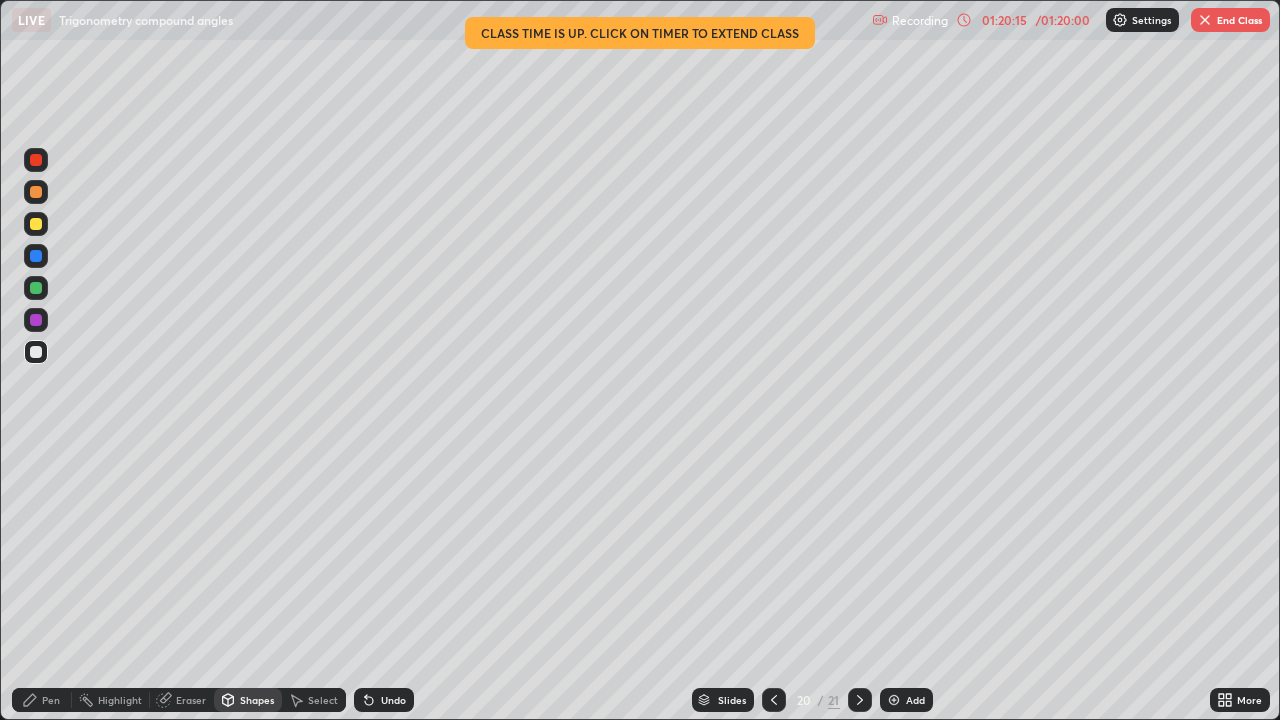 click on "Pen" at bounding box center (51, 700) 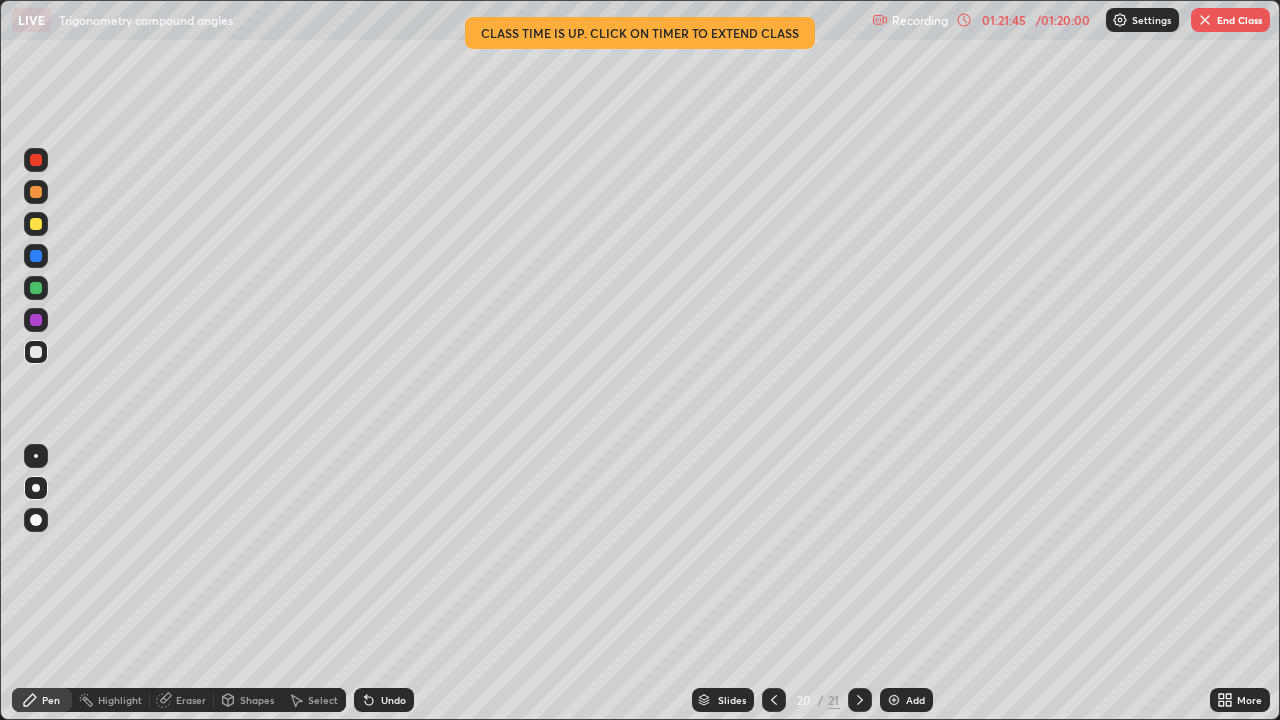 click 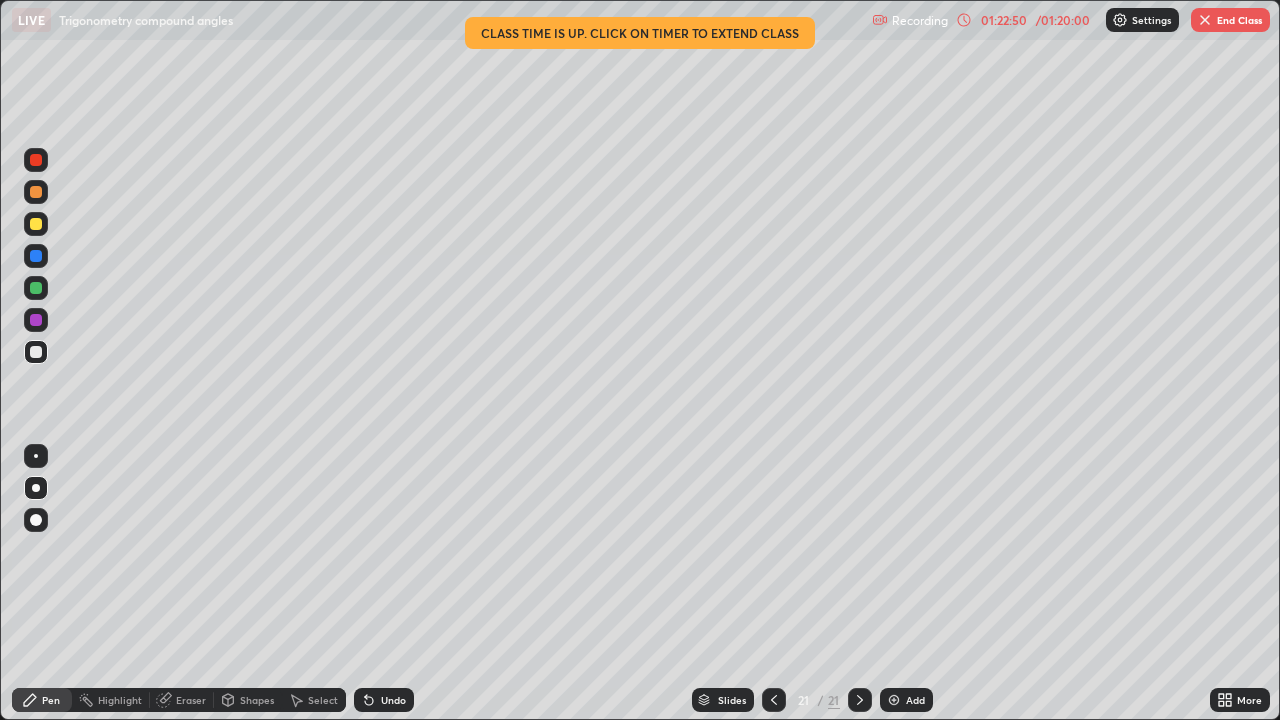 click on "Eraser" at bounding box center (191, 700) 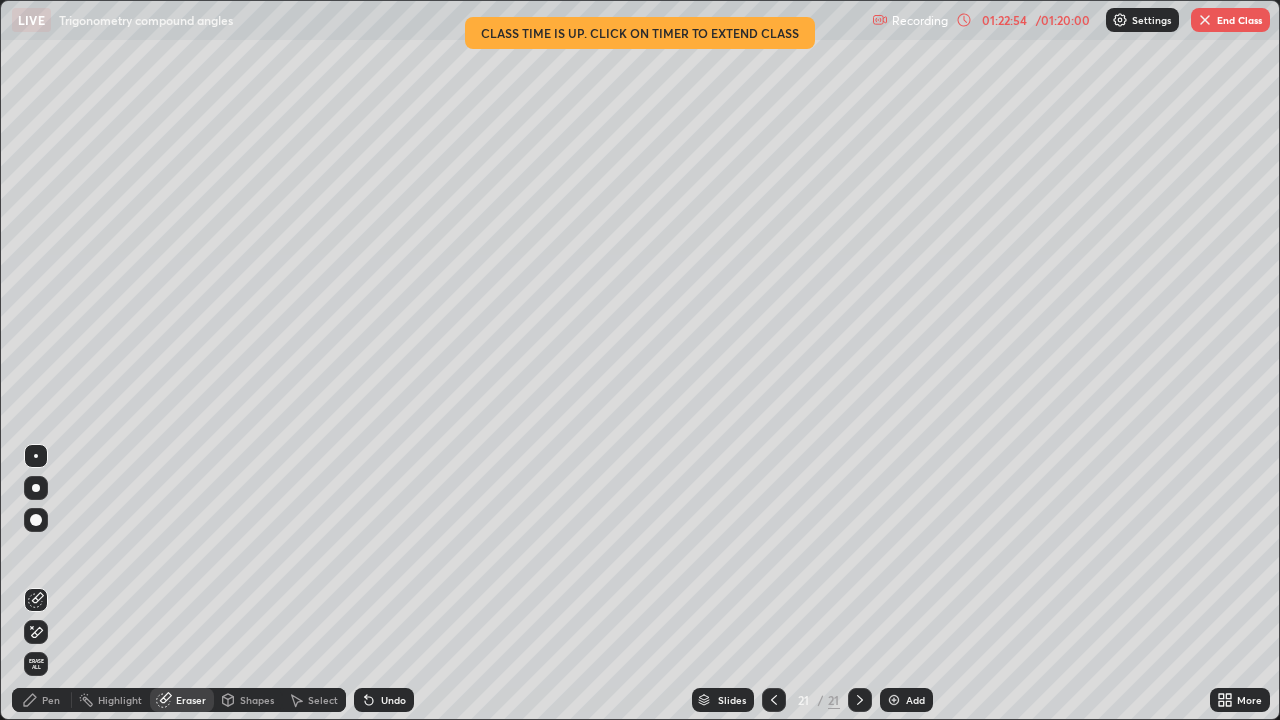 click on "Pen" at bounding box center (42, 700) 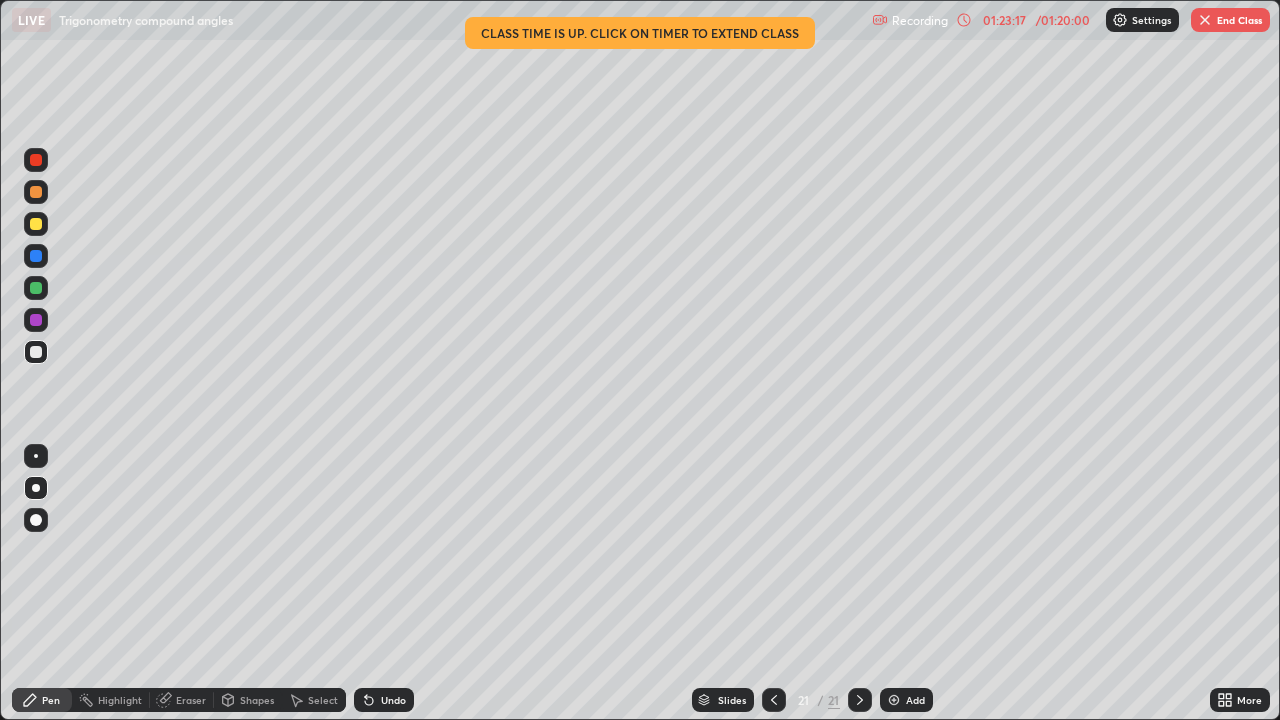 click 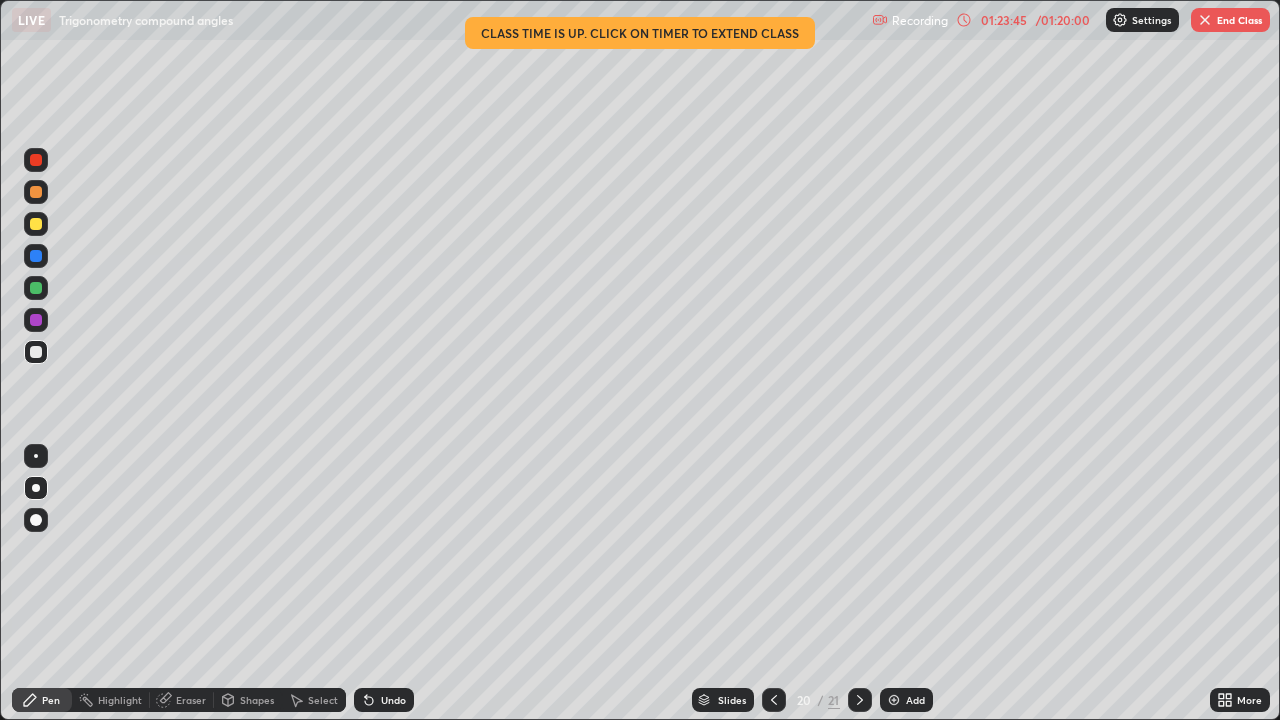 click 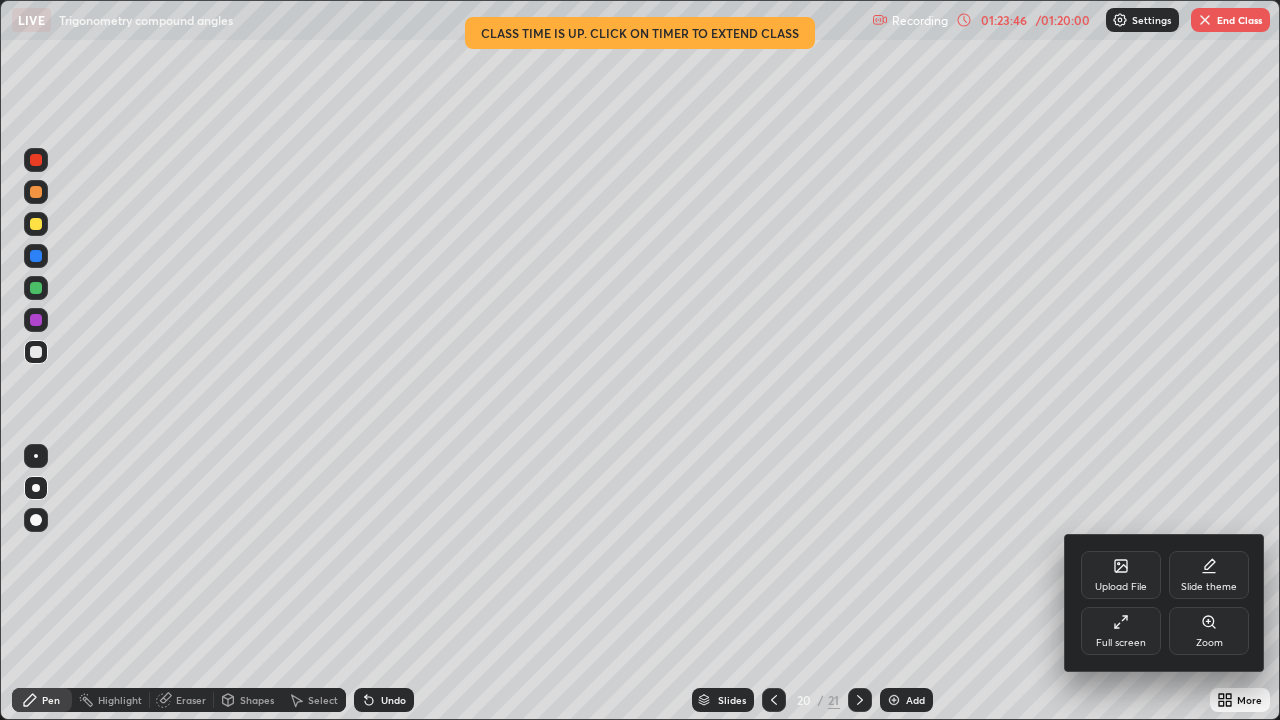 click on "Full screen" at bounding box center [1121, 631] 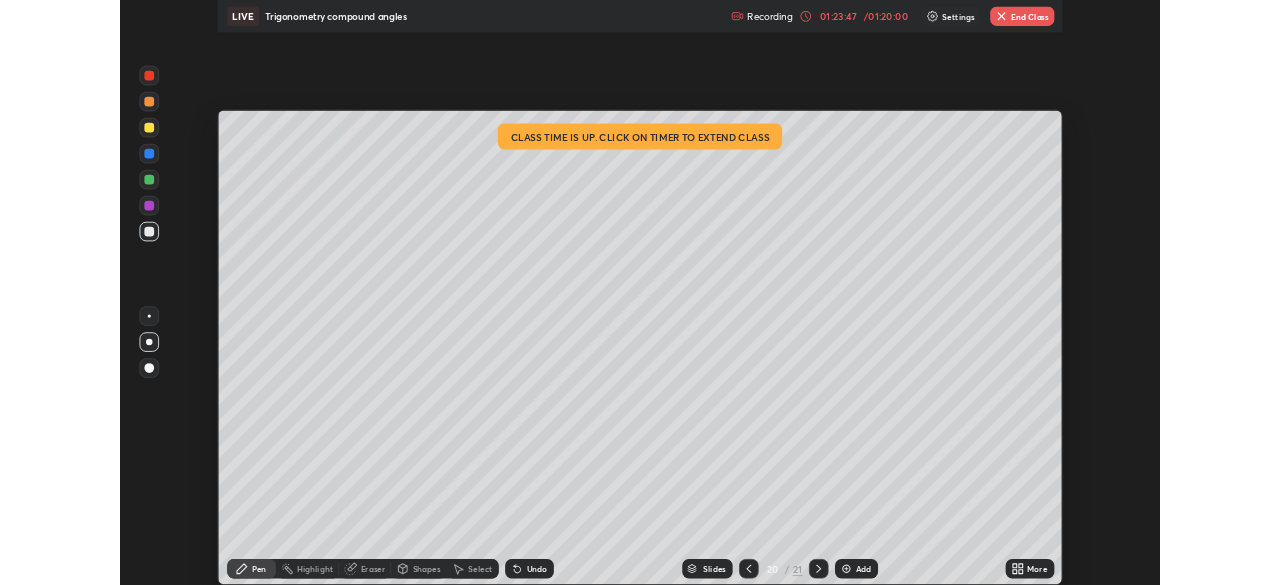 scroll, scrollTop: 585, scrollLeft: 1280, axis: both 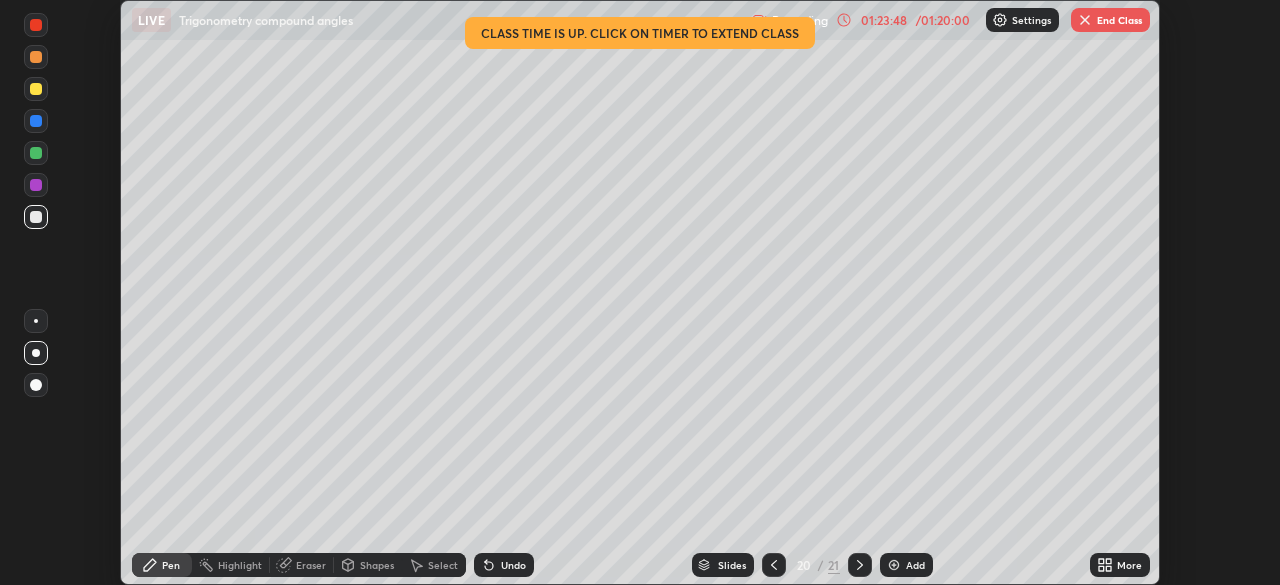 click on "End Class" at bounding box center (1110, 20) 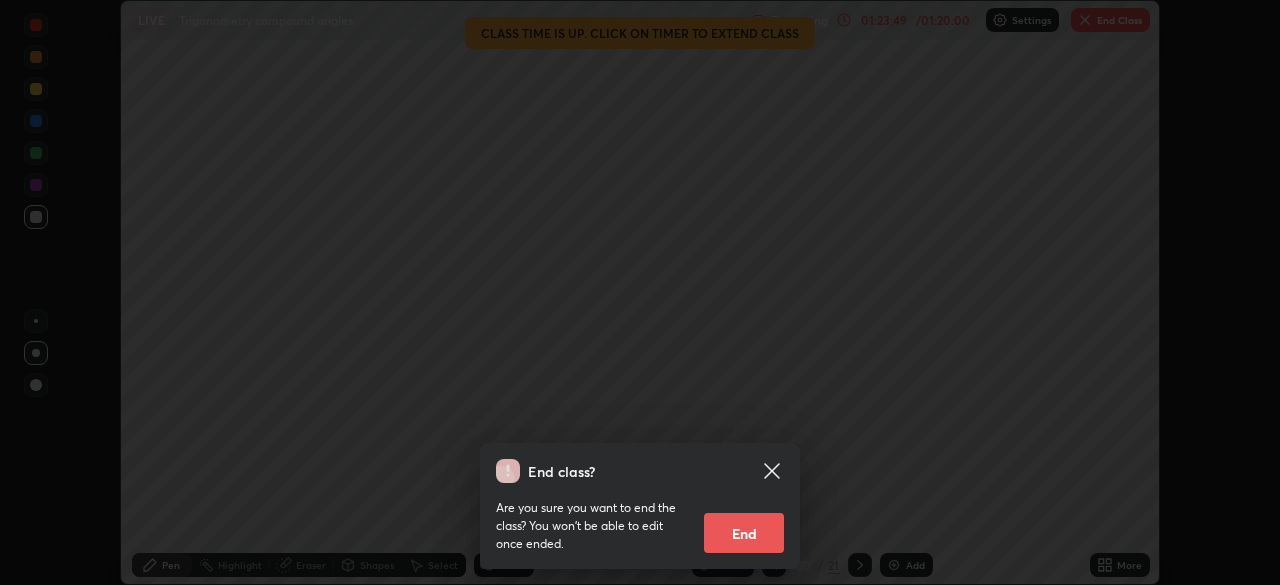 click on "End" at bounding box center (744, 533) 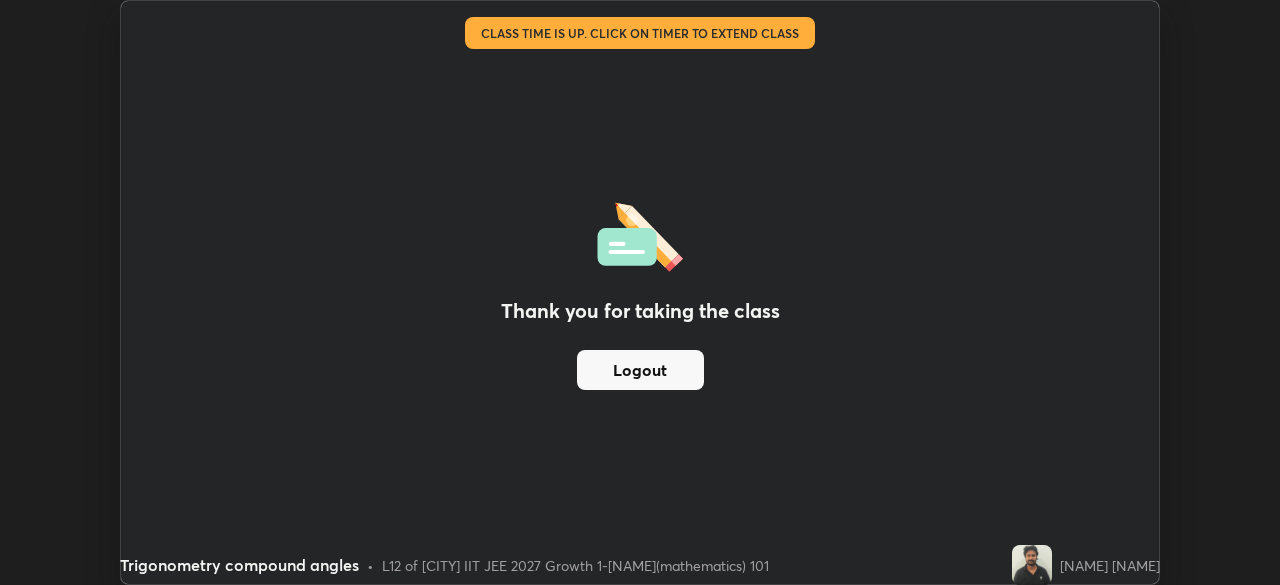 click on "Logout" at bounding box center [640, 370] 